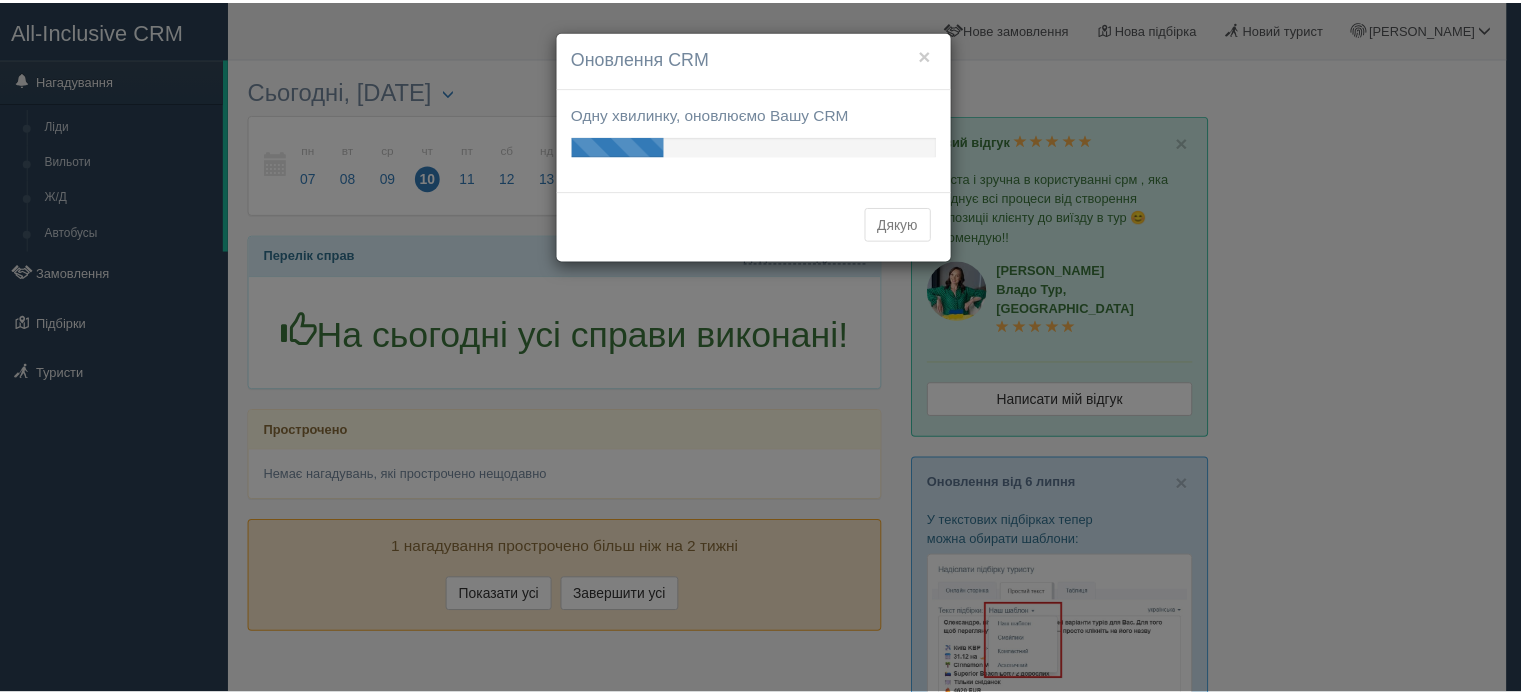 scroll, scrollTop: 0, scrollLeft: 0, axis: both 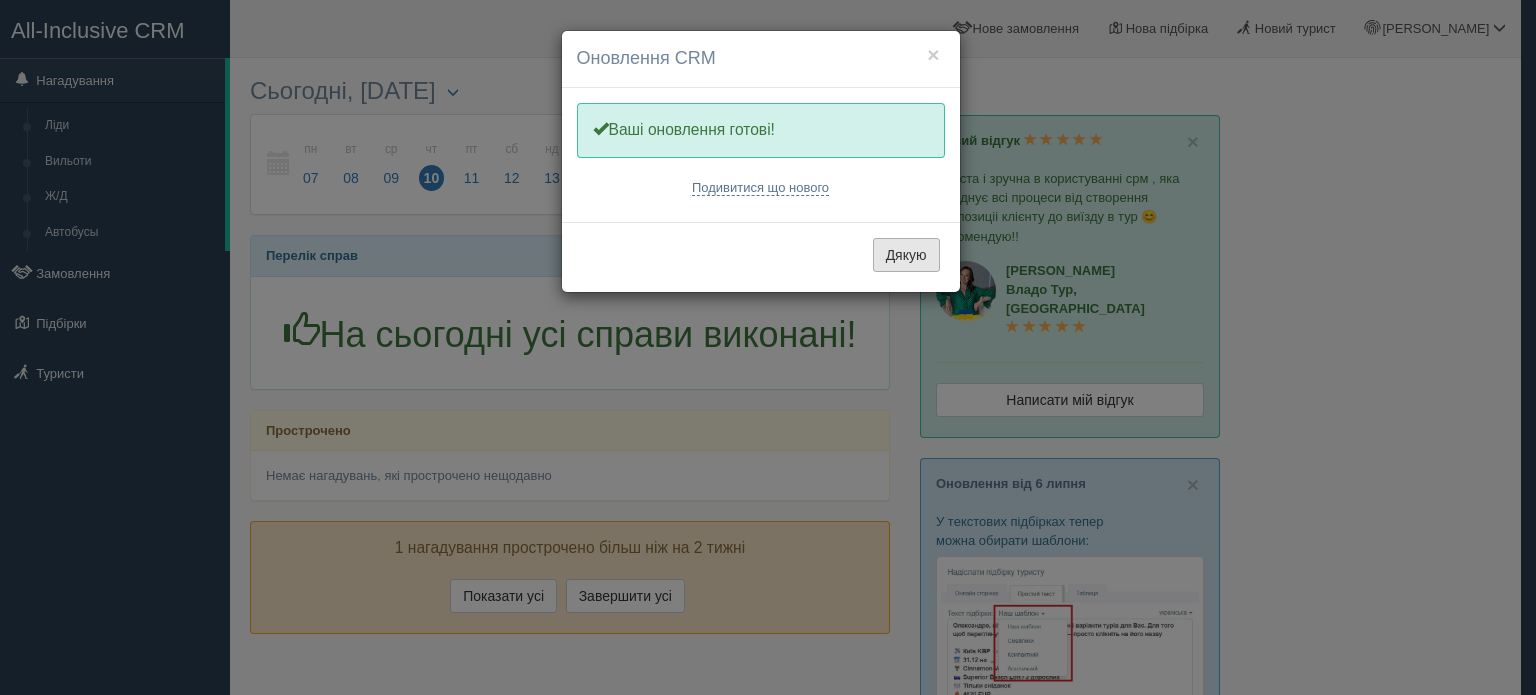 click on "Дякую" at bounding box center [906, 255] 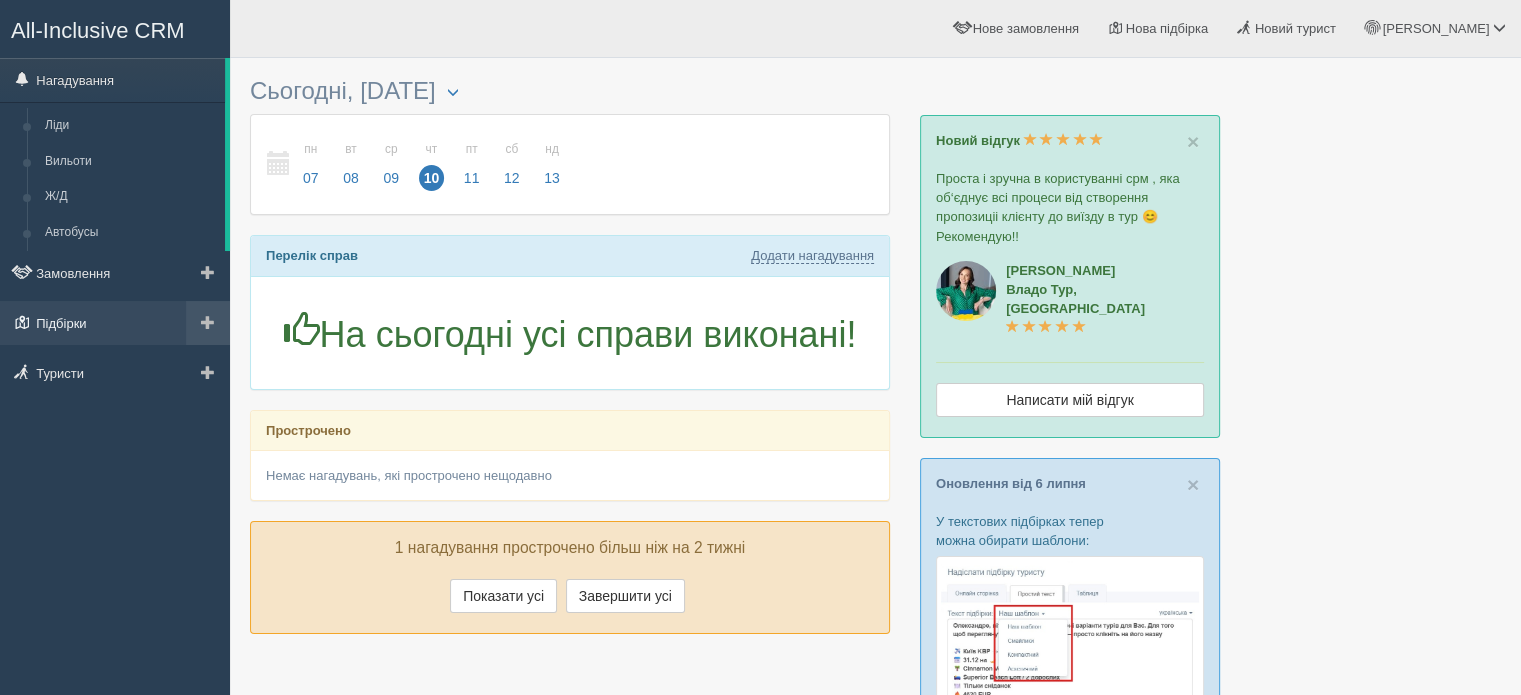 click on "Підбірки" at bounding box center [115, 323] 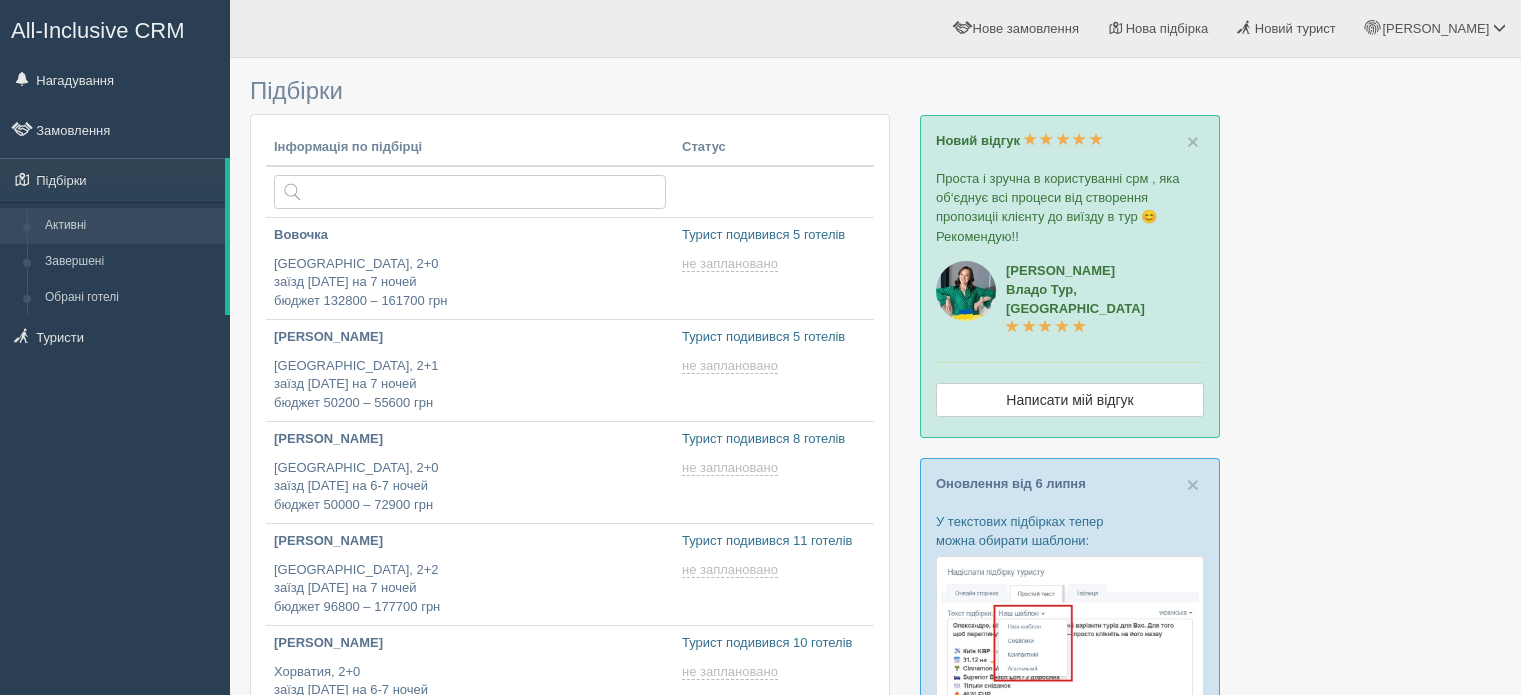 scroll, scrollTop: 0, scrollLeft: 0, axis: both 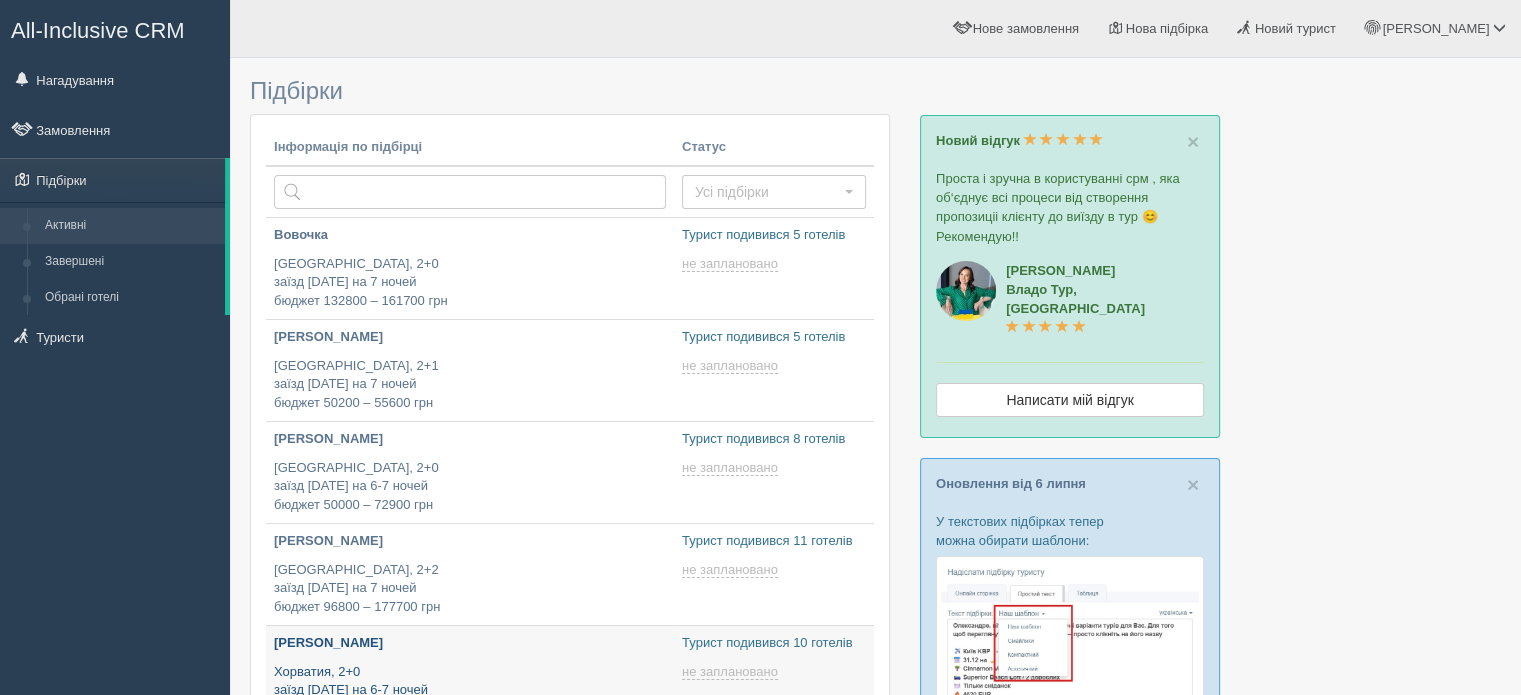 type on "2025-07-10 22:35" 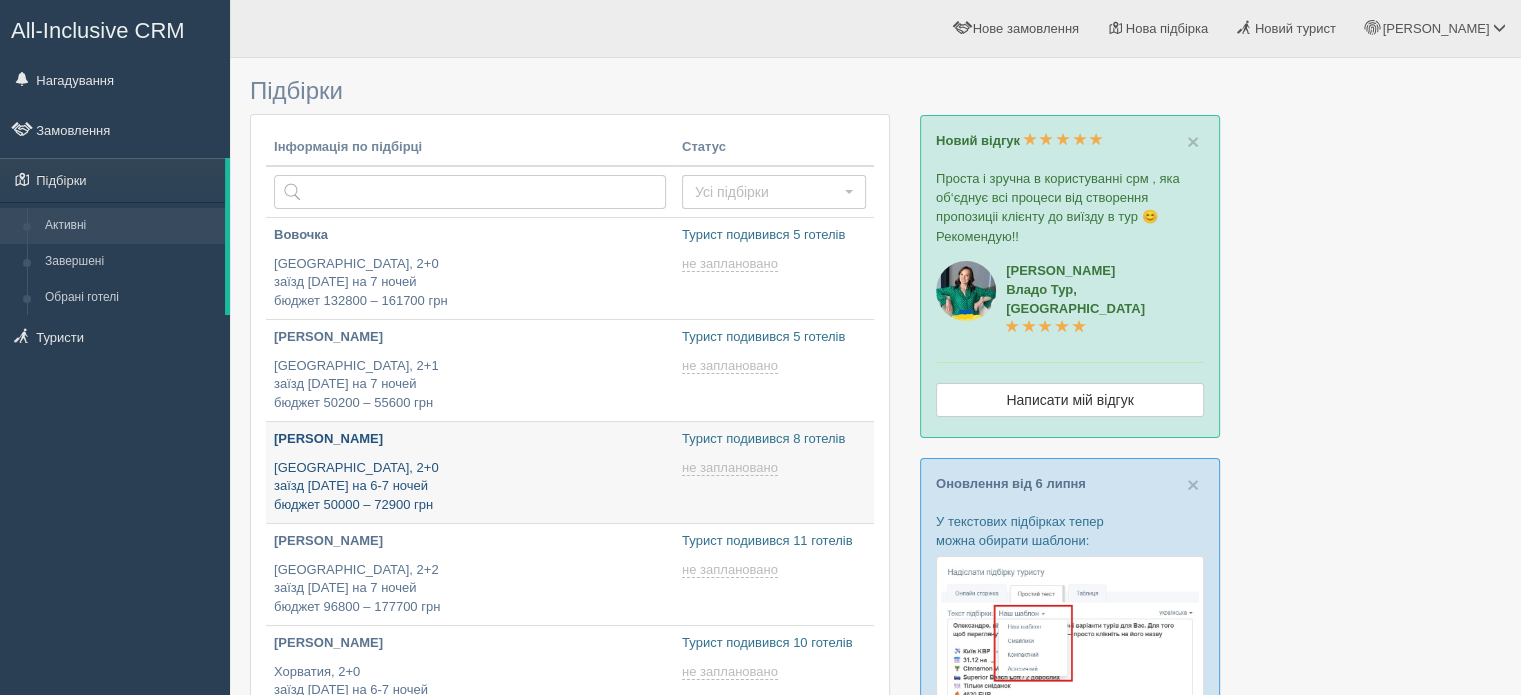 type on "2025-07-10 15:40" 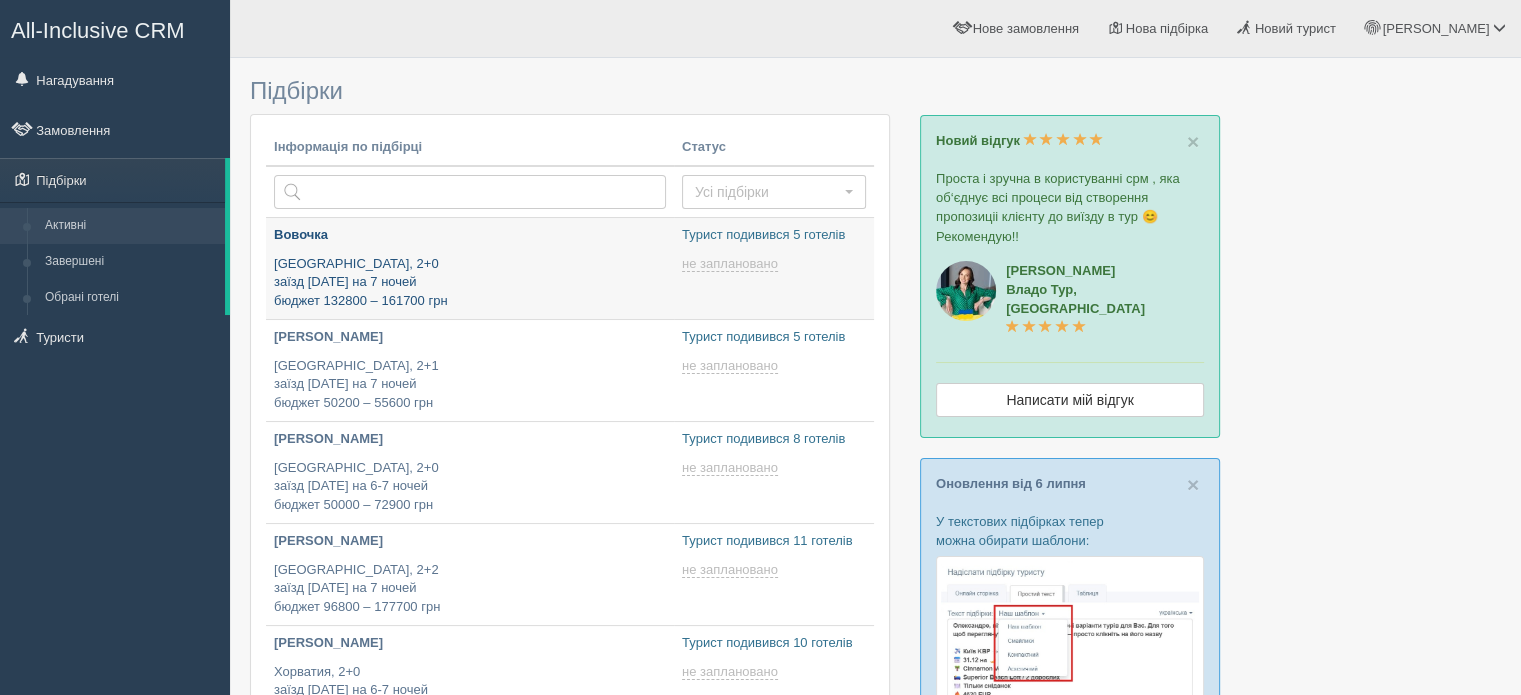 click on "Египет, 2+0 заїзд 27 грудня на 7 ночей бюджет 132800 – 161700 грн" at bounding box center [470, 283] 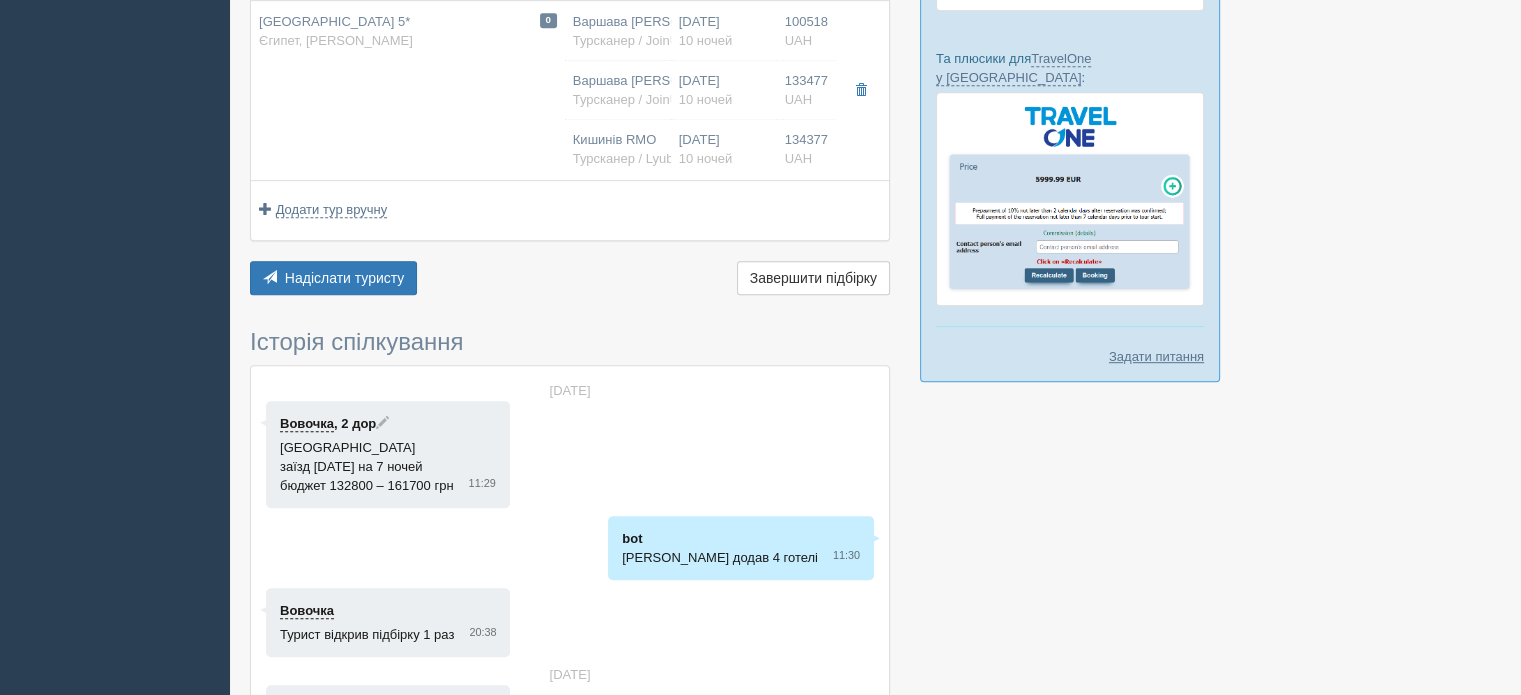 scroll, scrollTop: 1100, scrollLeft: 0, axis: vertical 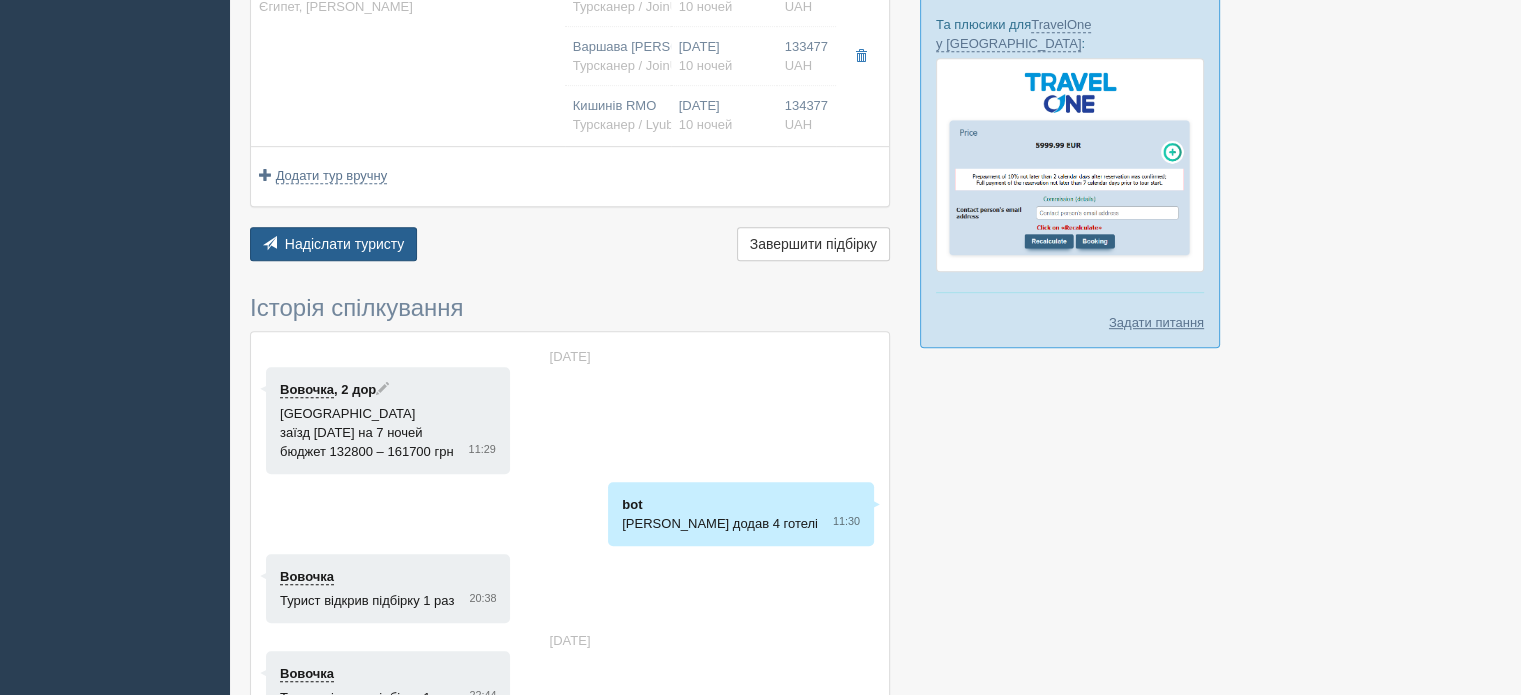 click on "Надіслати туристу" at bounding box center (345, 244) 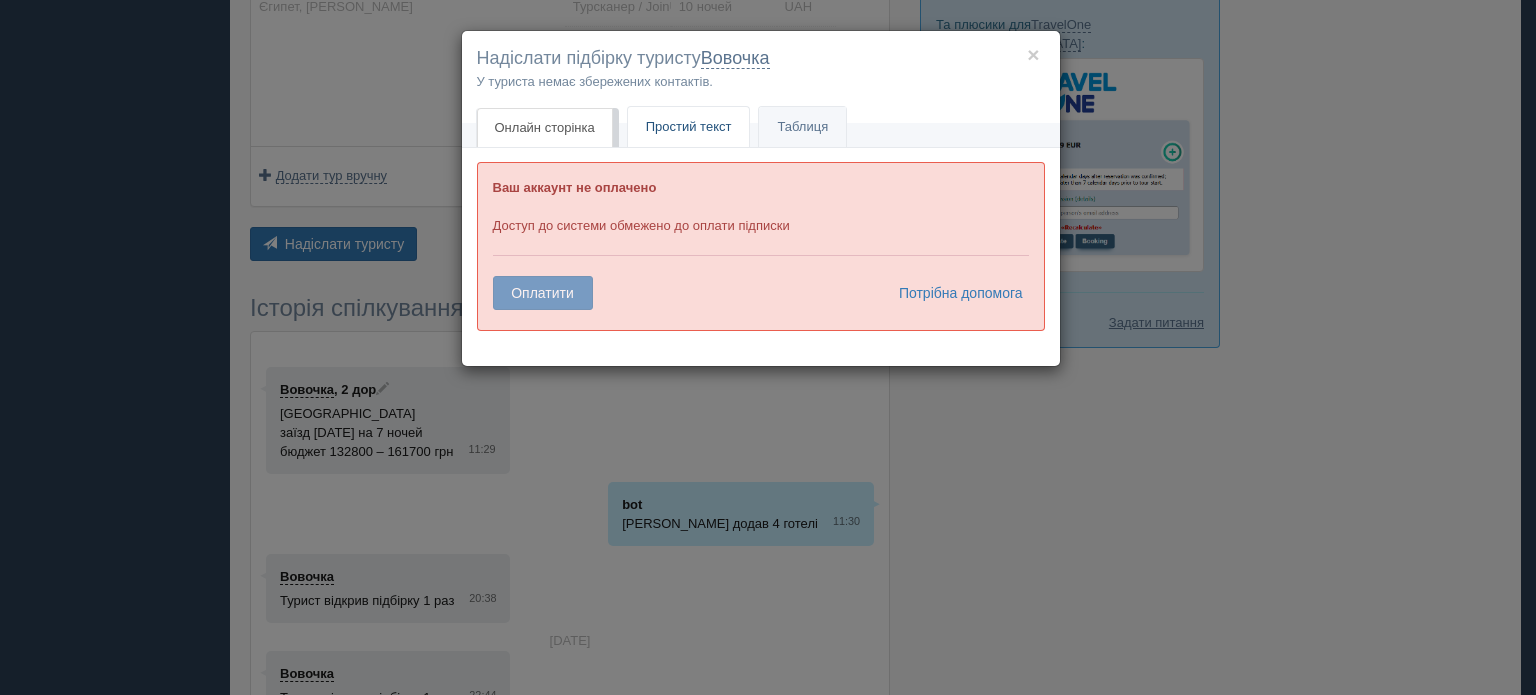 click on "Простий текст" at bounding box center [689, 126] 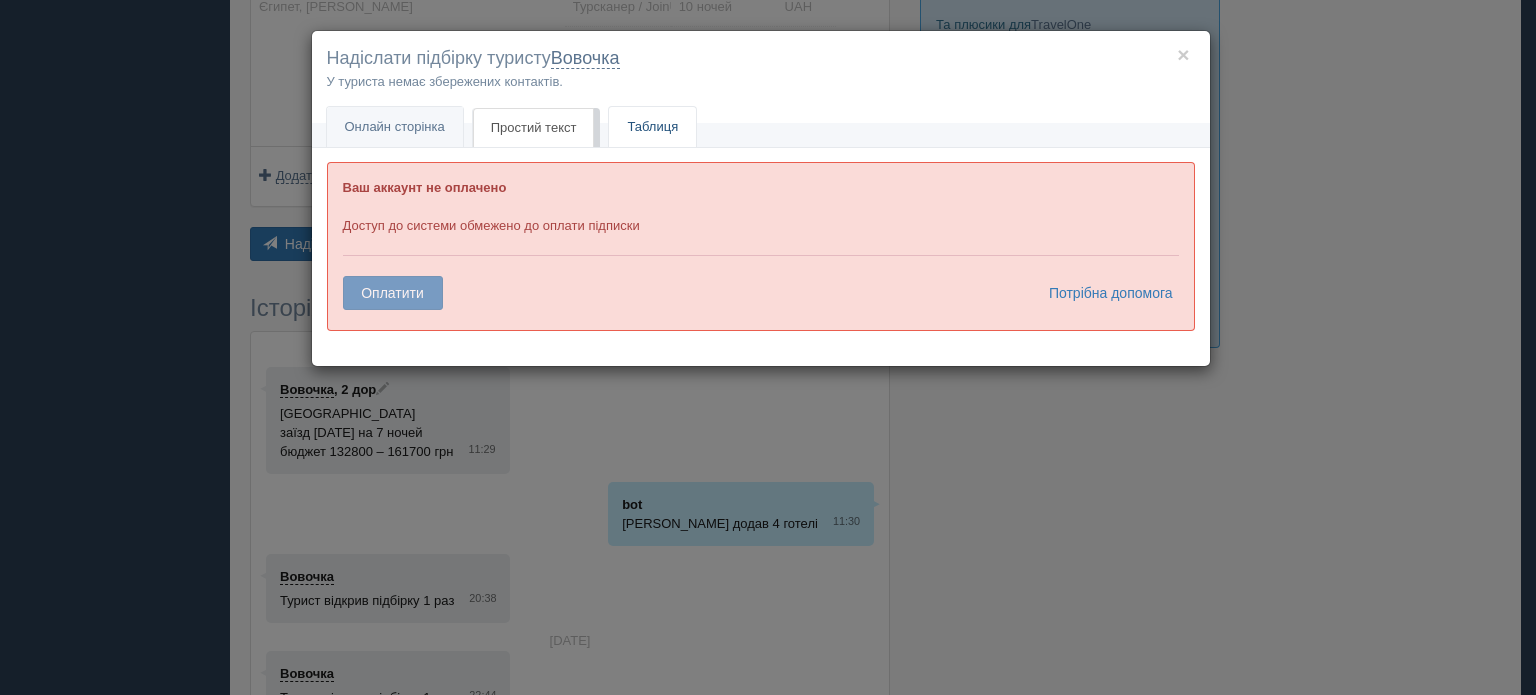 click on "Таблиця" at bounding box center [652, 127] 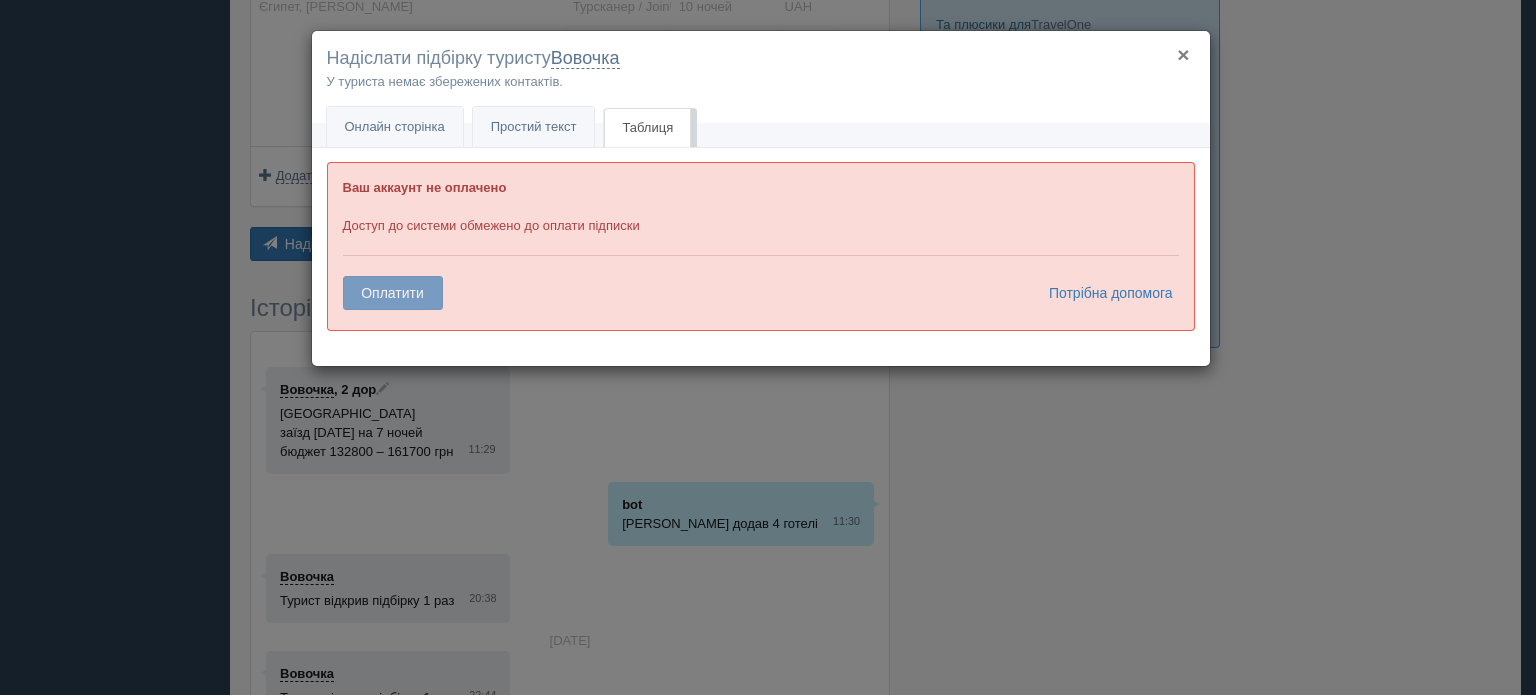 click on "×" at bounding box center (1183, 54) 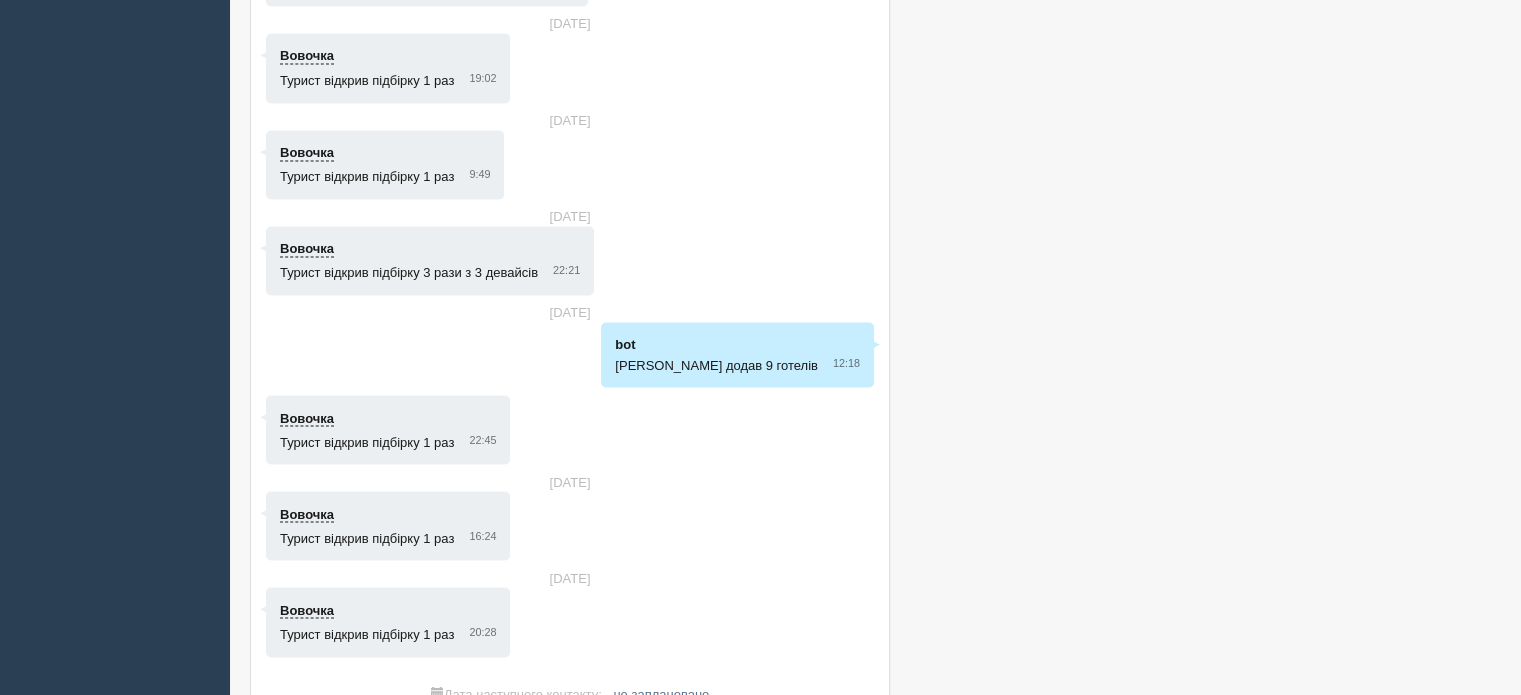 scroll, scrollTop: 3600, scrollLeft: 0, axis: vertical 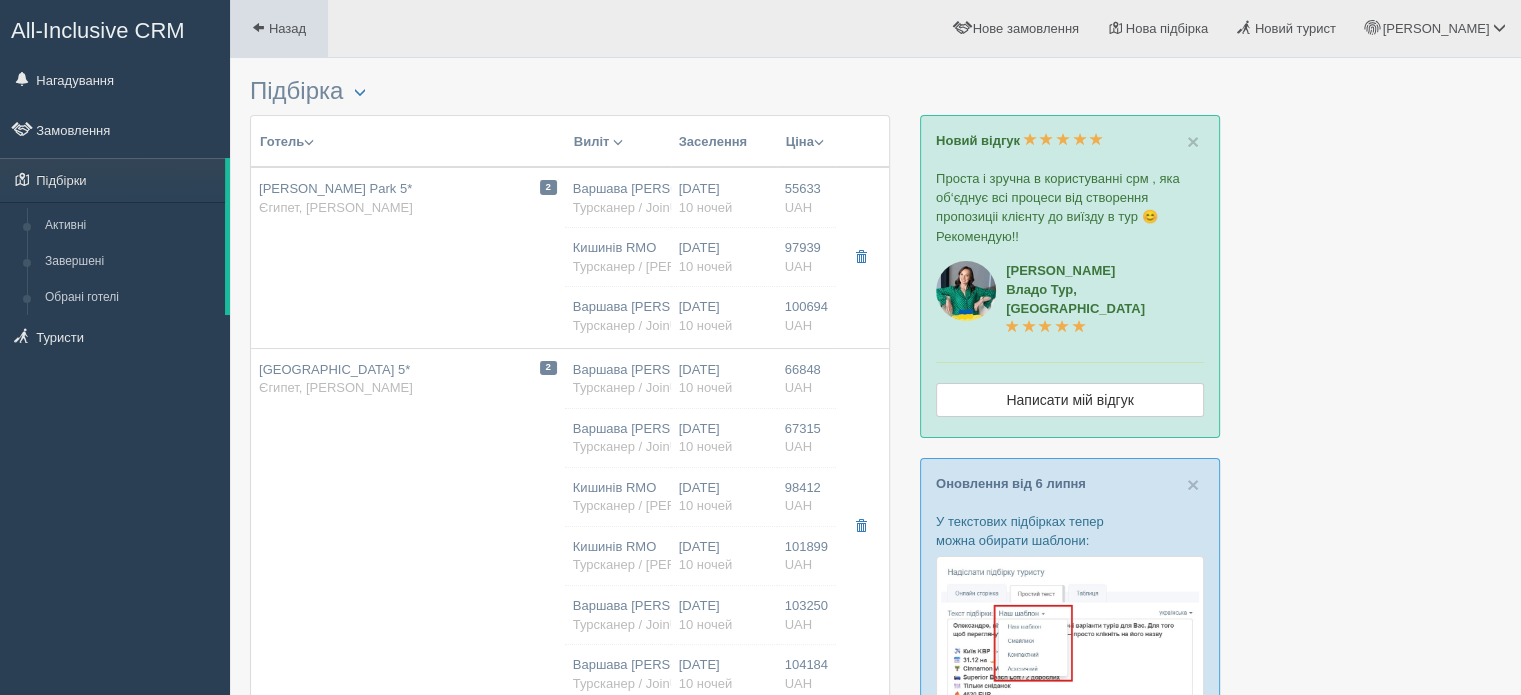click on "Назад" at bounding box center [279, 28] 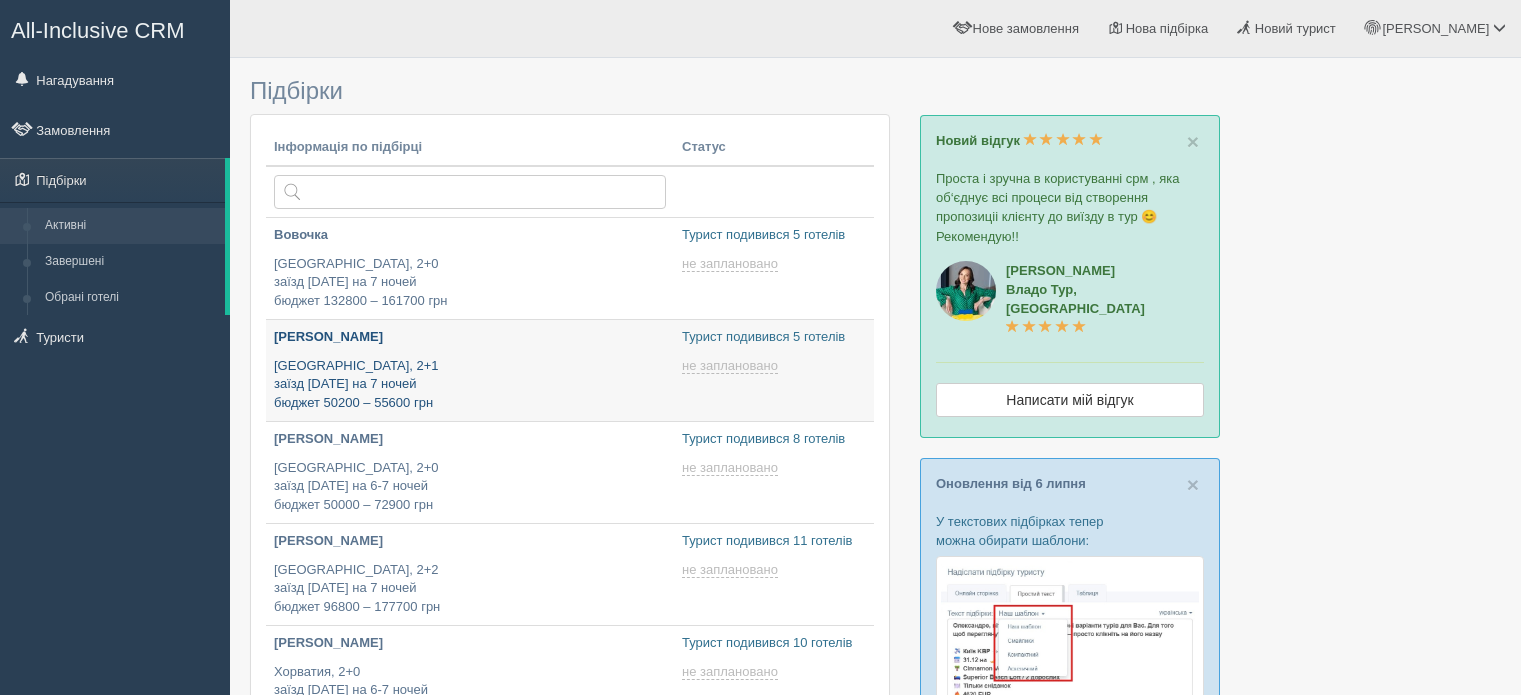 scroll, scrollTop: 0, scrollLeft: 0, axis: both 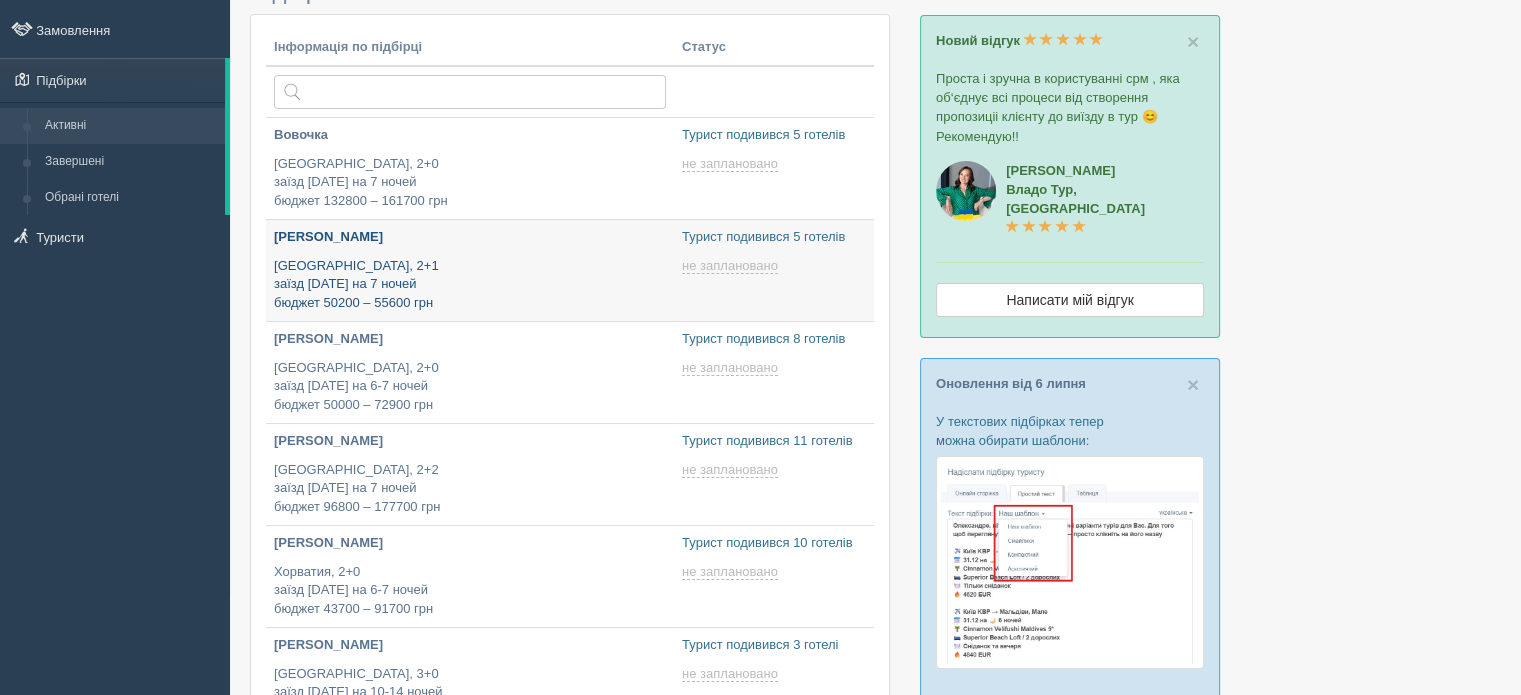 type on "2025-07-10 11:55" 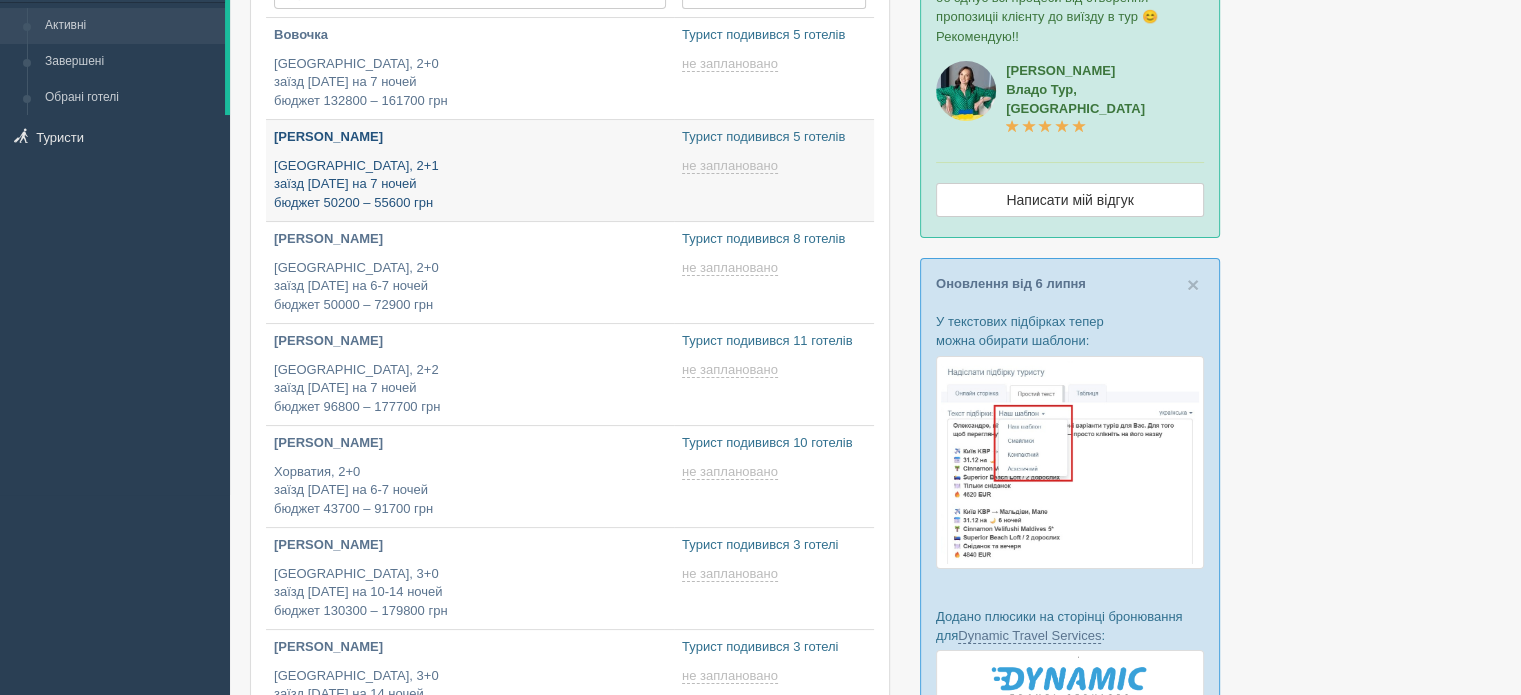type on "2025-07-10 15:40" 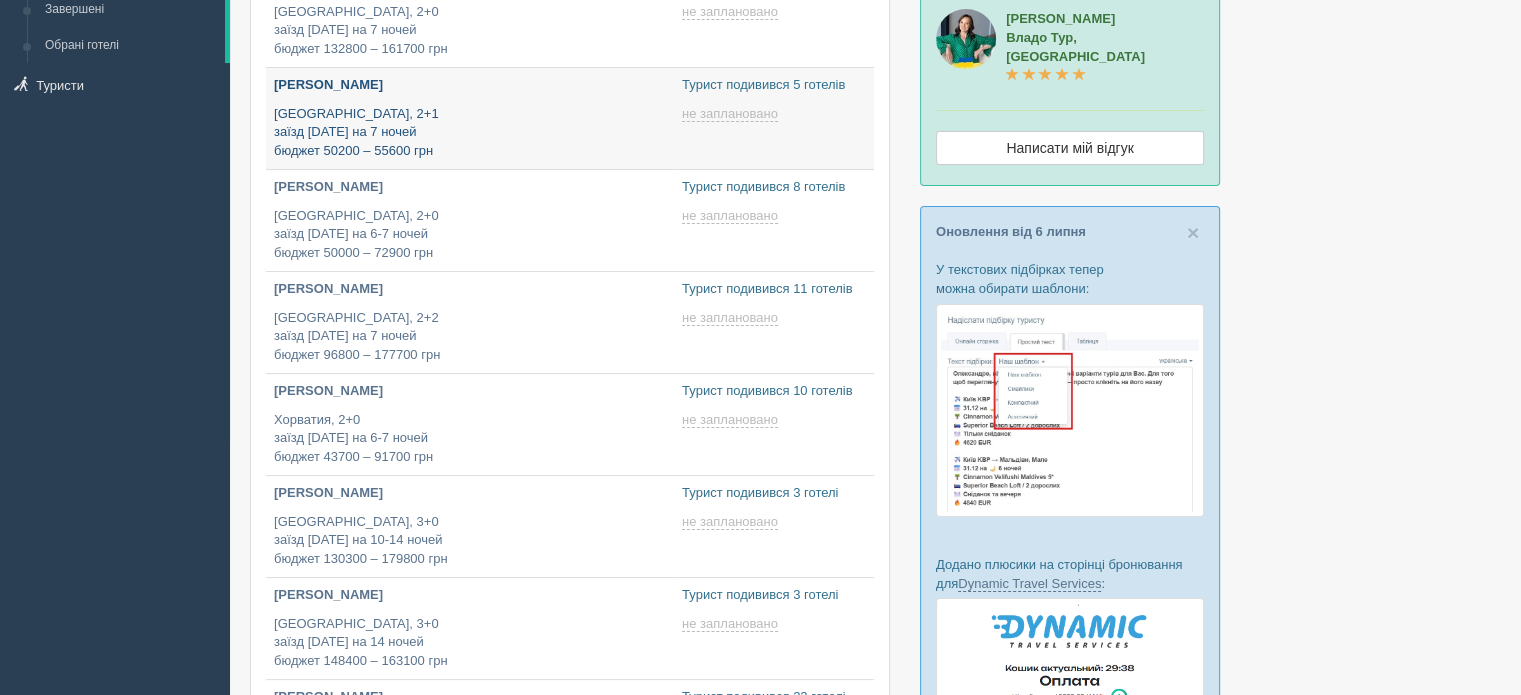 scroll, scrollTop: 300, scrollLeft: 0, axis: vertical 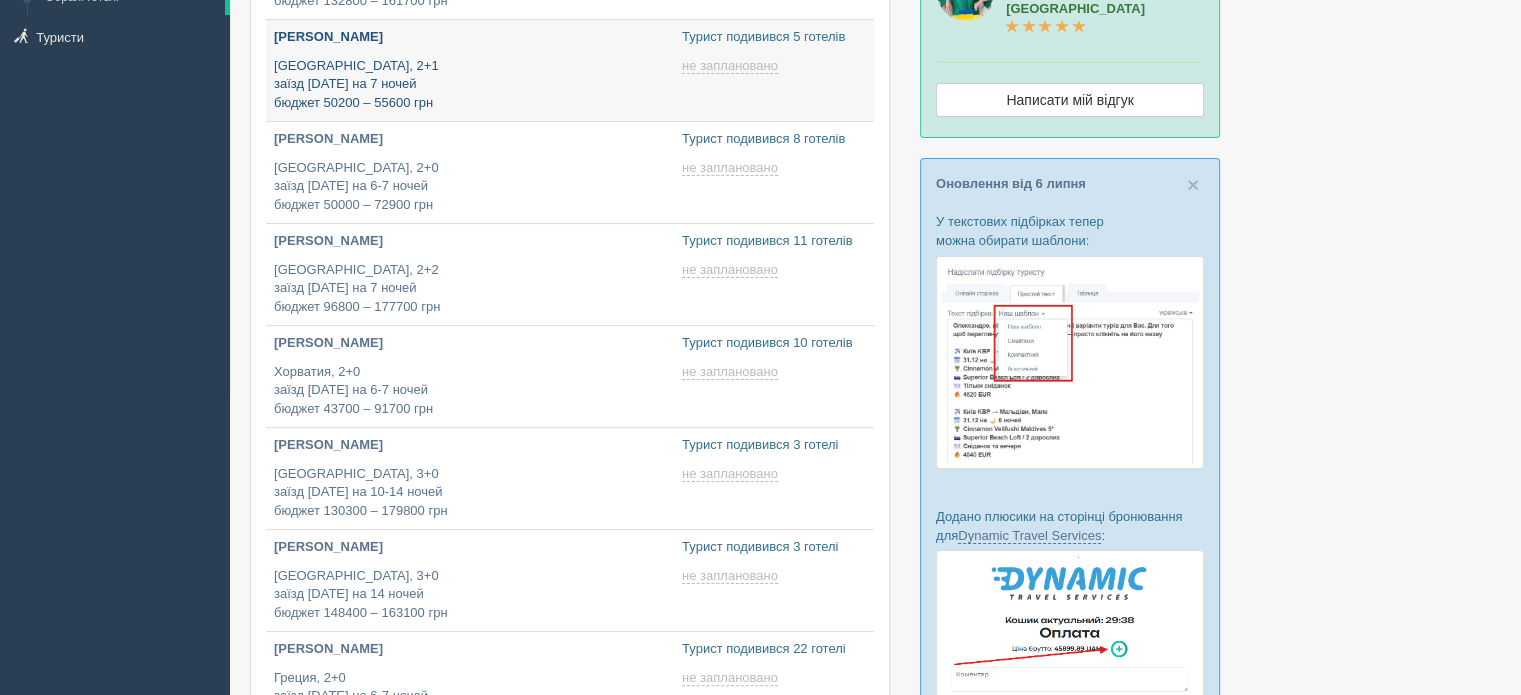type on "2025-07-10 14:40" 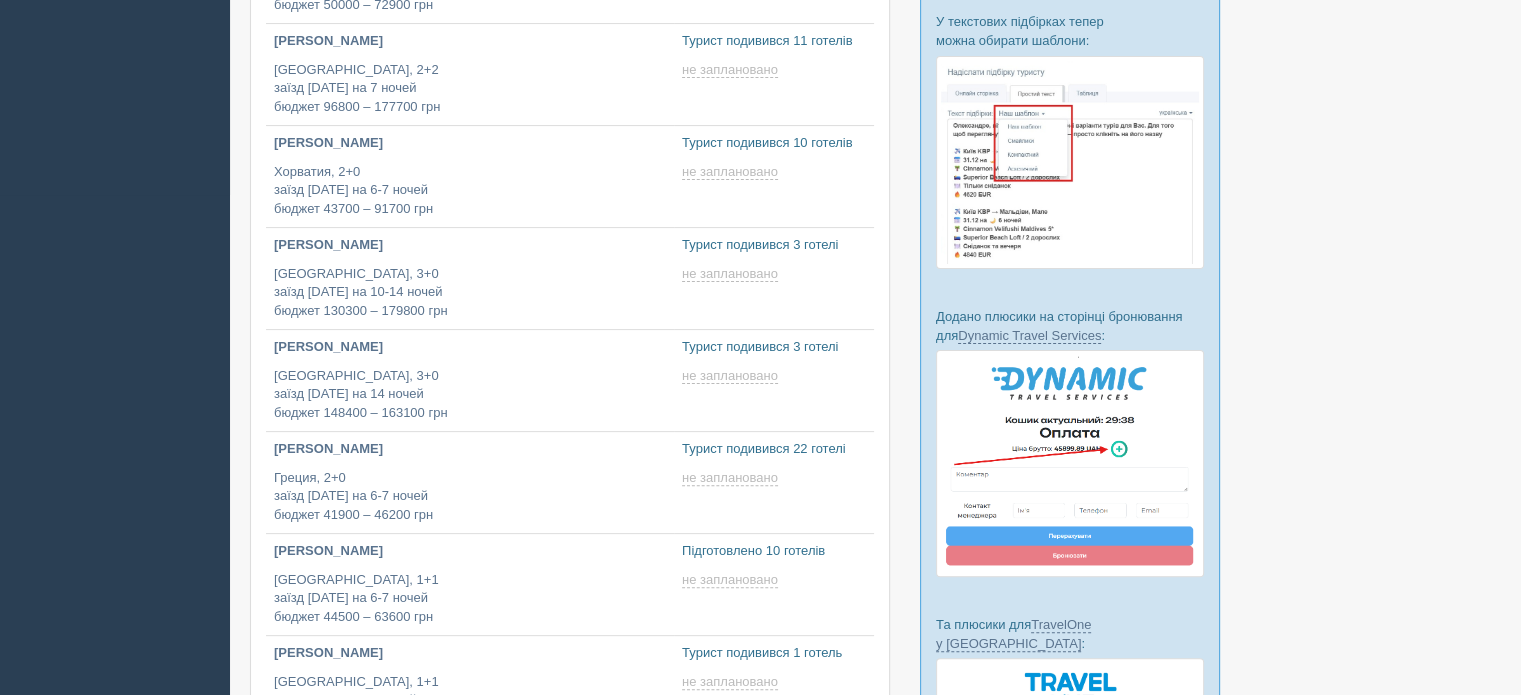 type on "2025-07-10 20:10" 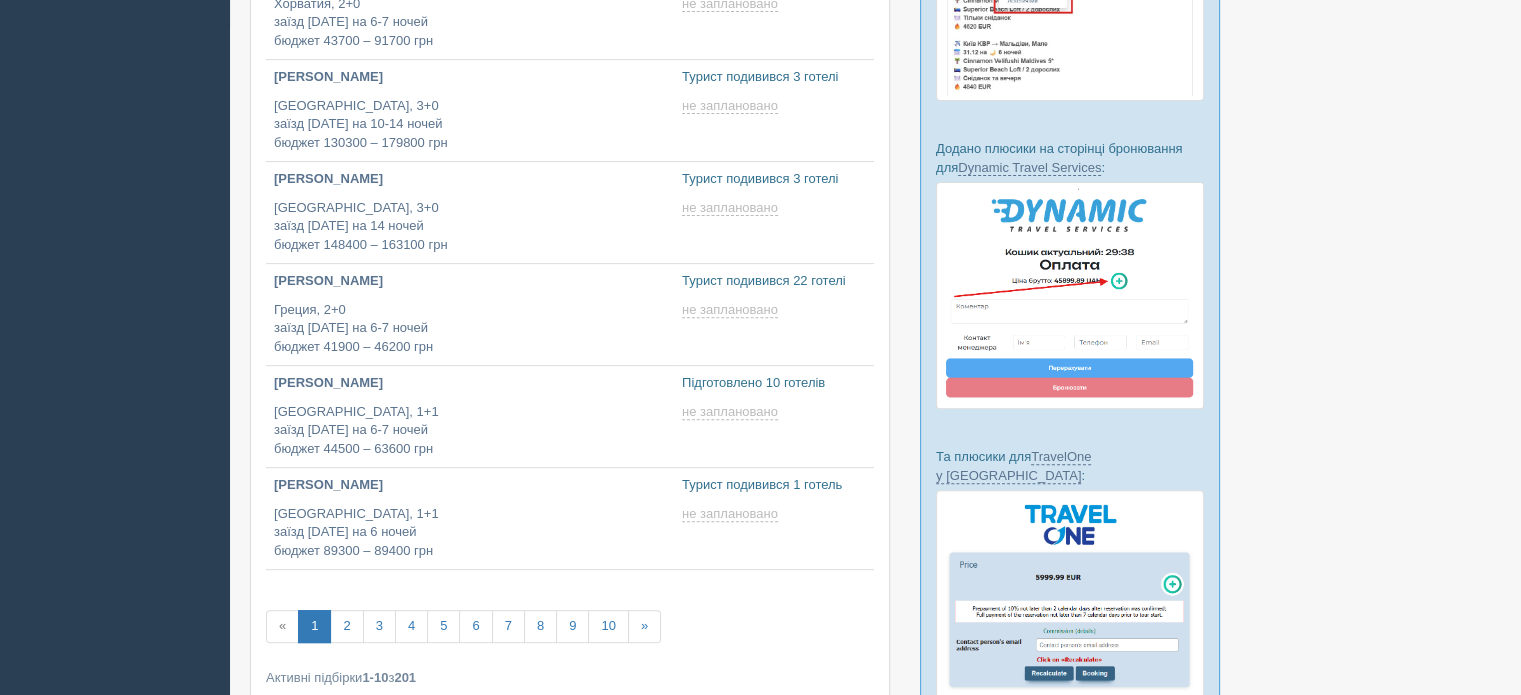 scroll, scrollTop: 700, scrollLeft: 0, axis: vertical 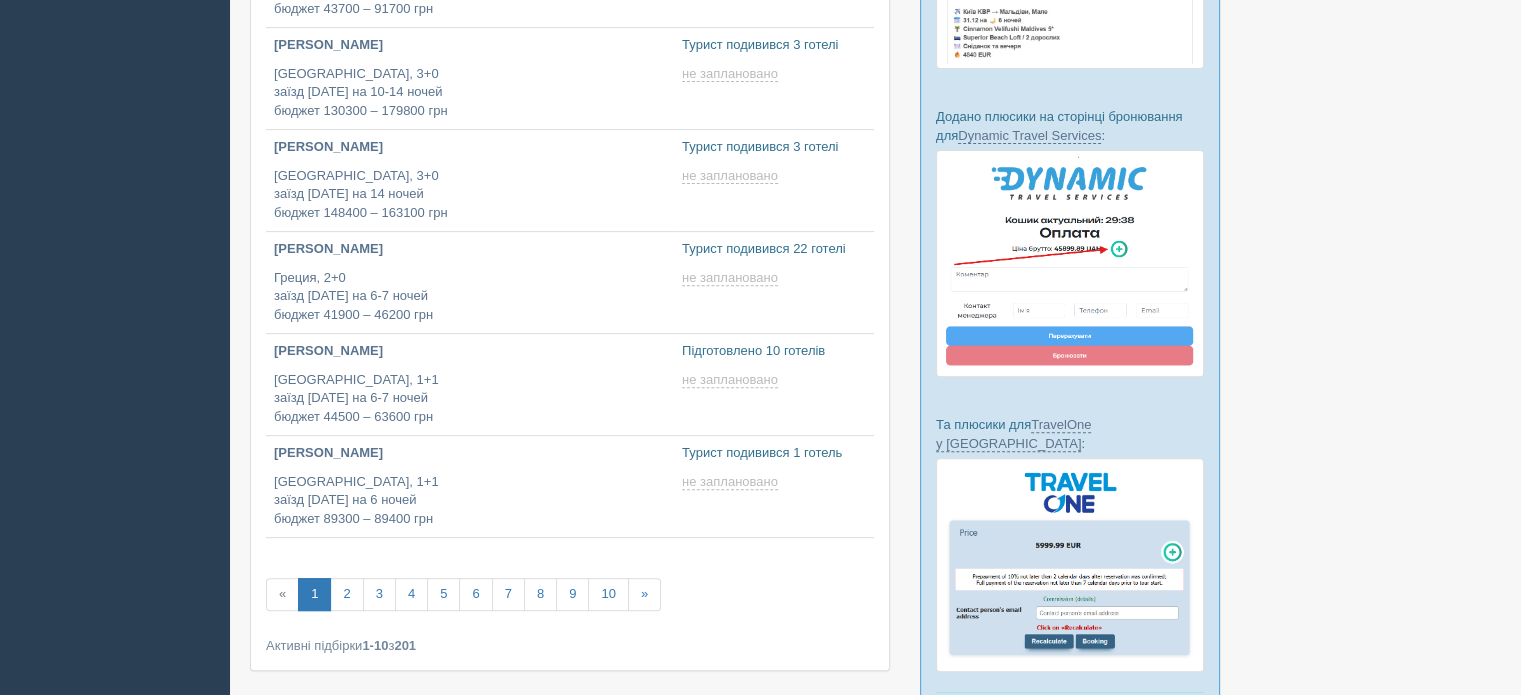 type on "2025-07-10 18:50" 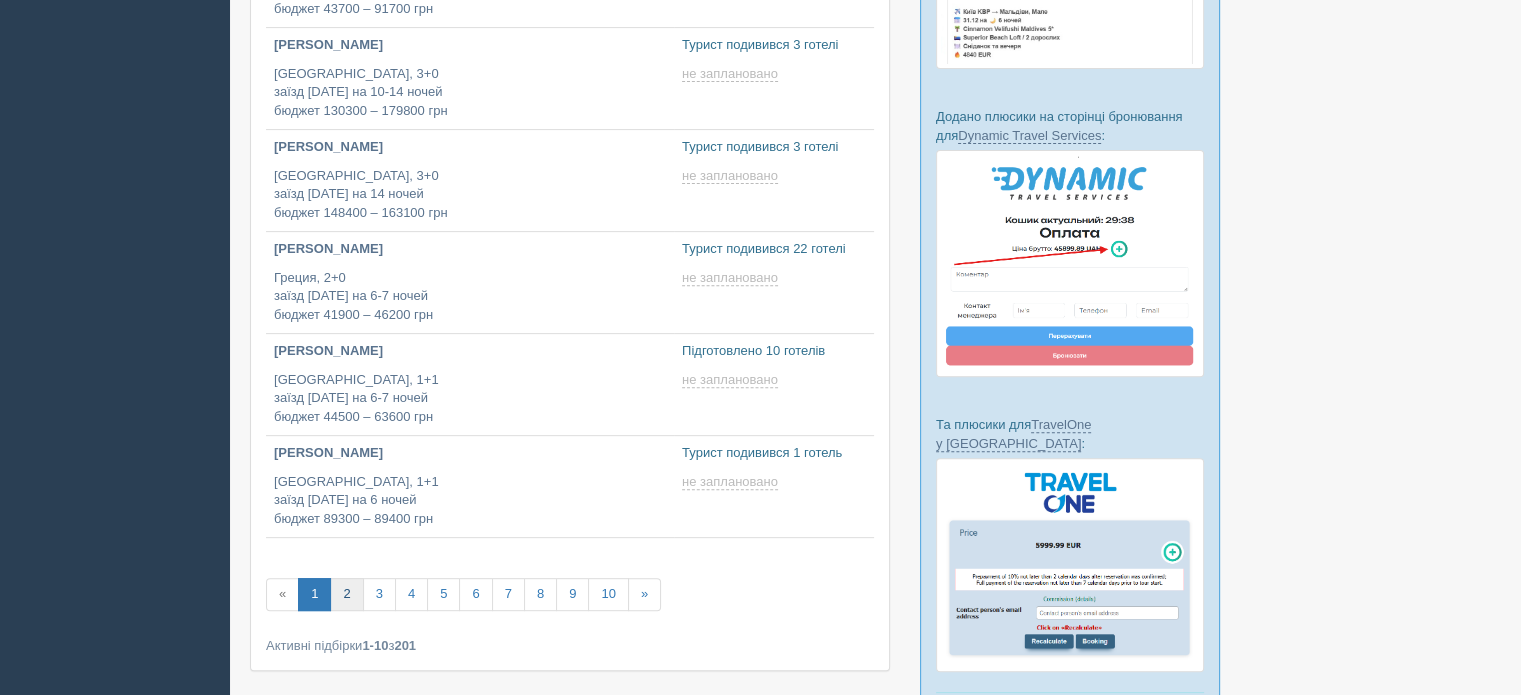 click on "2" at bounding box center [346, 594] 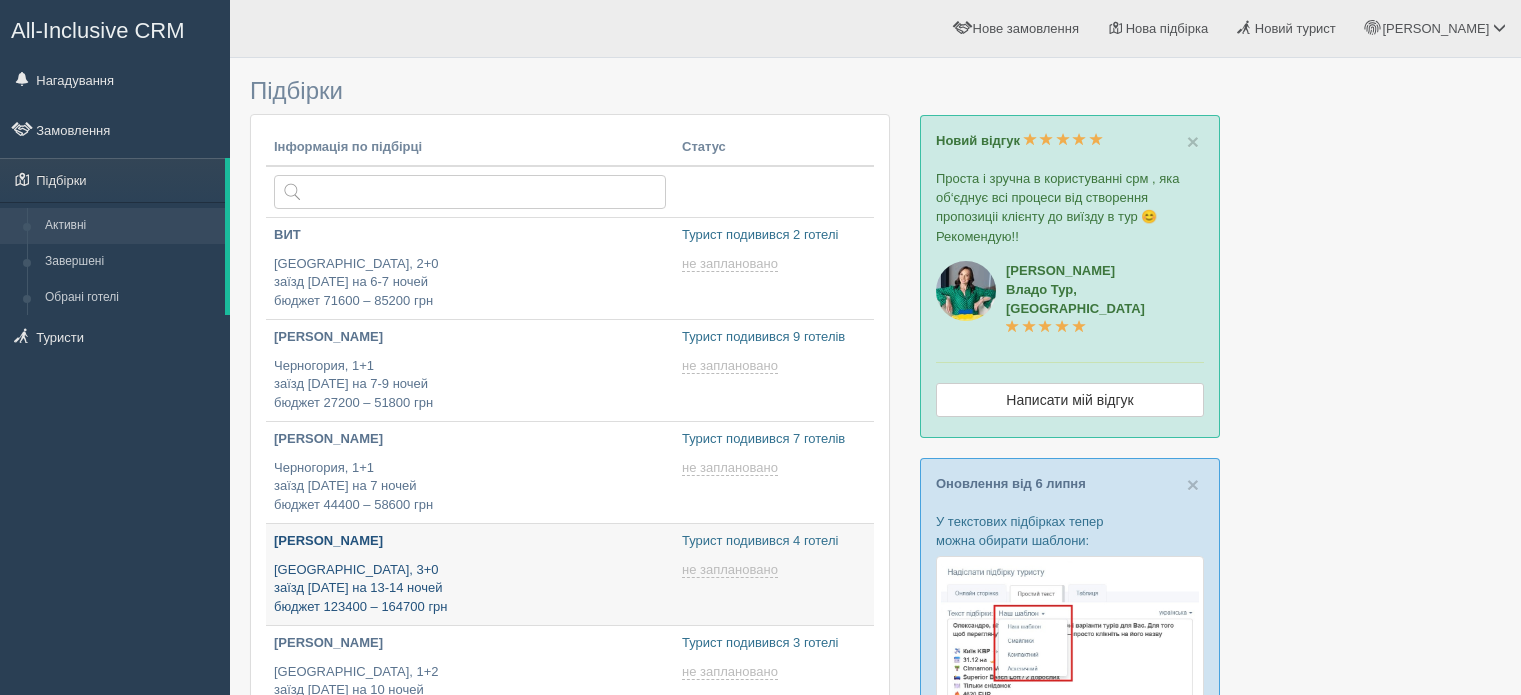 scroll, scrollTop: 0, scrollLeft: 0, axis: both 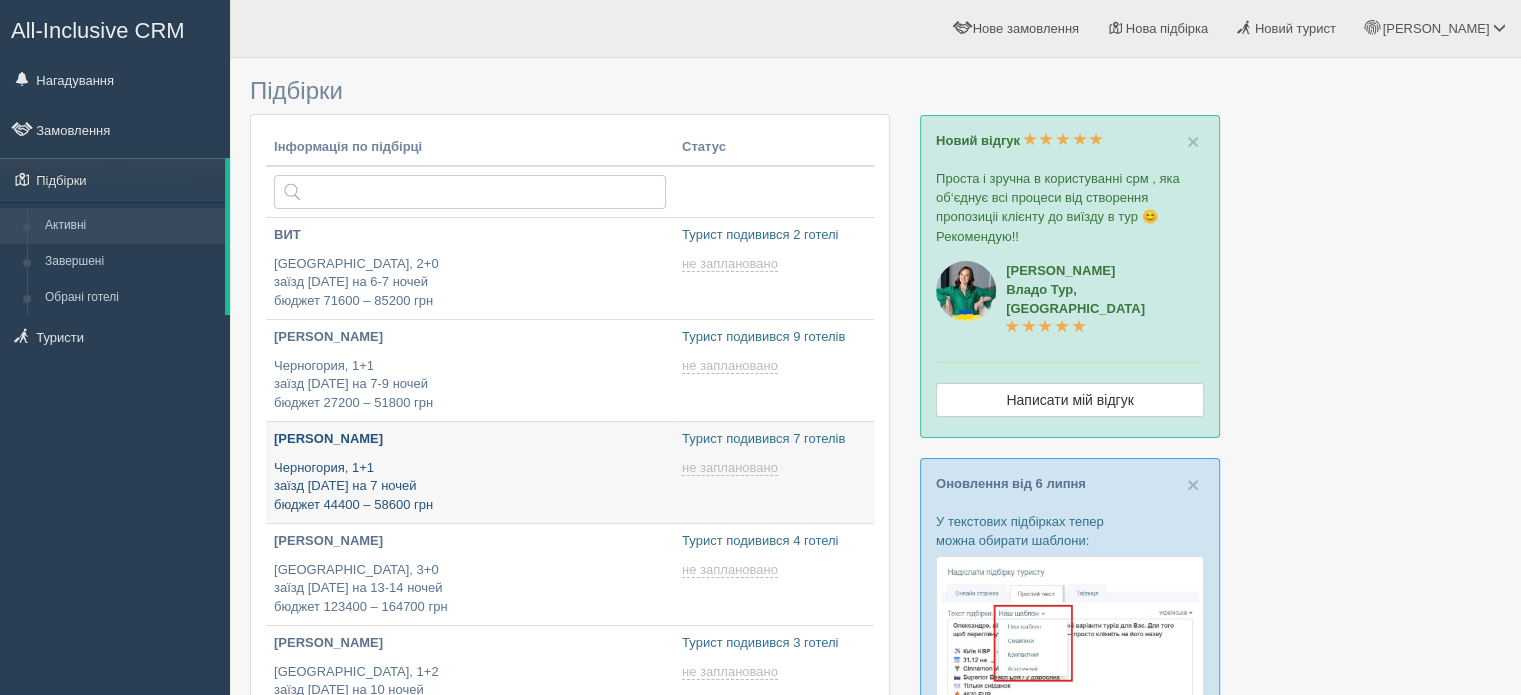 type on "[DATE] 10:30" 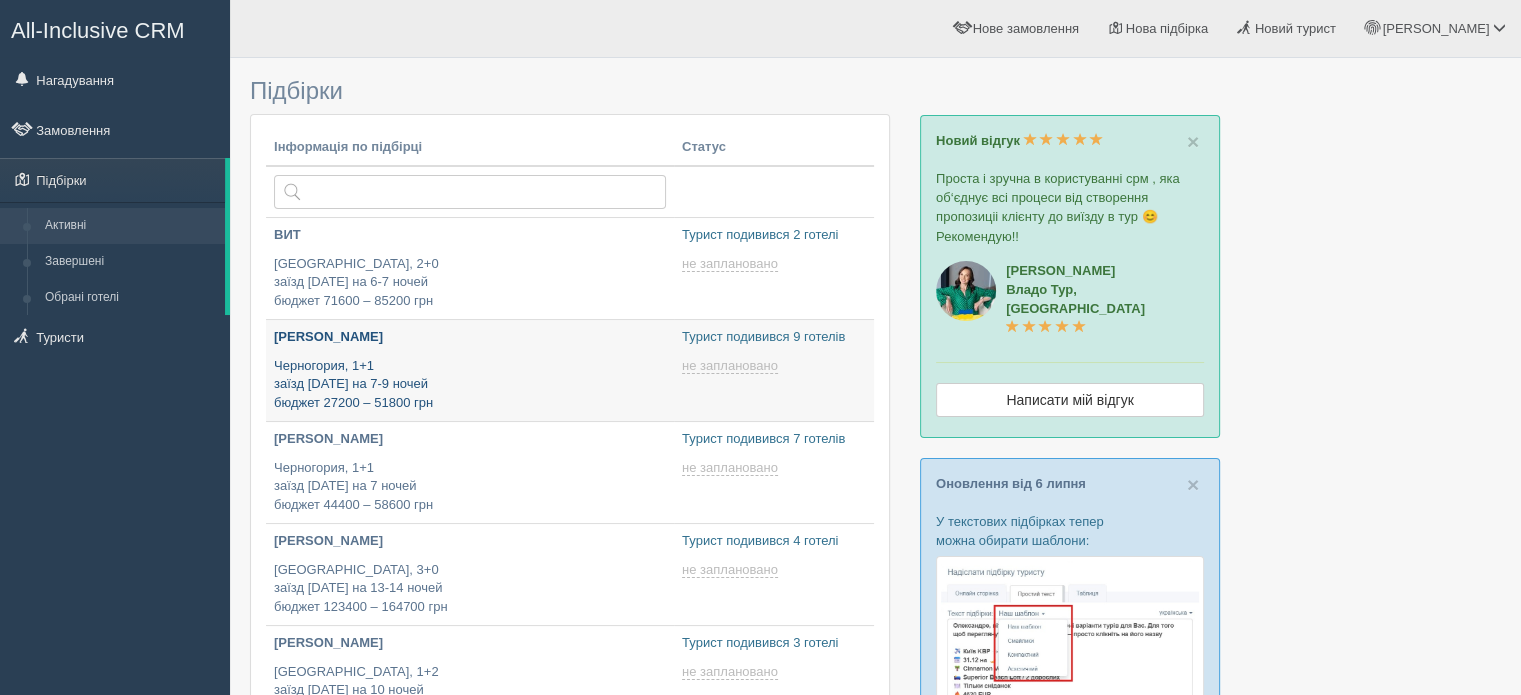 type on "[DATE] 11:25" 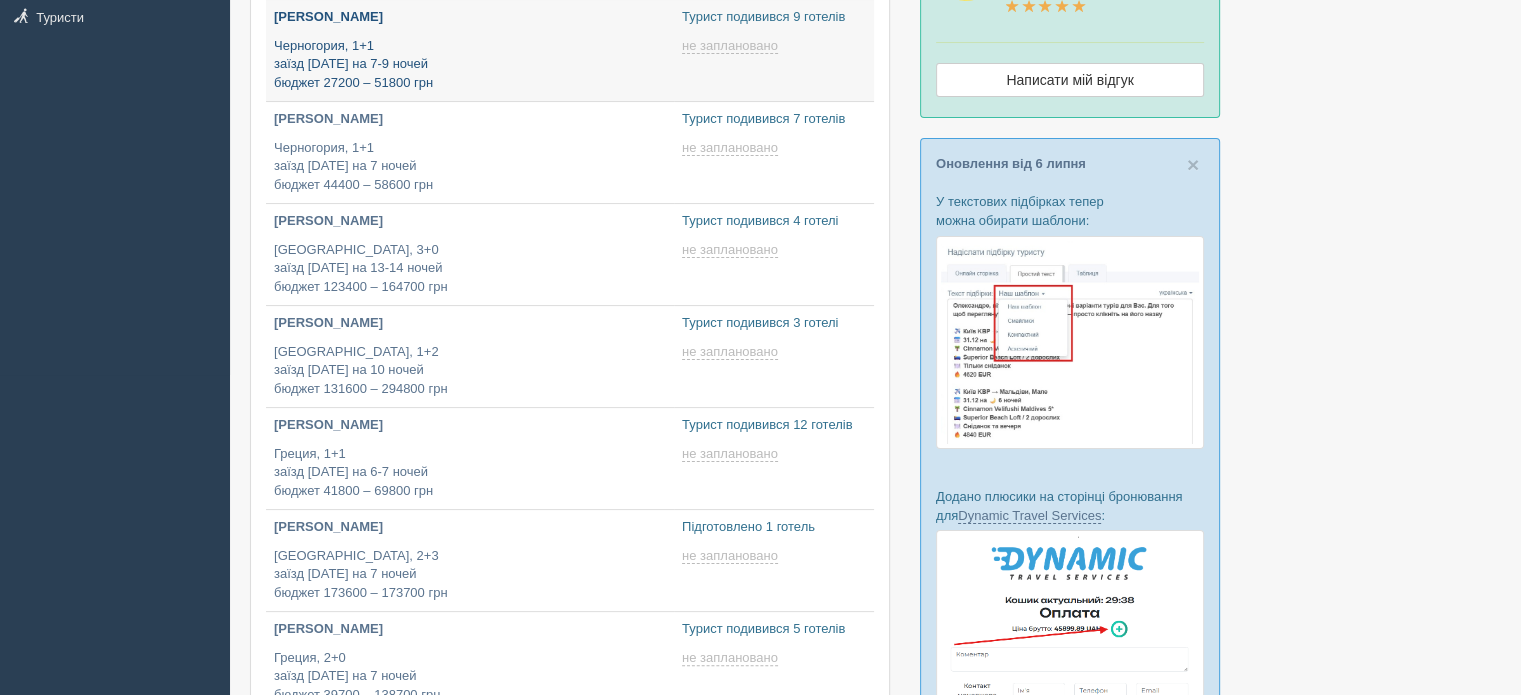 scroll, scrollTop: 400, scrollLeft: 0, axis: vertical 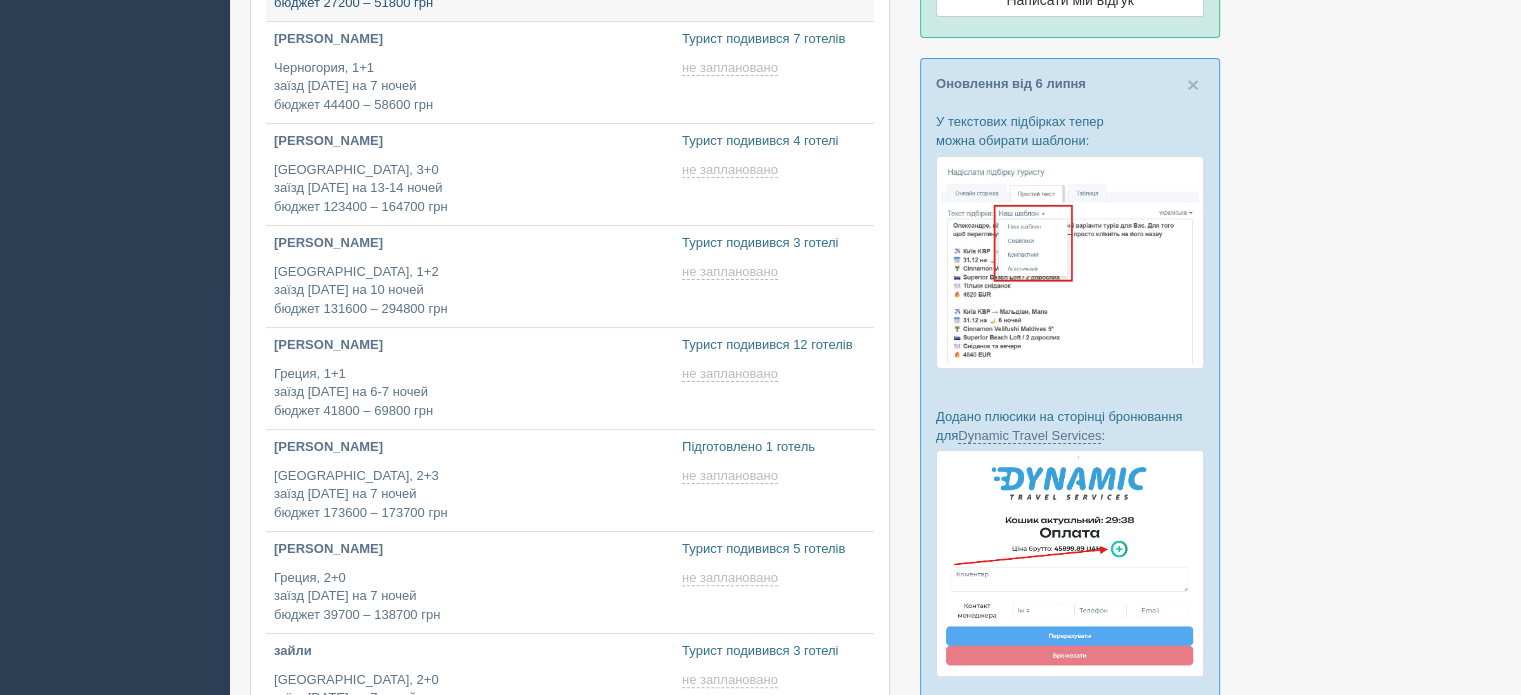 type on "2025-07-10 10:30" 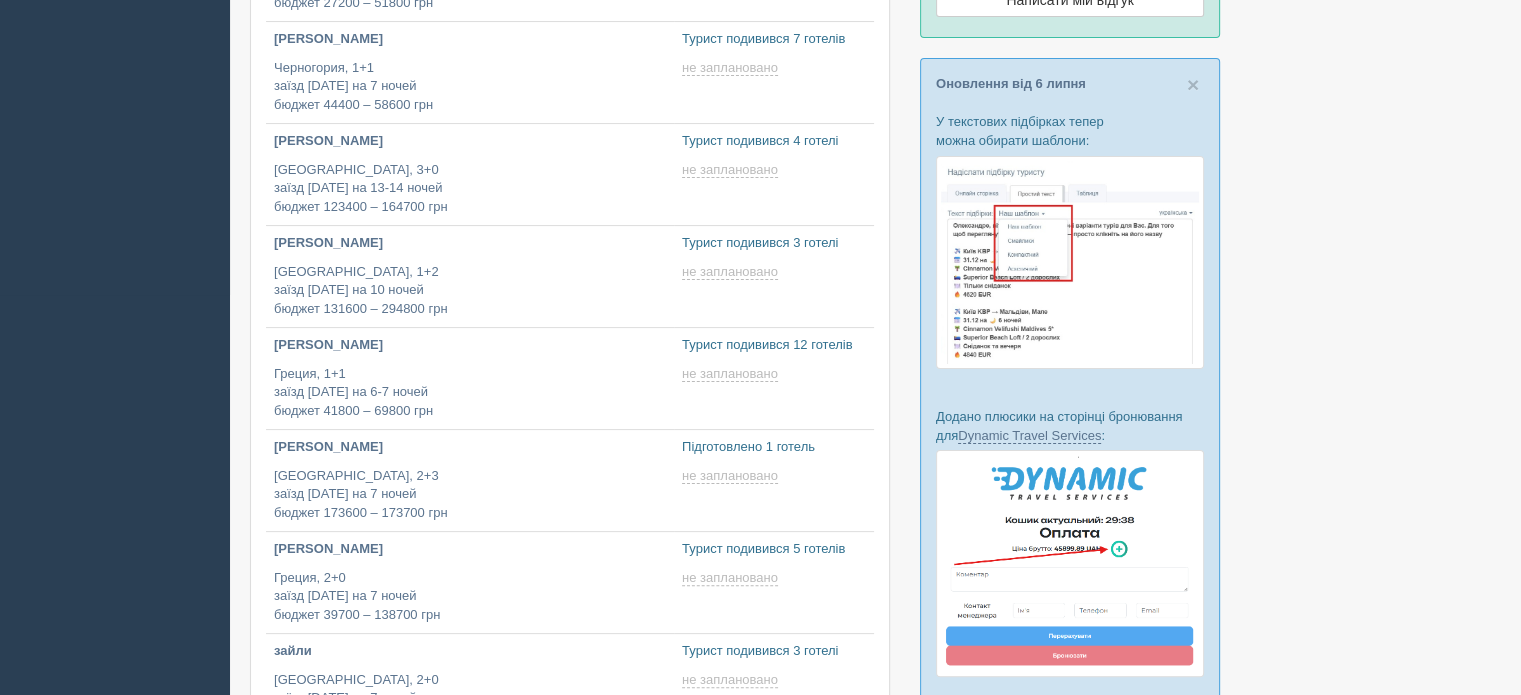 type on "2025-07-10 11:00" 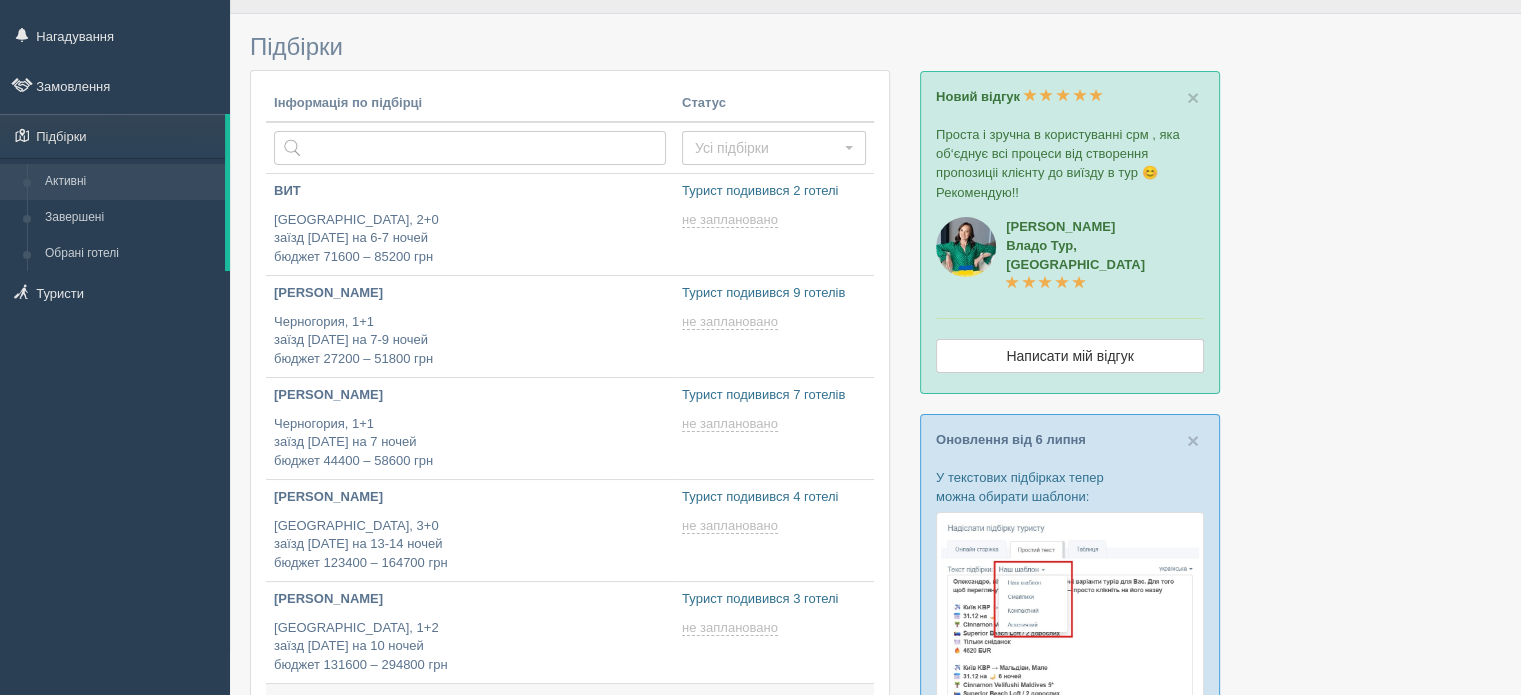scroll, scrollTop: 0, scrollLeft: 0, axis: both 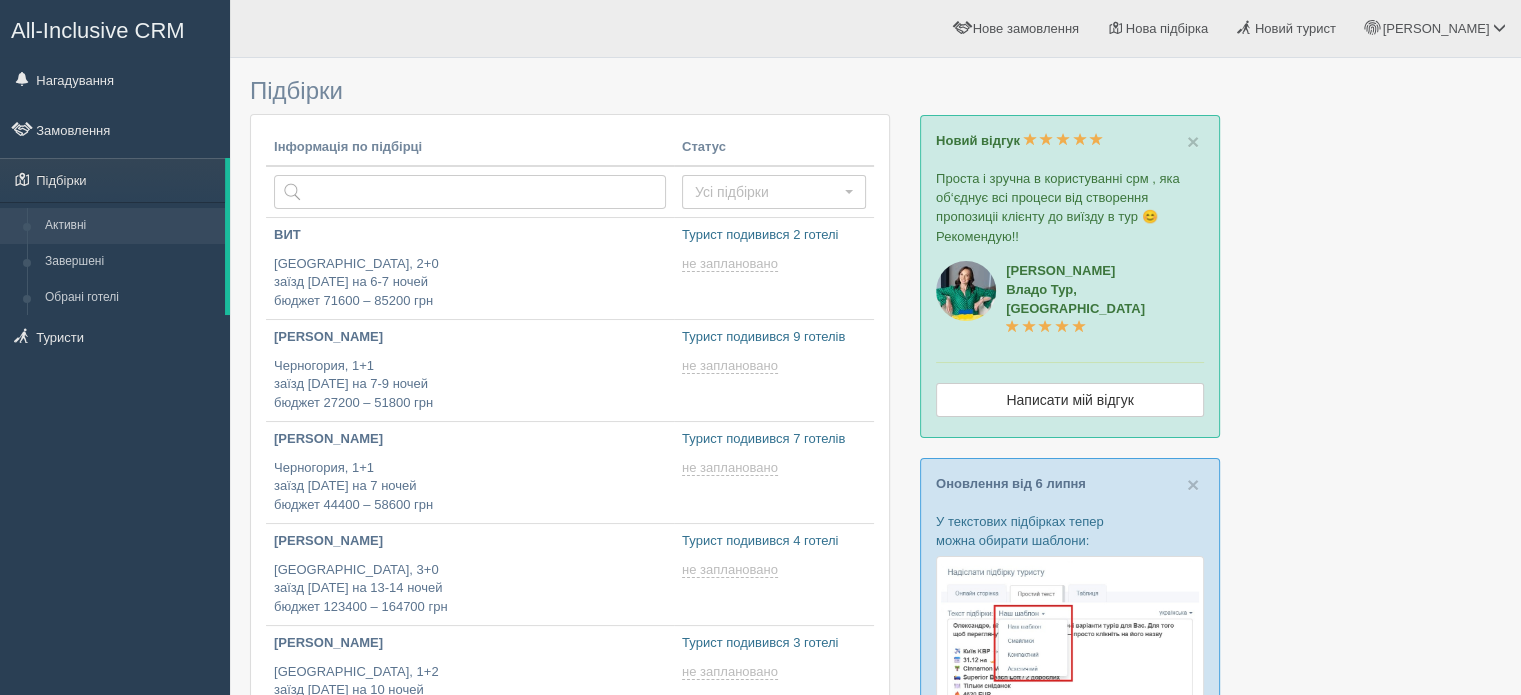 type on "2025-07-10 18:15" 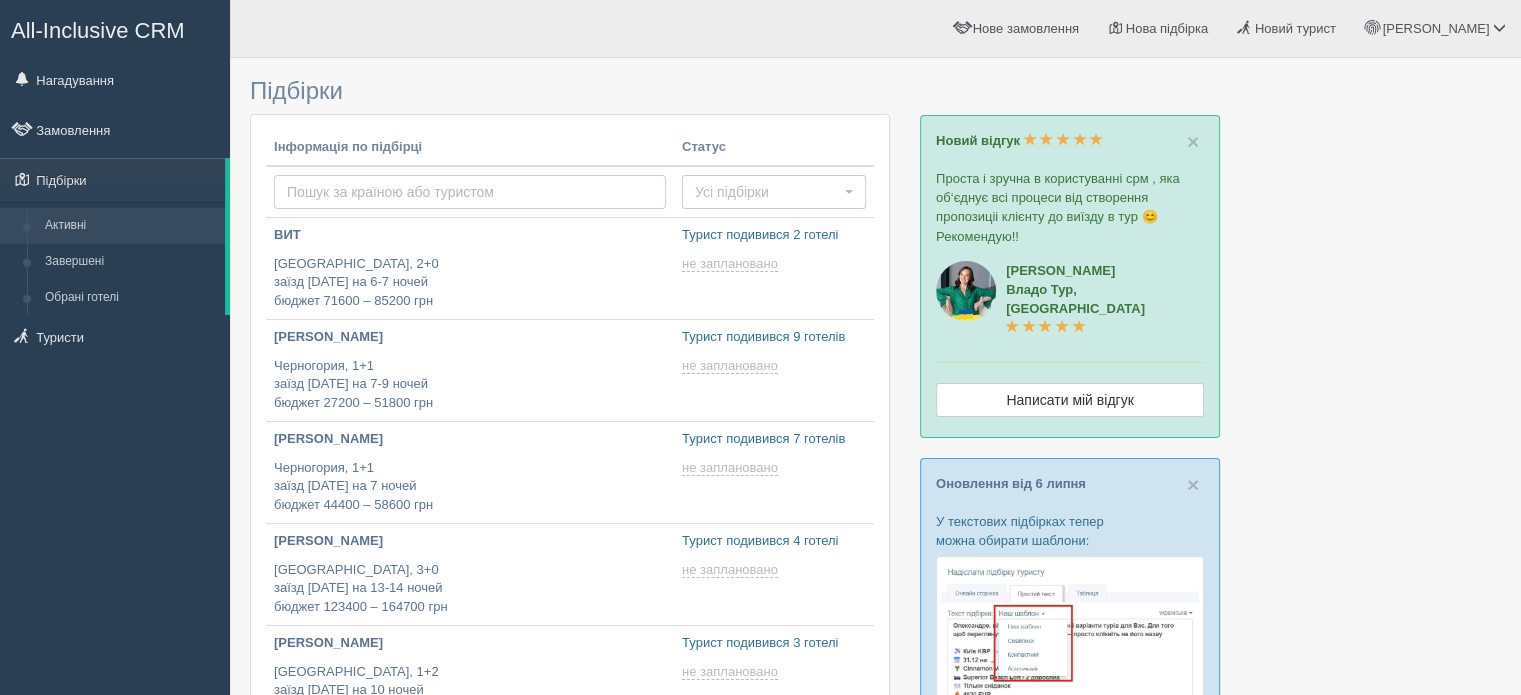 click at bounding box center [470, 192] 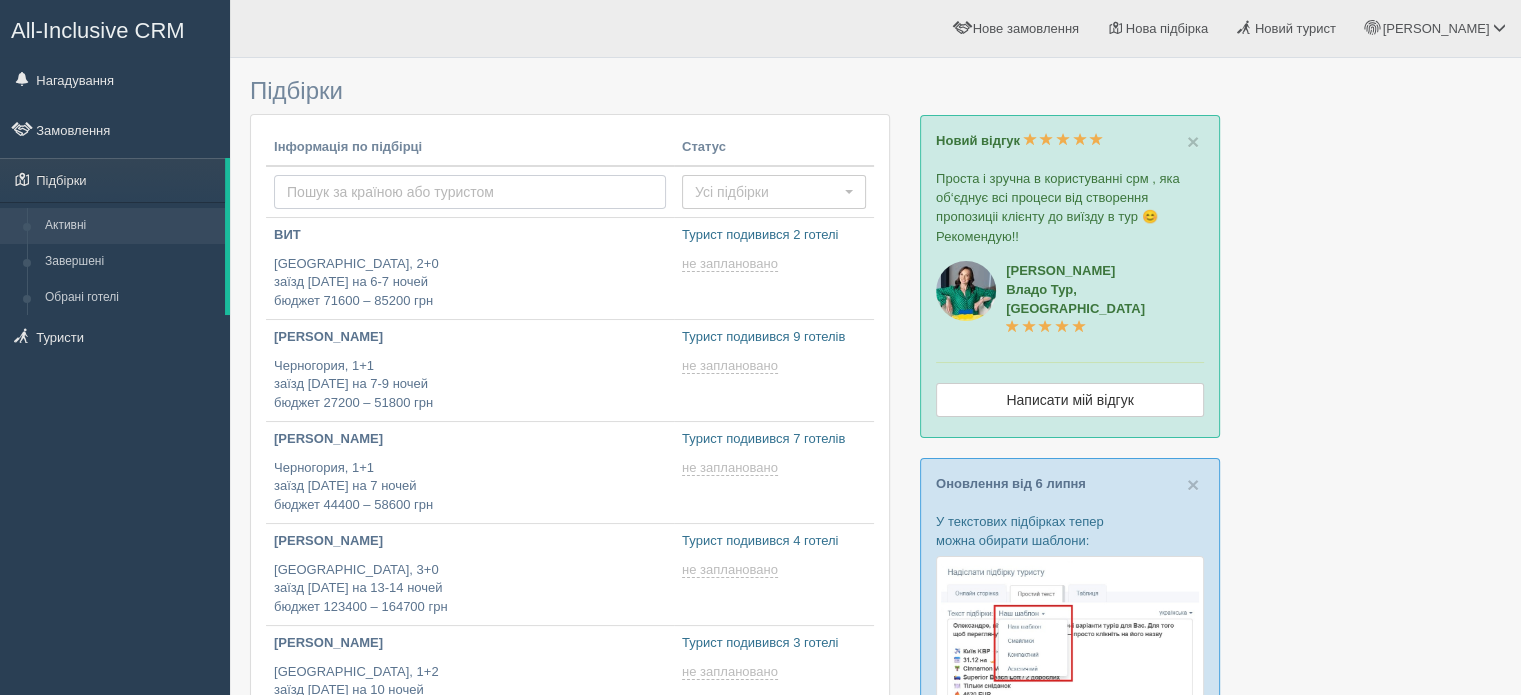 paste on "Best Terramarina 4" 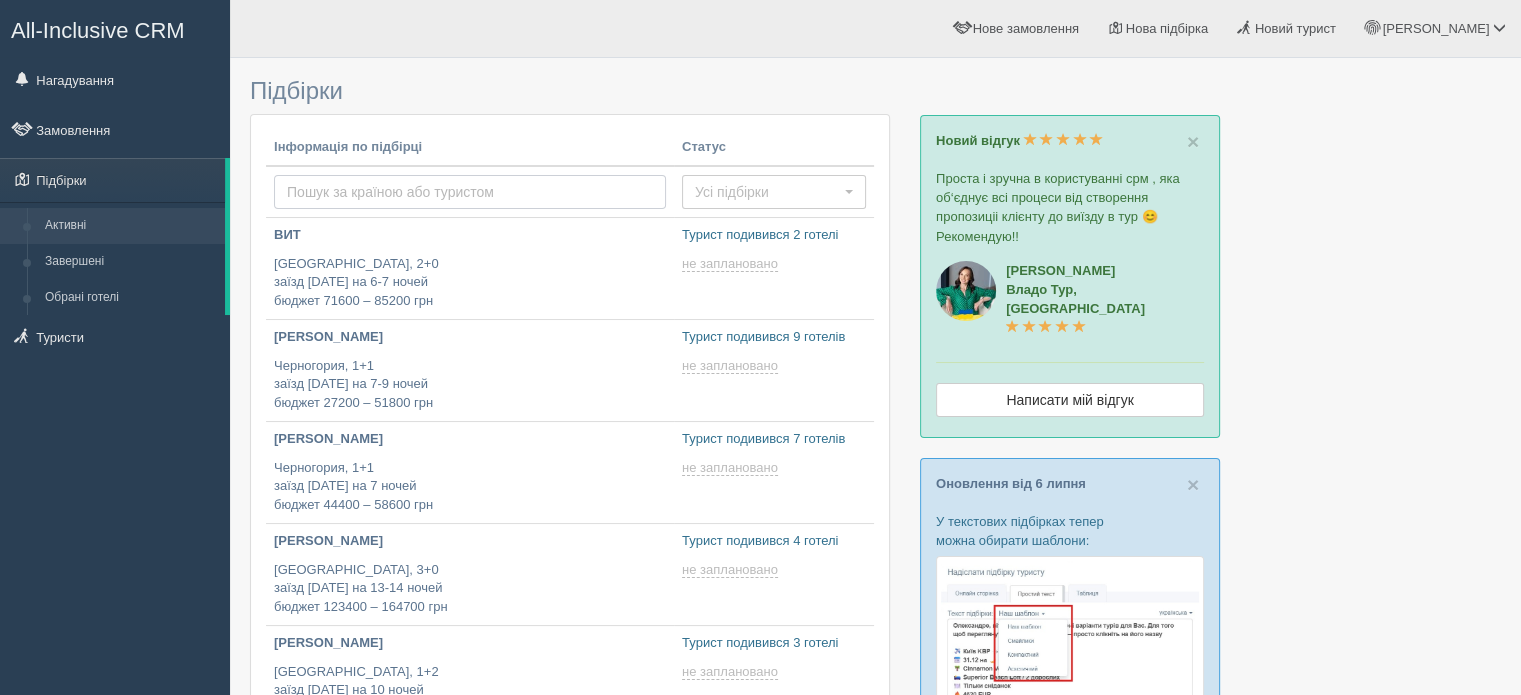 type on "Best Terramarina 4" 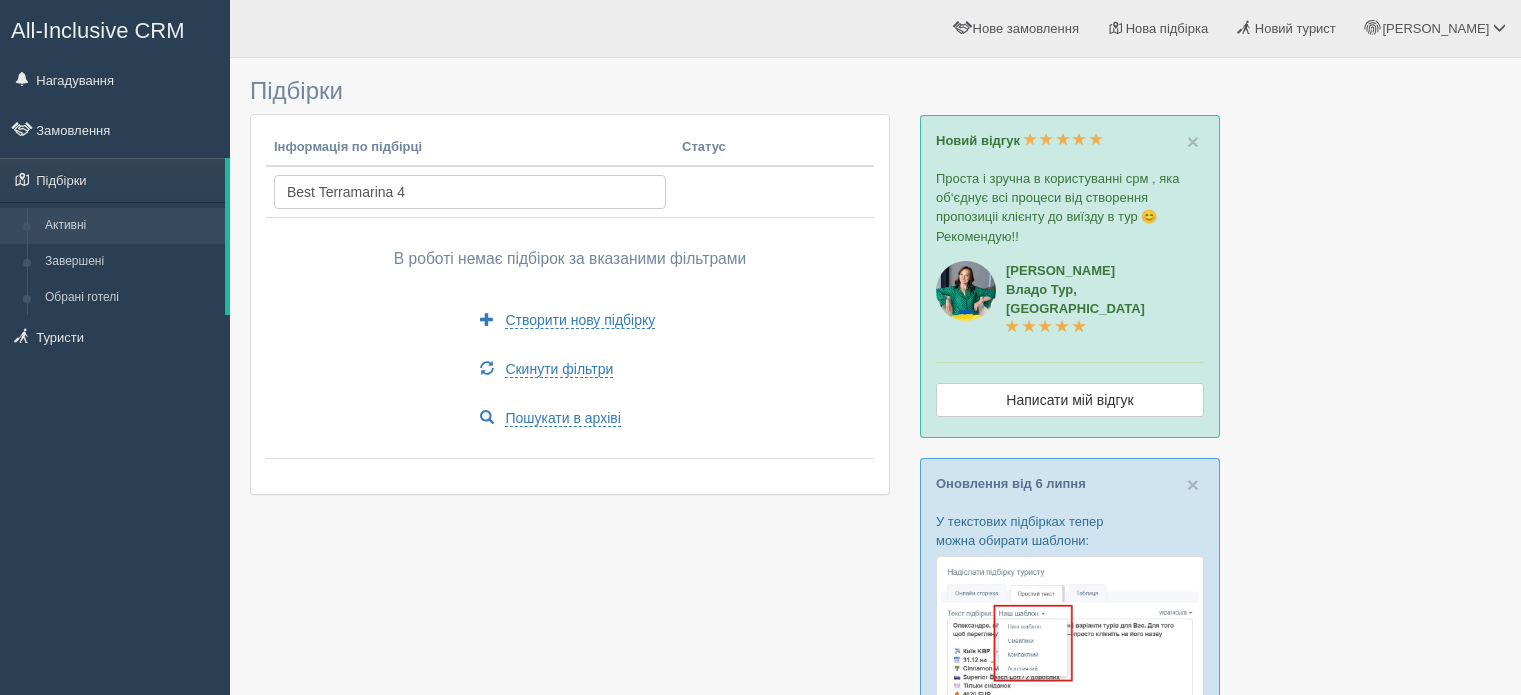 scroll, scrollTop: 0, scrollLeft: 0, axis: both 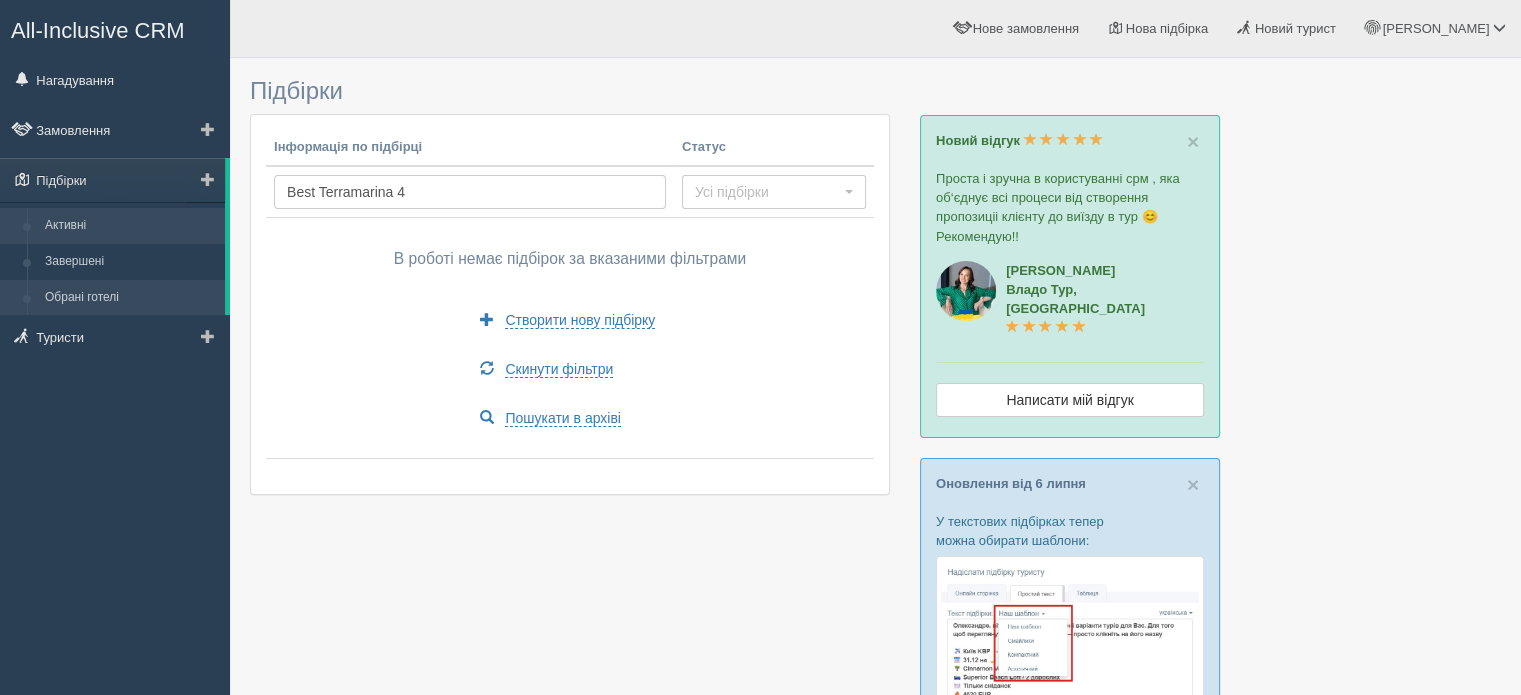 click on "Обрані готелі" at bounding box center [130, 298] 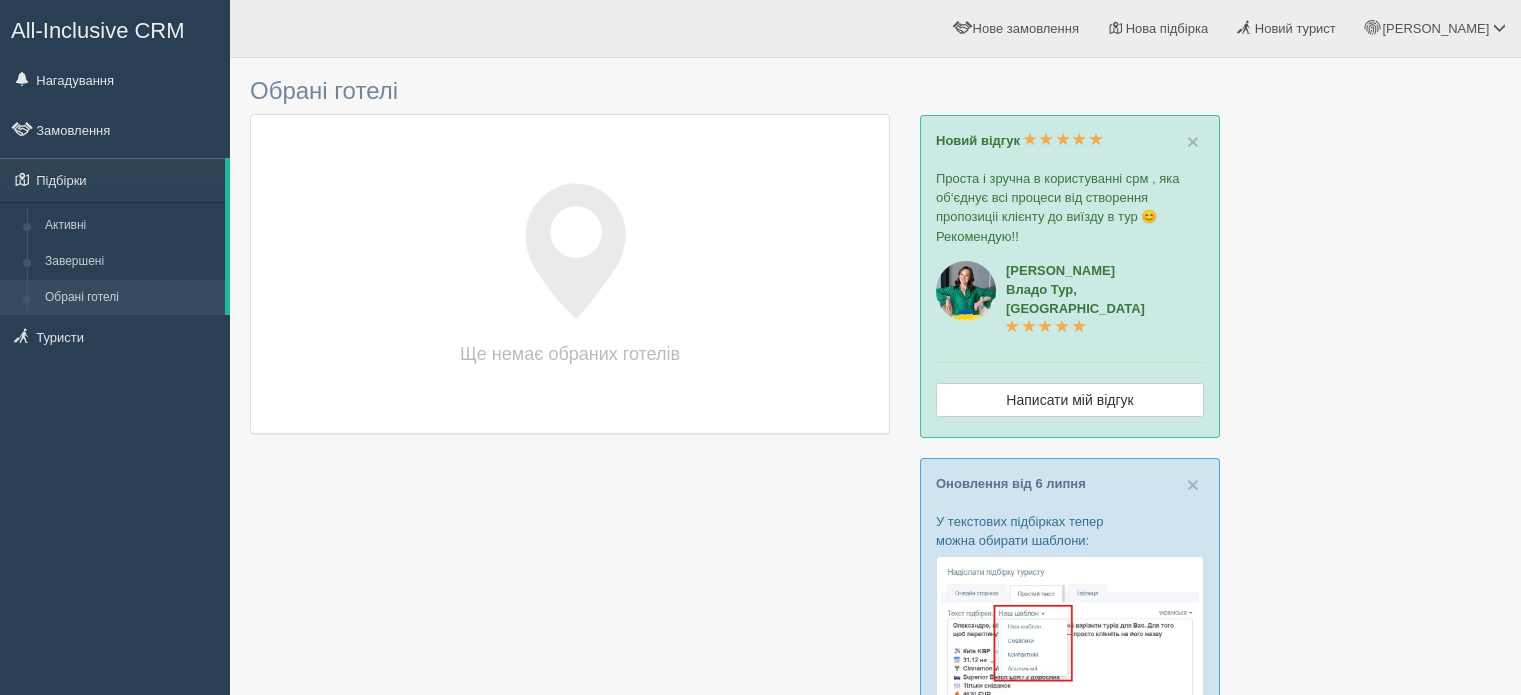 scroll, scrollTop: 0, scrollLeft: 0, axis: both 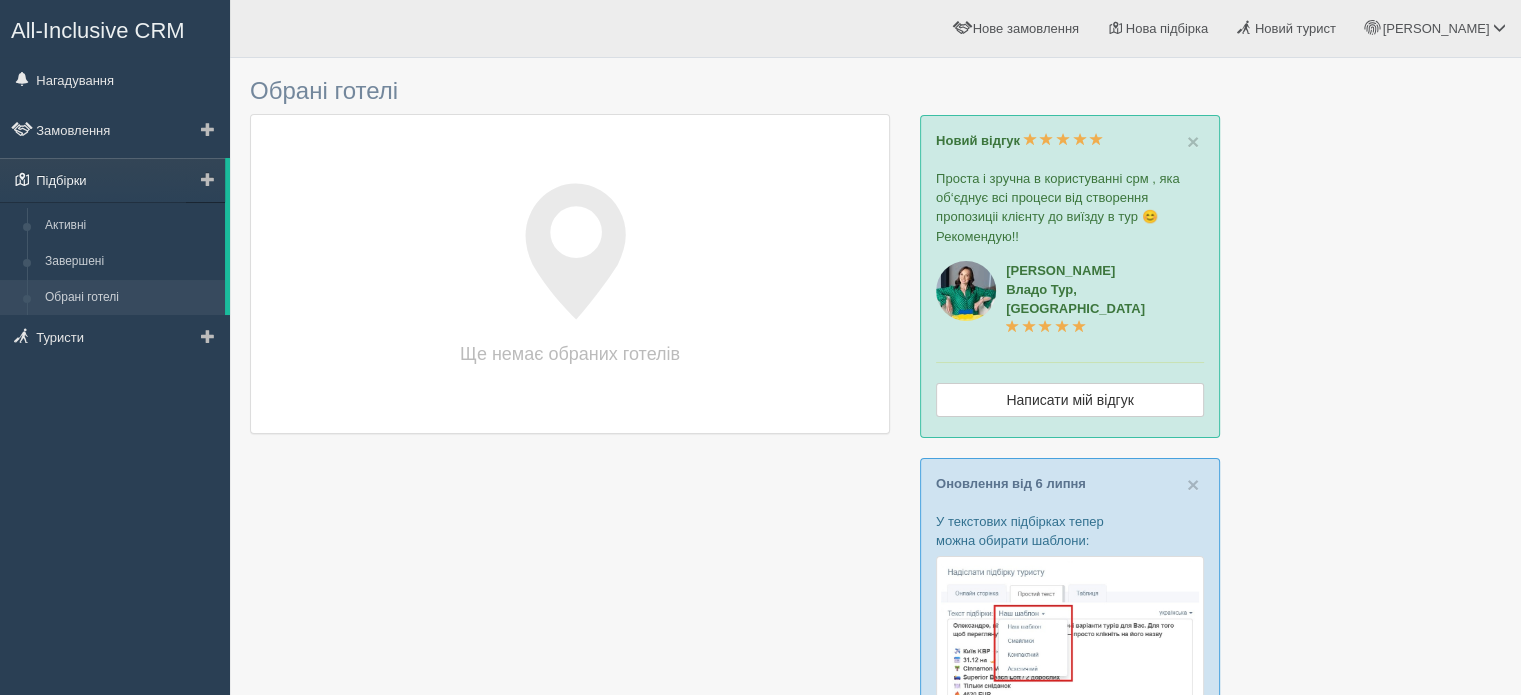click on "Підбірки" at bounding box center [112, 180] 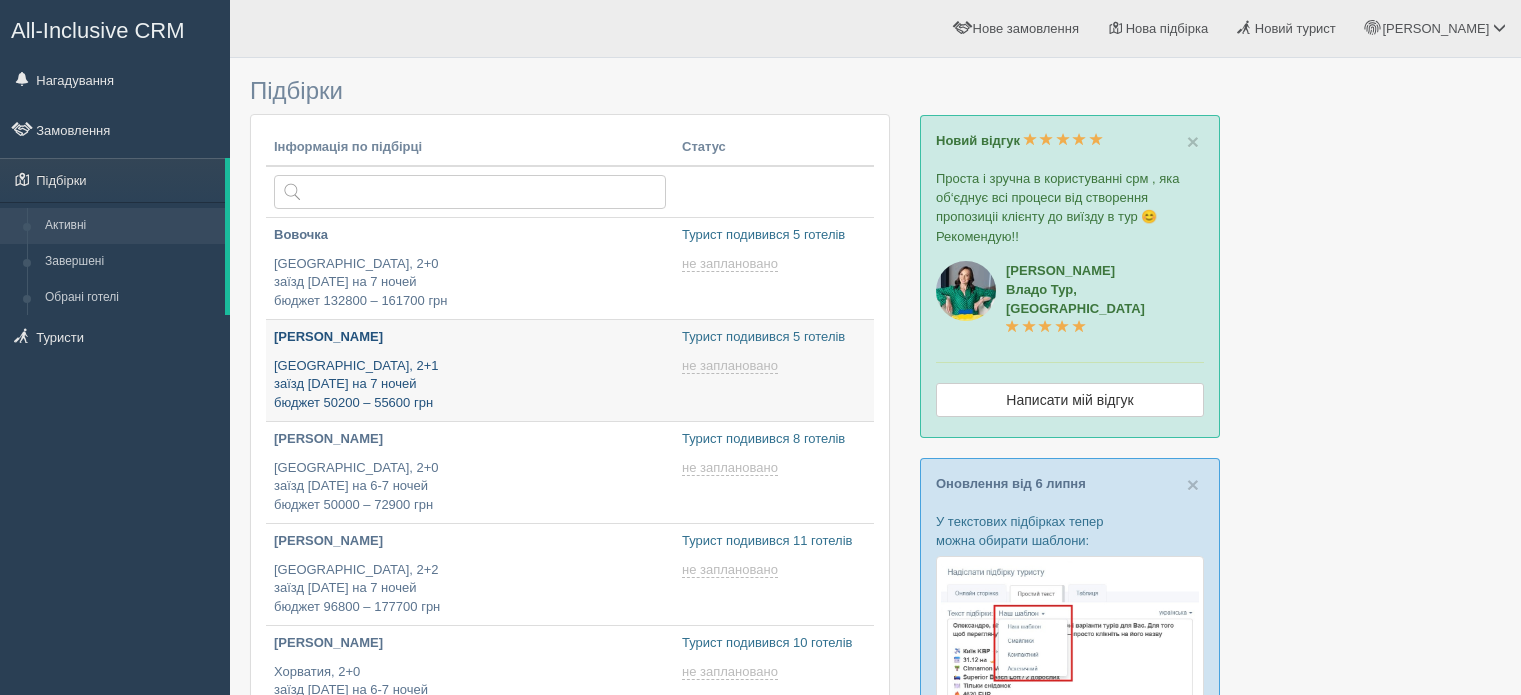 type on "[DATE] 22:35" 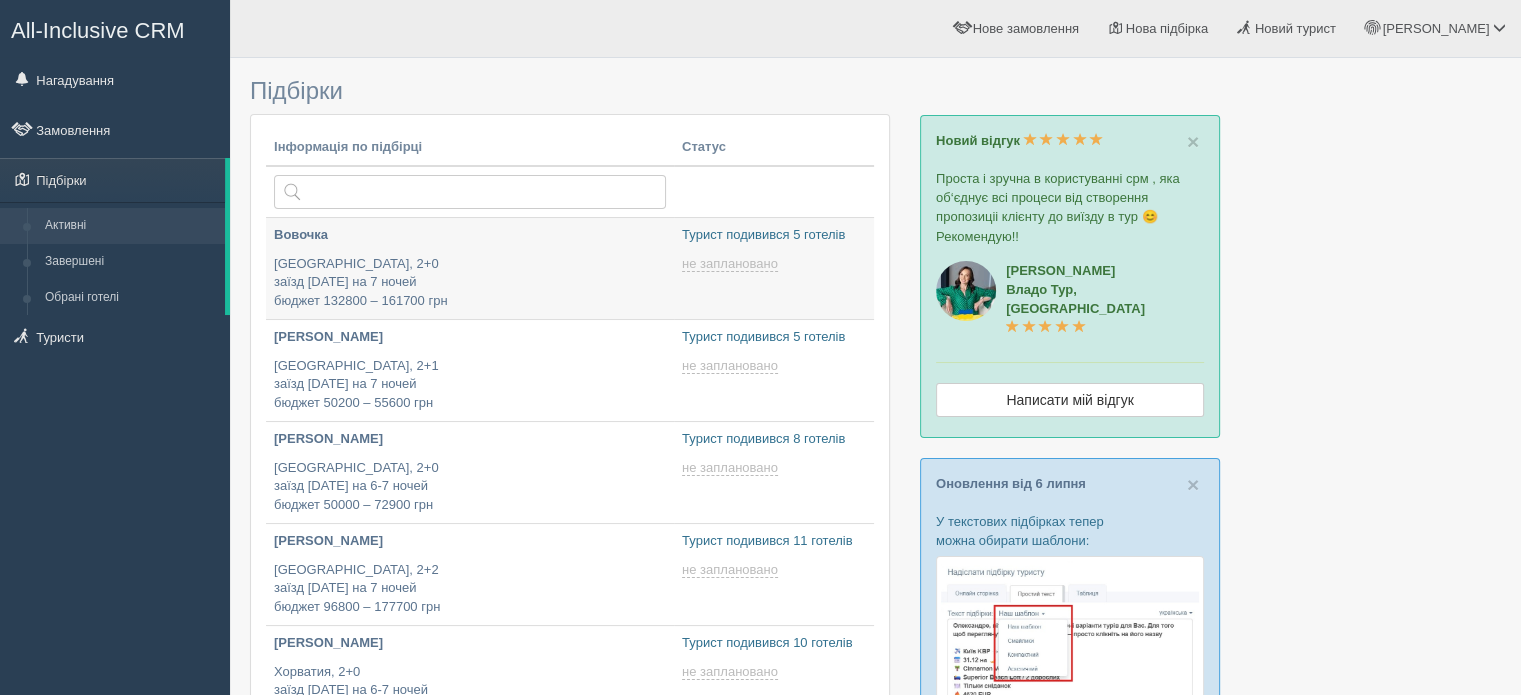 type on "[DATE] 11:25" 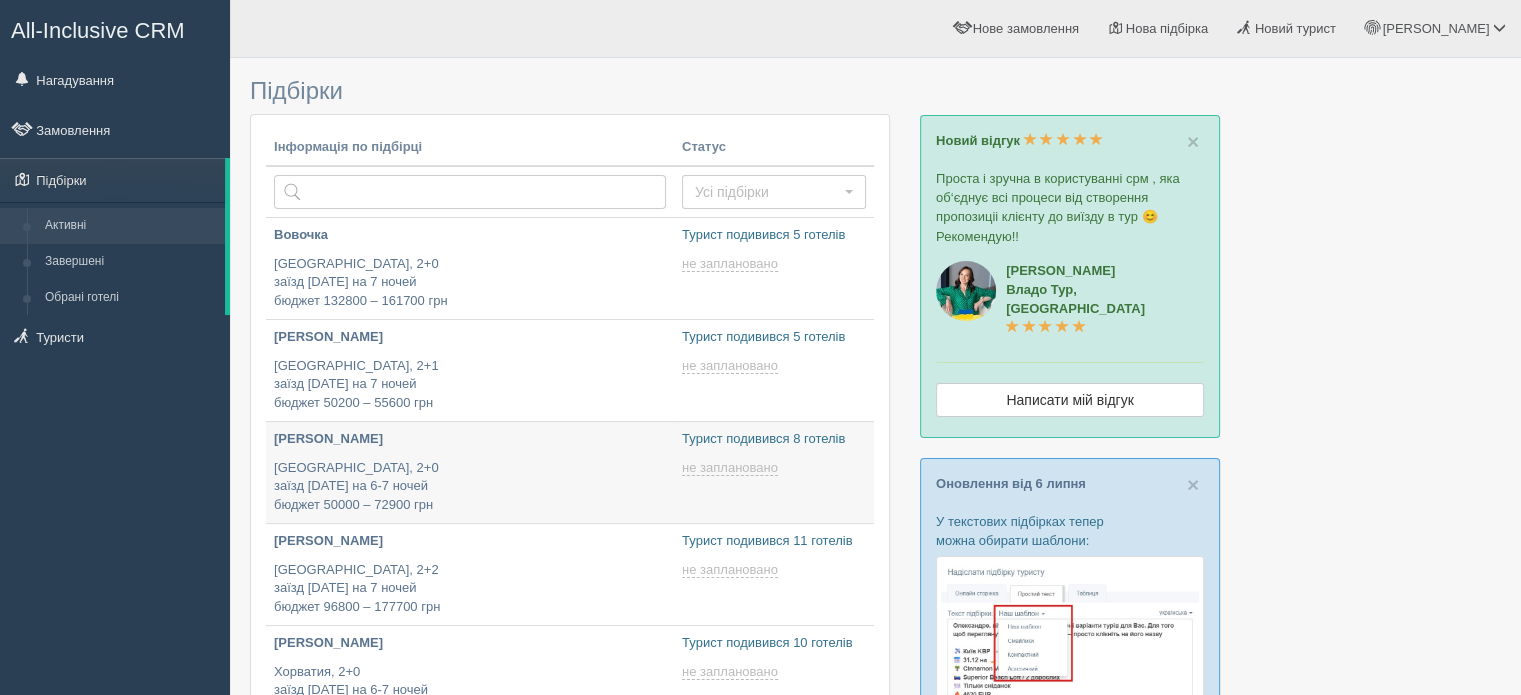 type on "[DATE] 11:55" 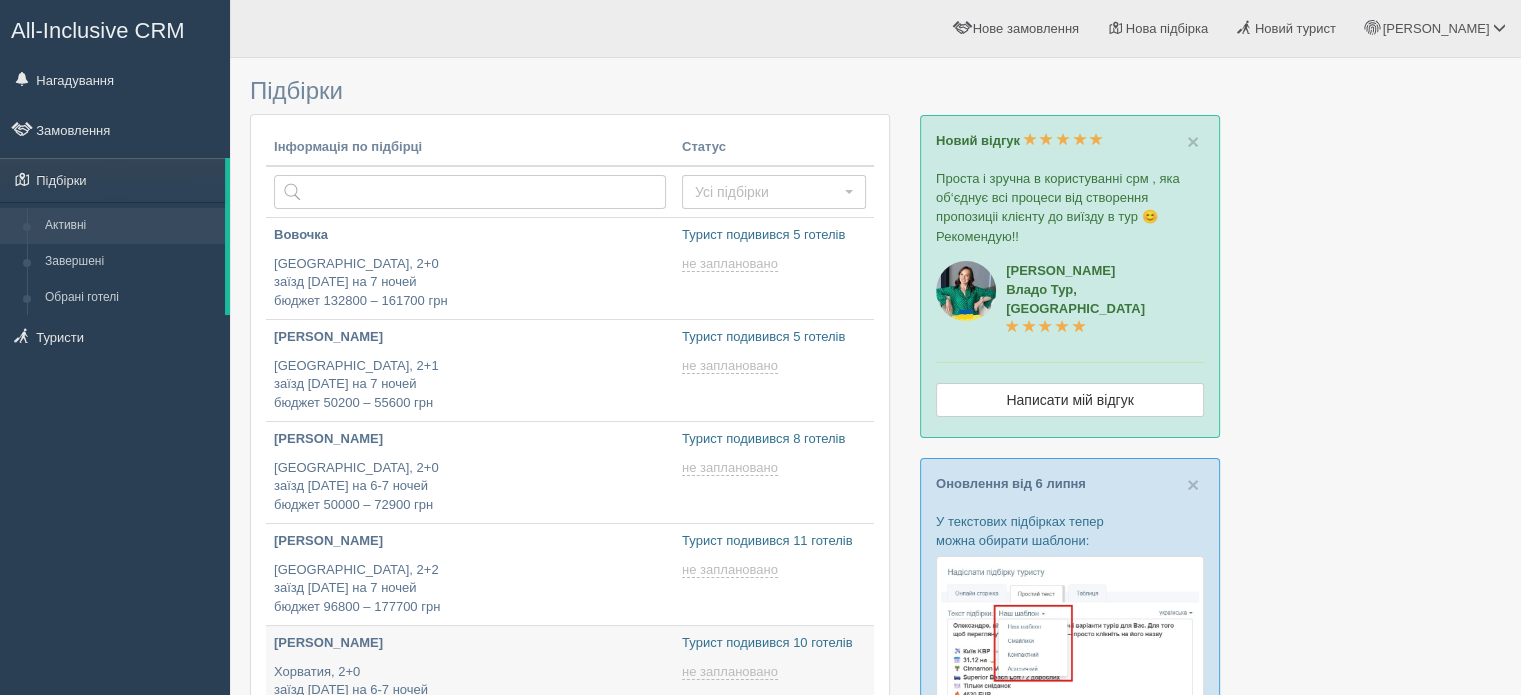 type on "[DATE] 15:40" 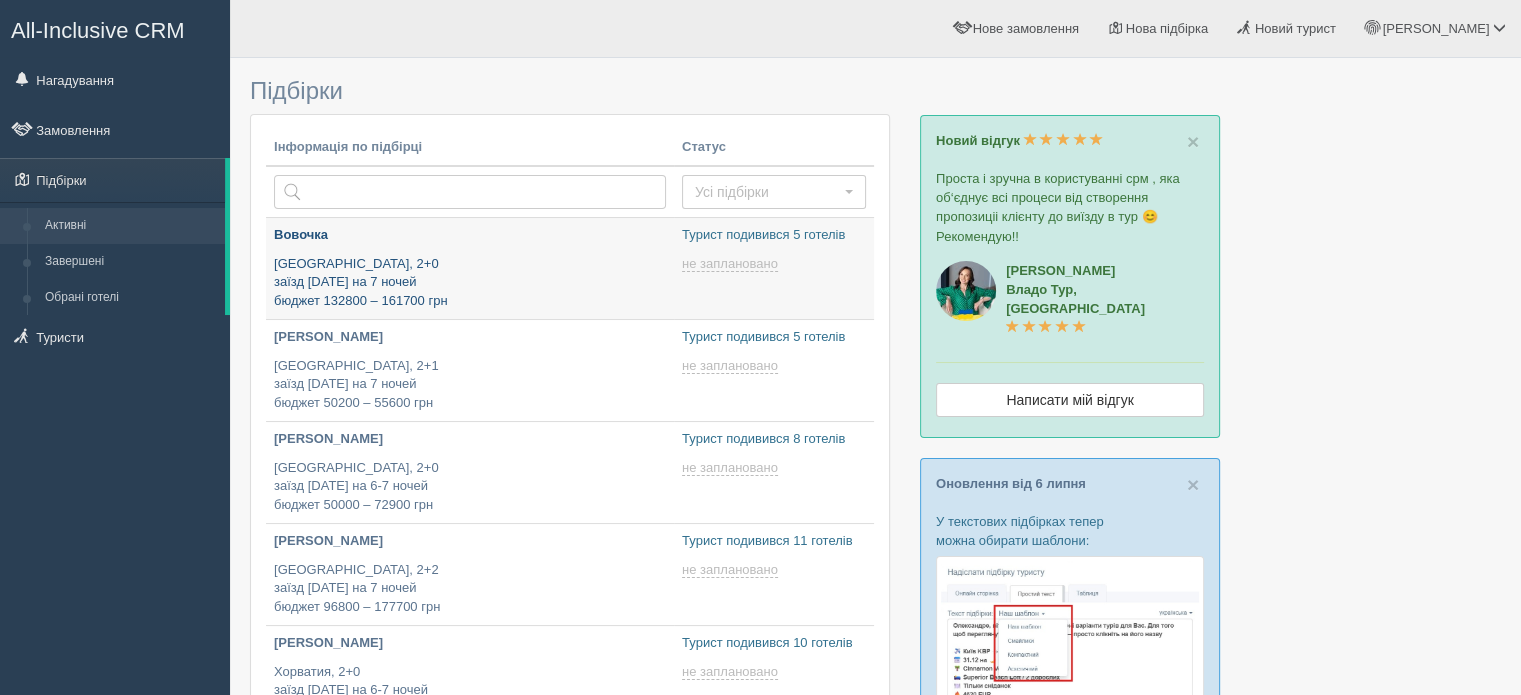 click on "Египет, 2+0 заїзд 27 грудня на 7 ночей бюджет 132800 – 161700 грн" at bounding box center (470, 283) 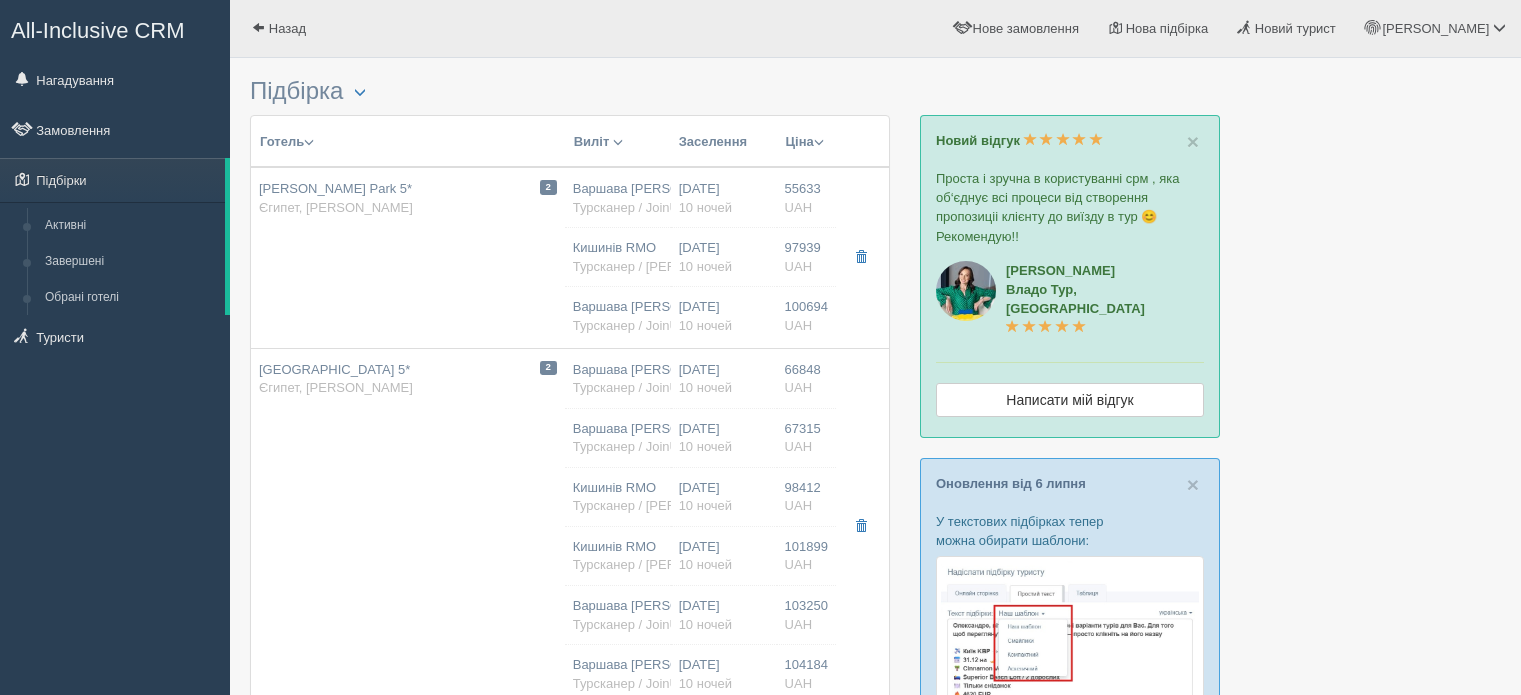 scroll, scrollTop: 0, scrollLeft: 0, axis: both 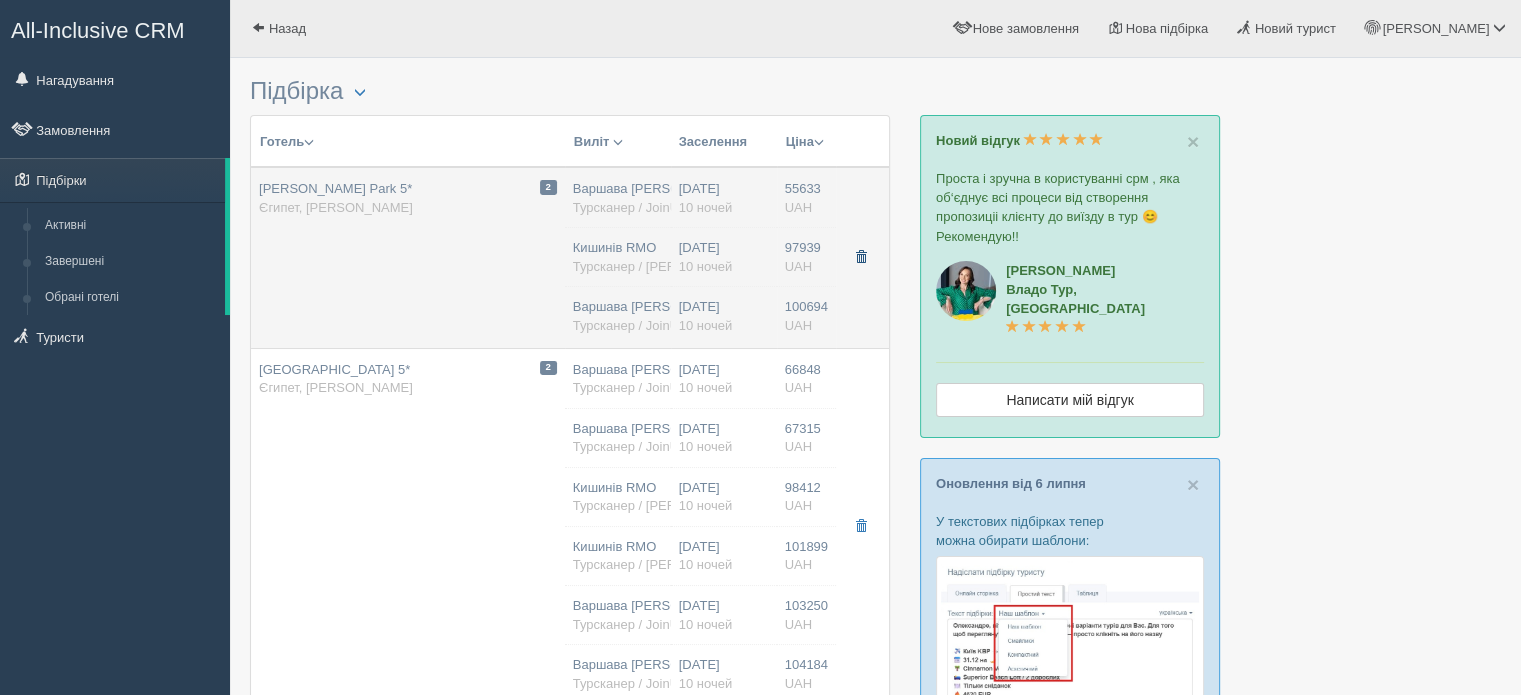 click at bounding box center (861, 257) 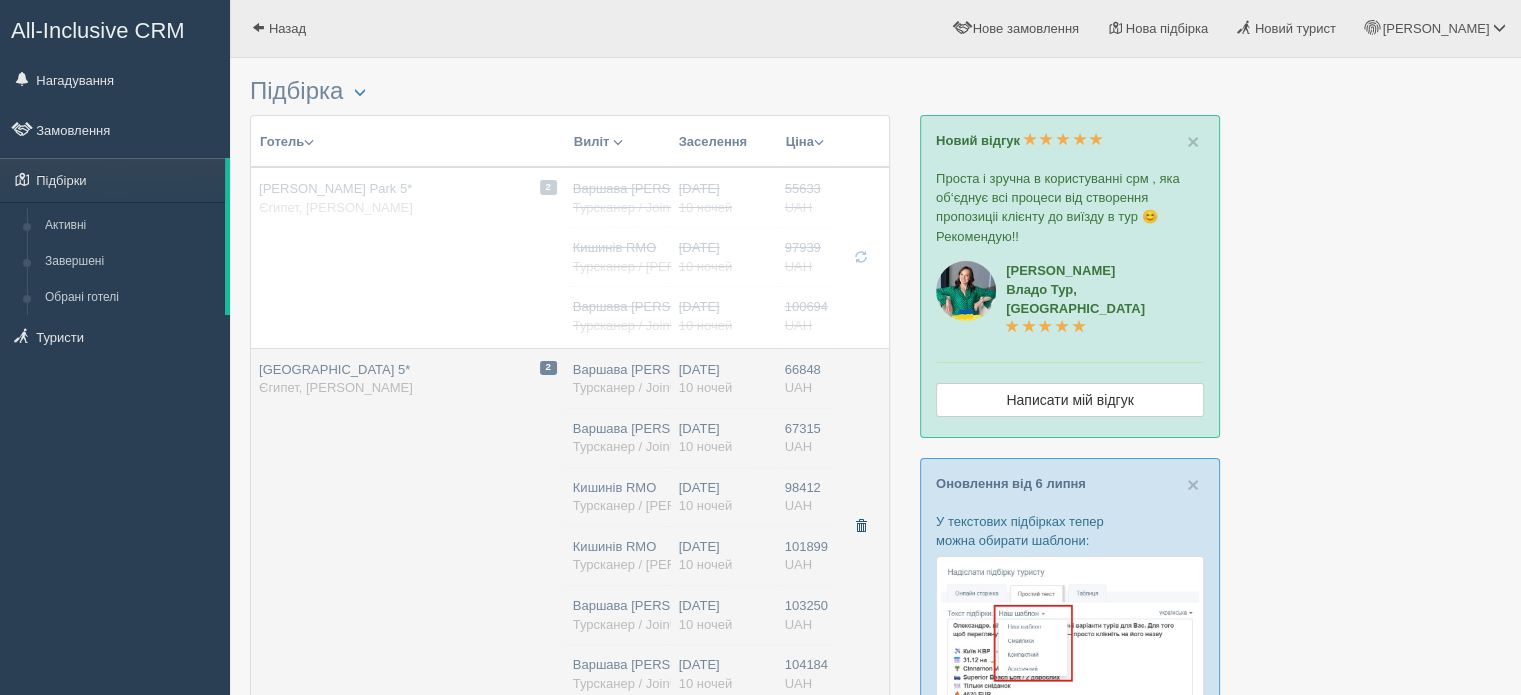 click at bounding box center (861, 527) 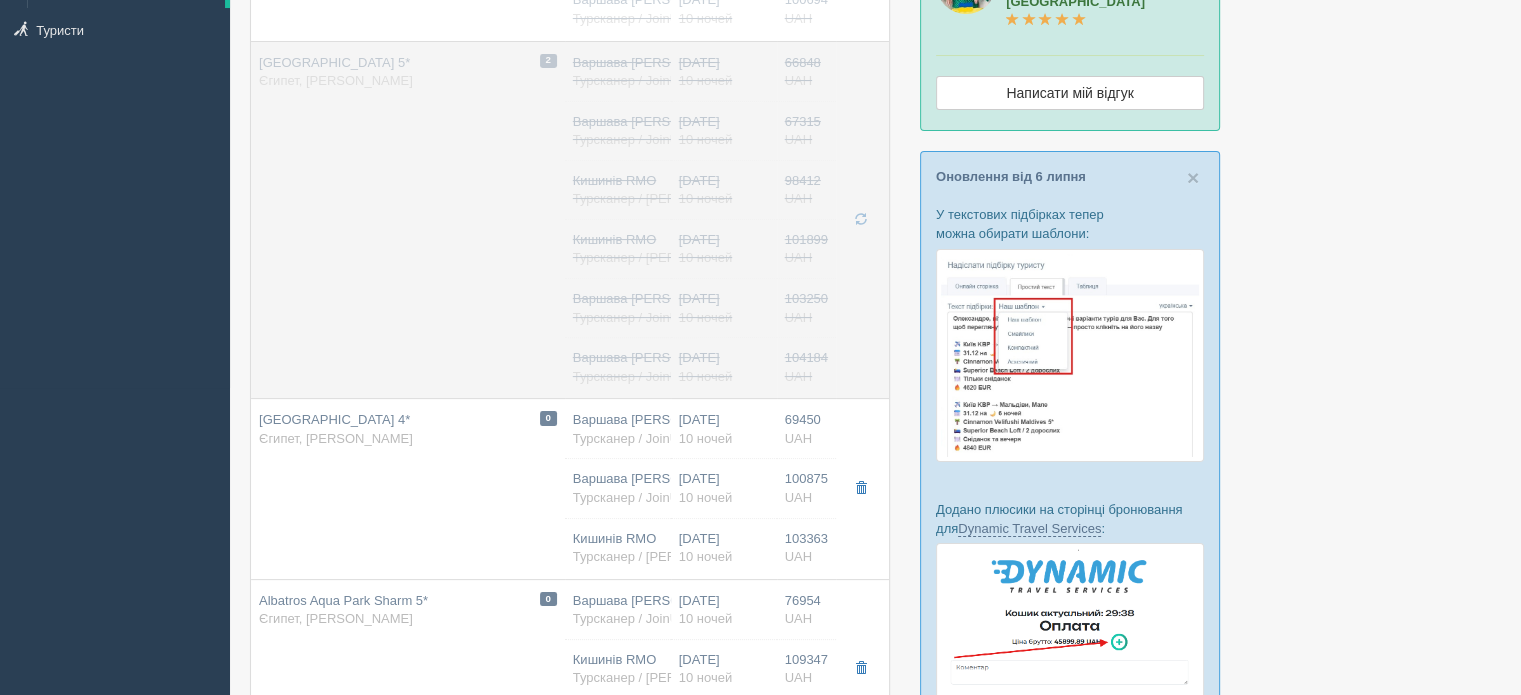 scroll, scrollTop: 400, scrollLeft: 0, axis: vertical 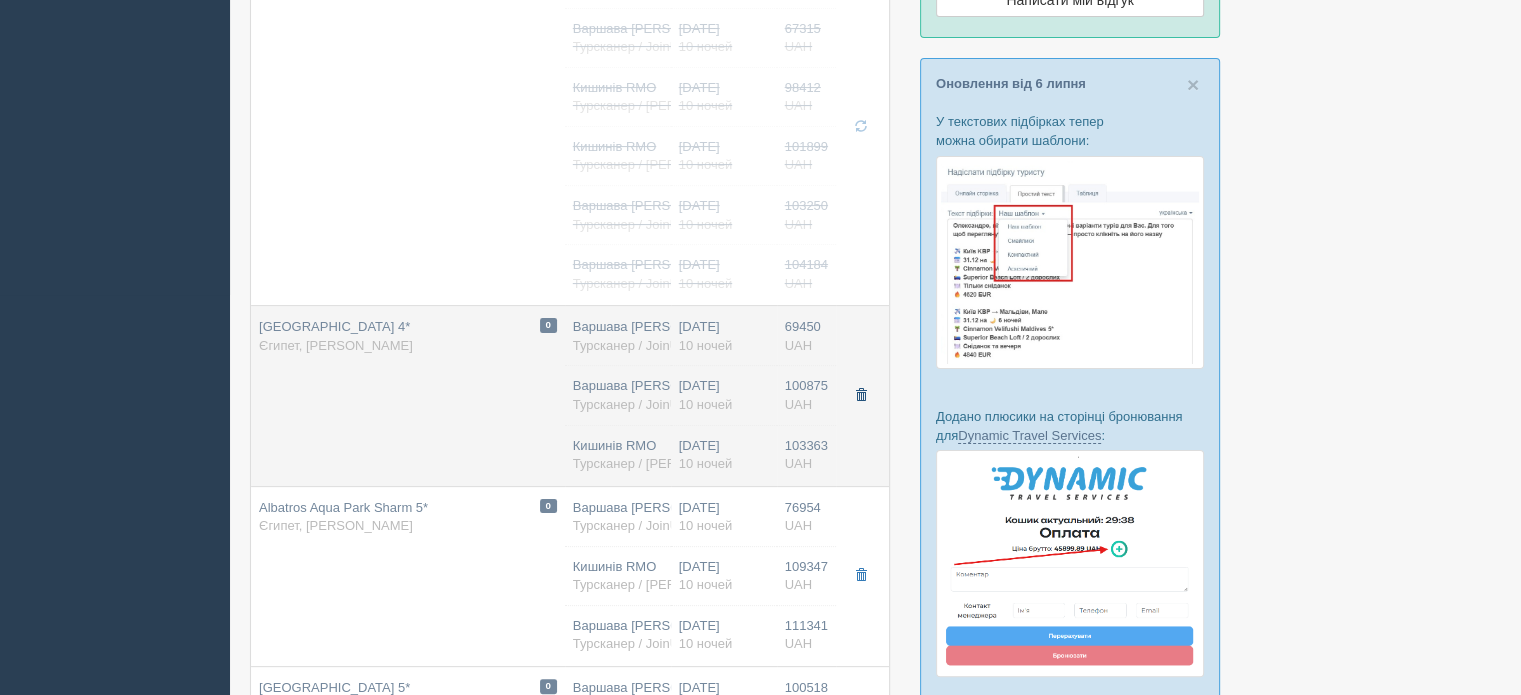 click at bounding box center [861, 395] 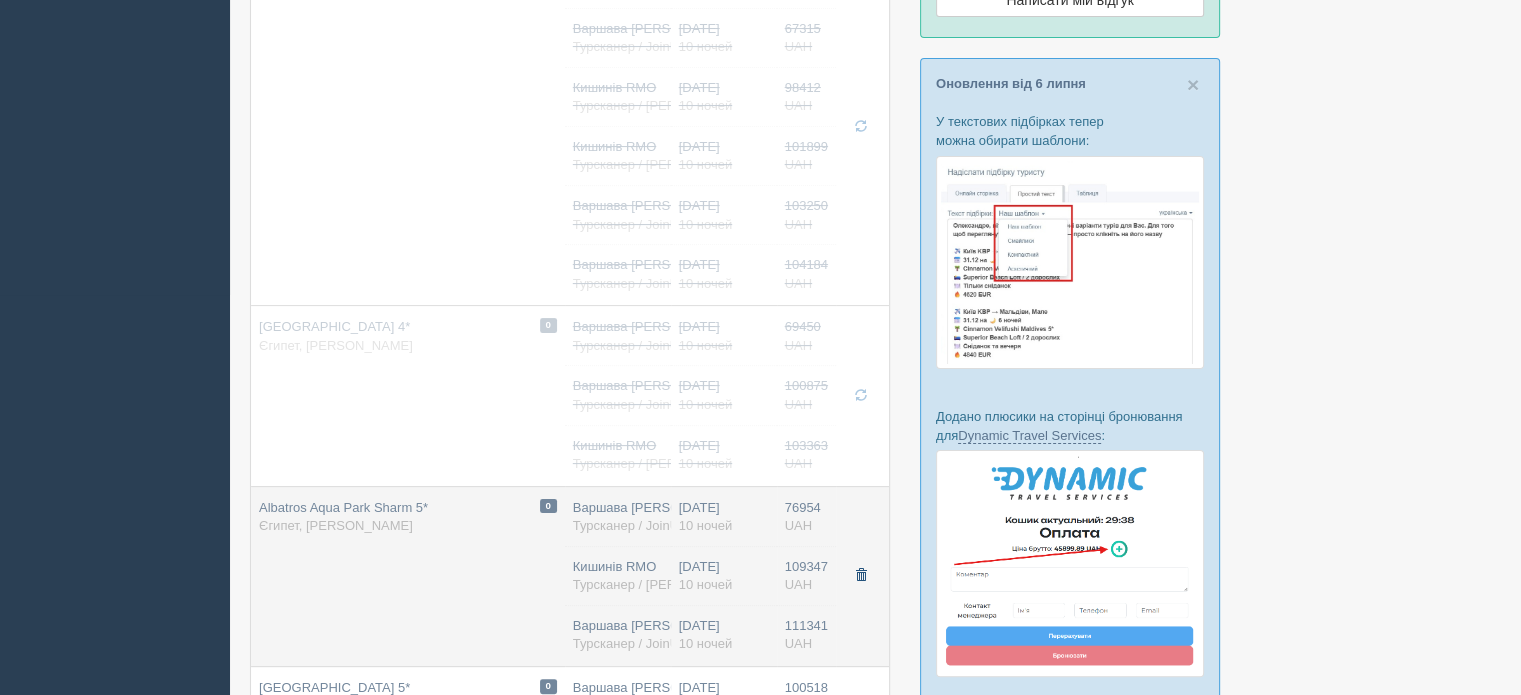 click at bounding box center (861, 575) 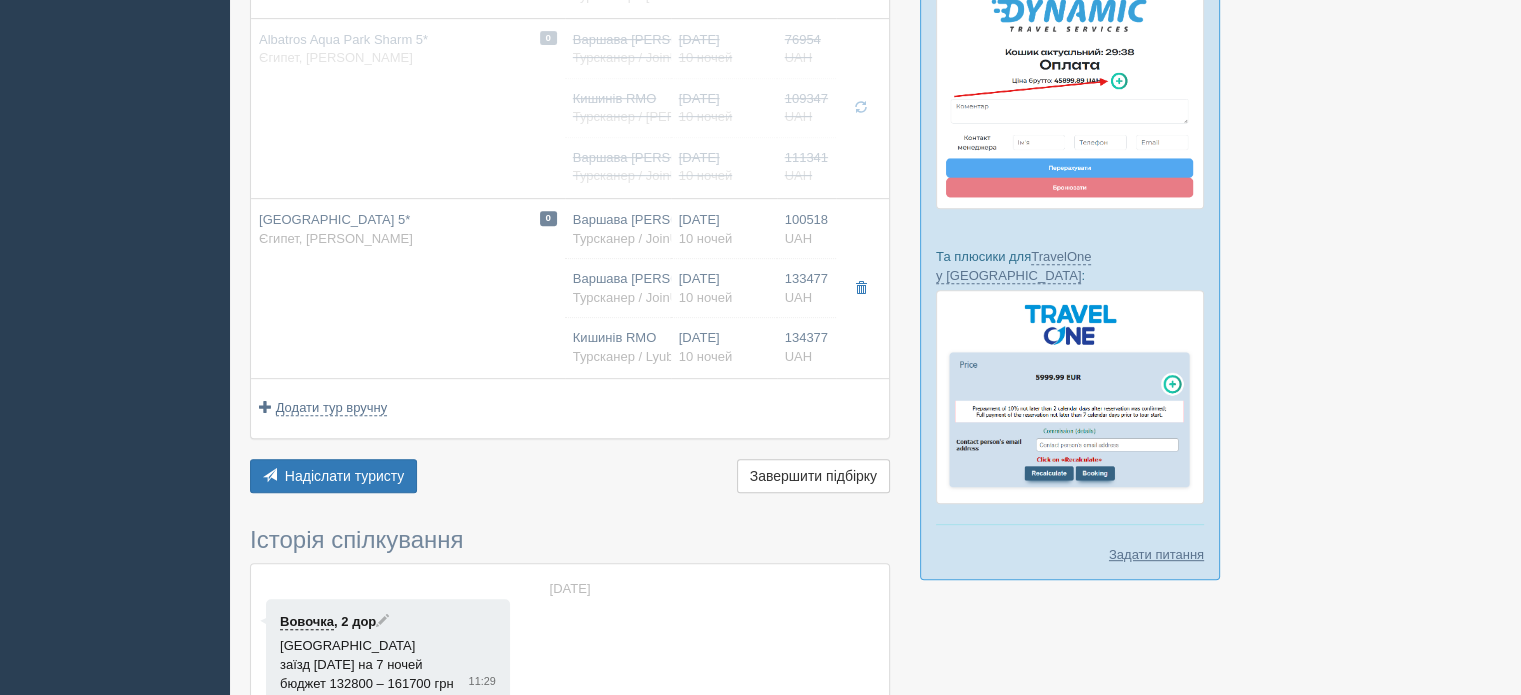 scroll, scrollTop: 900, scrollLeft: 0, axis: vertical 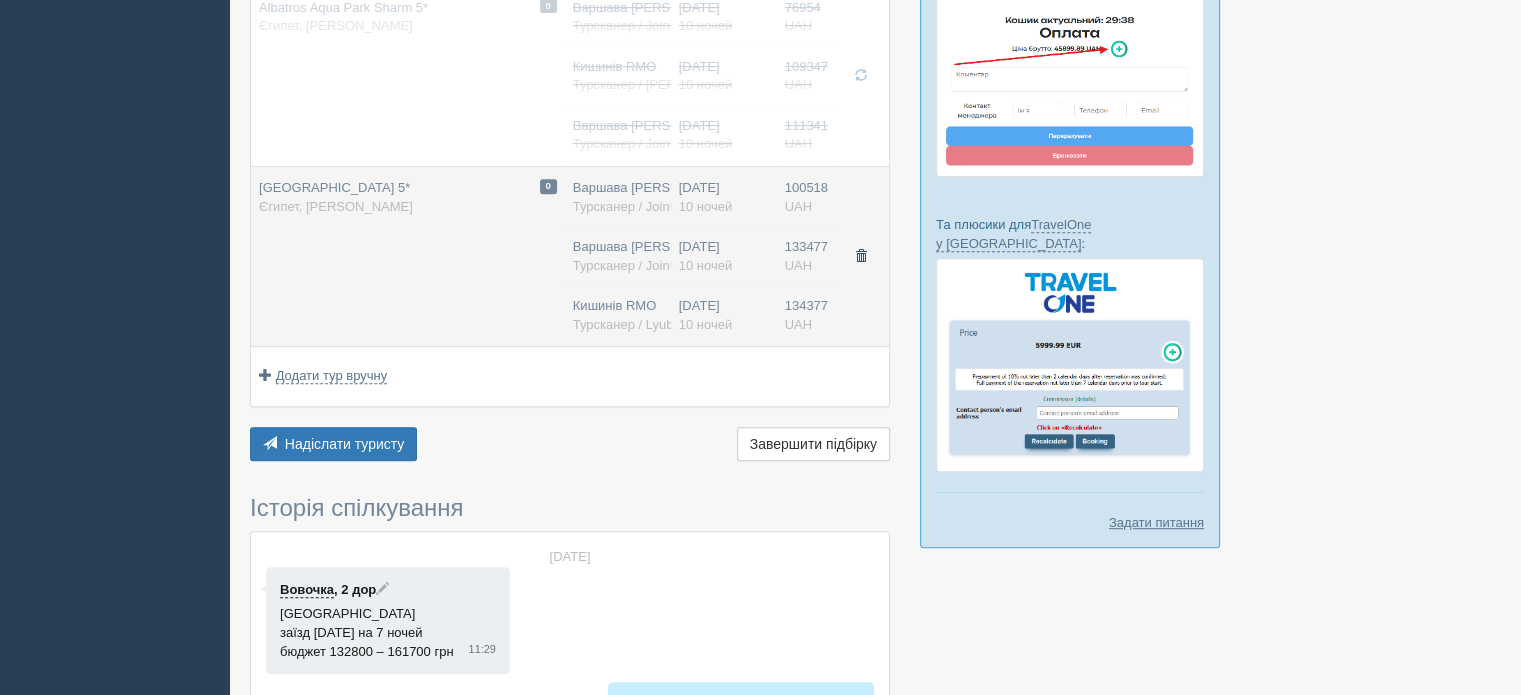 click at bounding box center (861, 256) 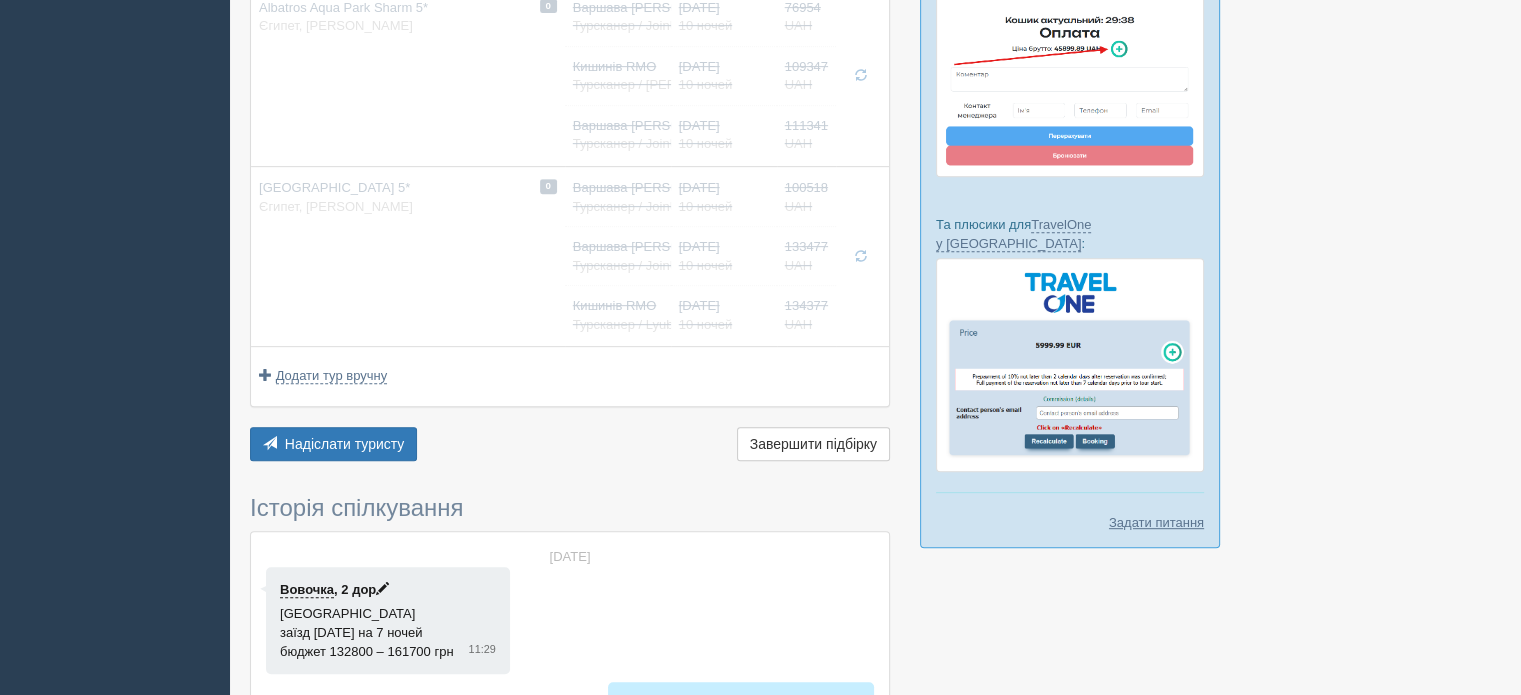 click at bounding box center [382, 588] 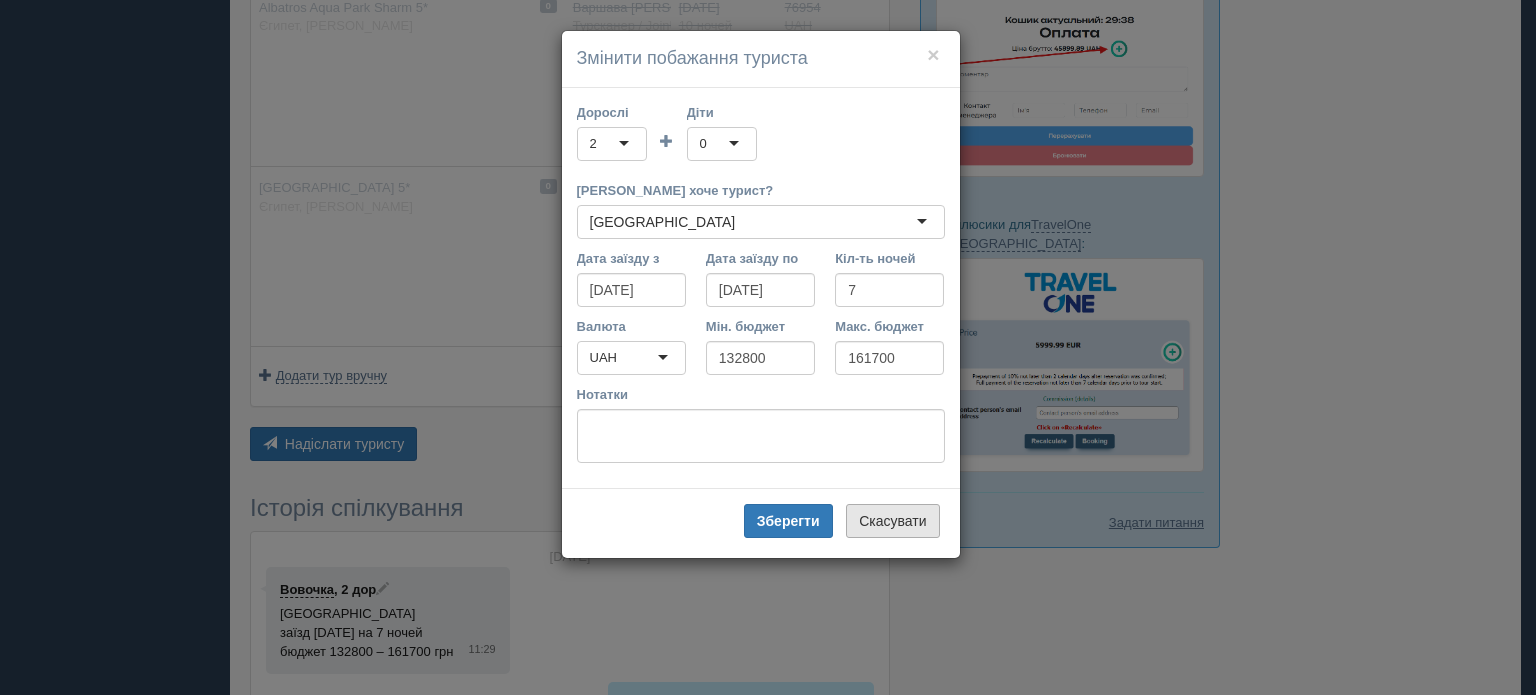 click on "Скасувати" at bounding box center [892, 521] 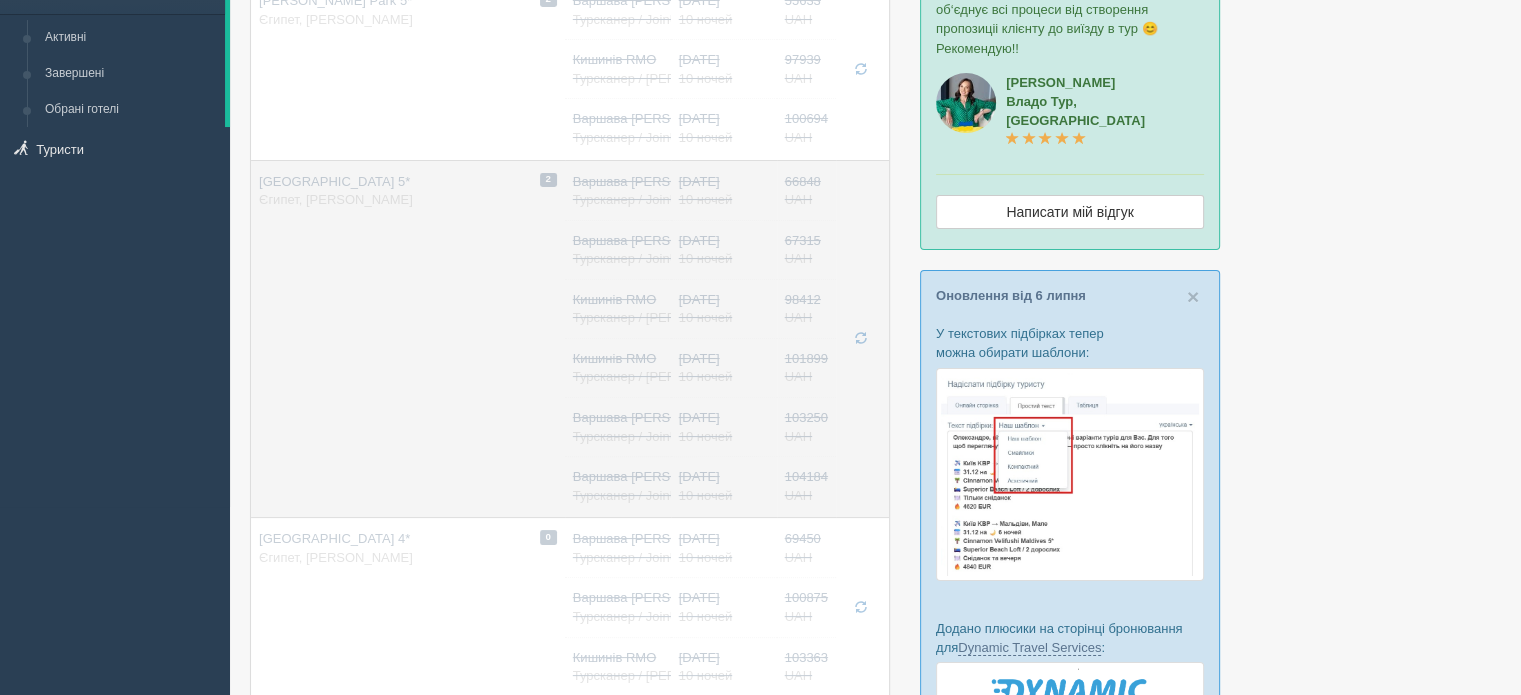 scroll, scrollTop: 0, scrollLeft: 0, axis: both 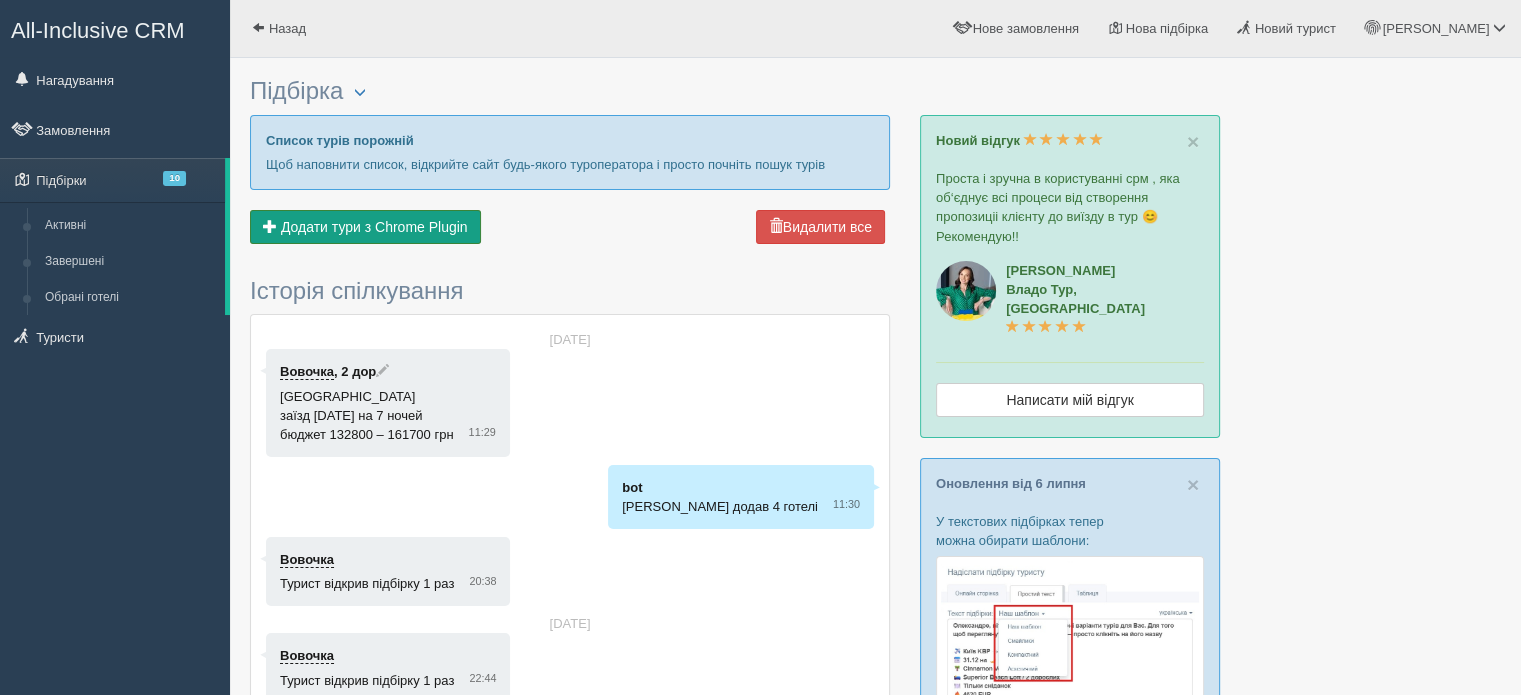 click on "Додати тури з Chrome Plugin" at bounding box center [374, 227] 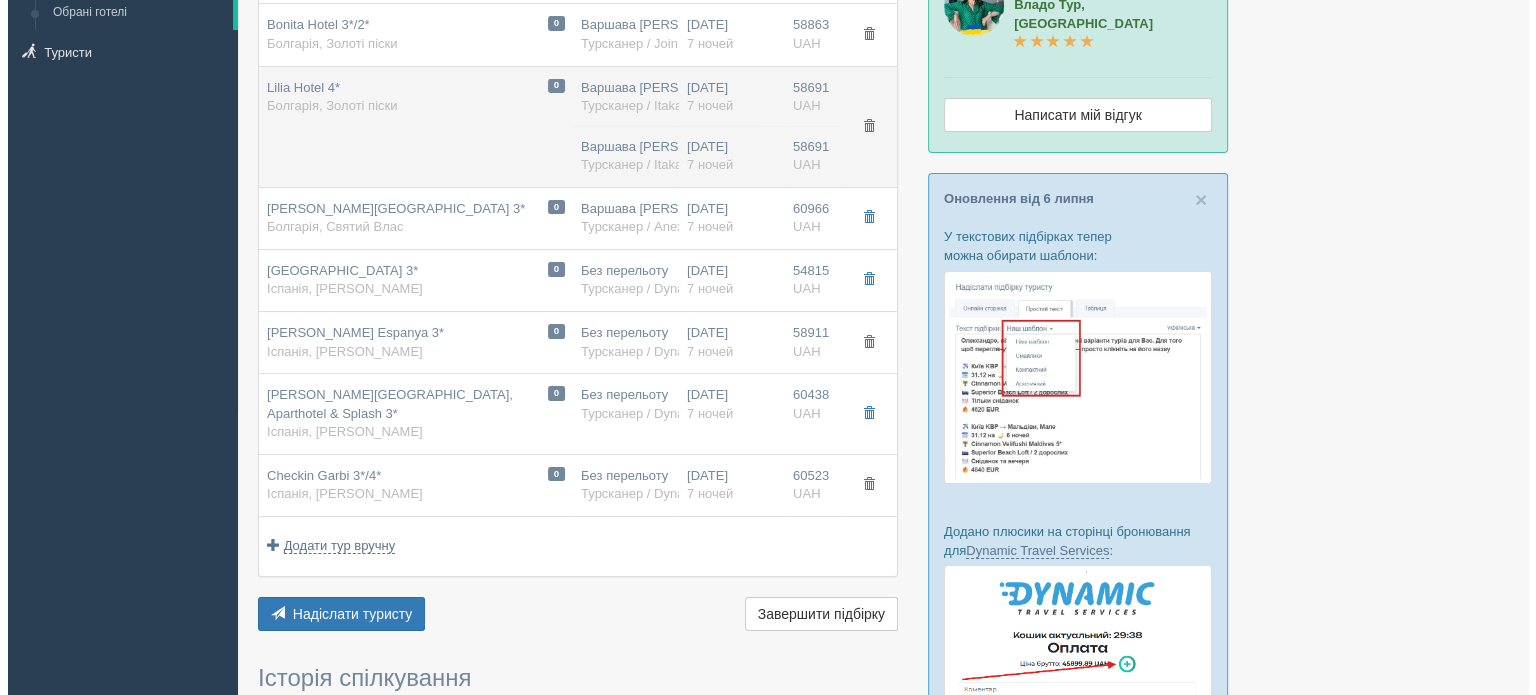 scroll, scrollTop: 300, scrollLeft: 0, axis: vertical 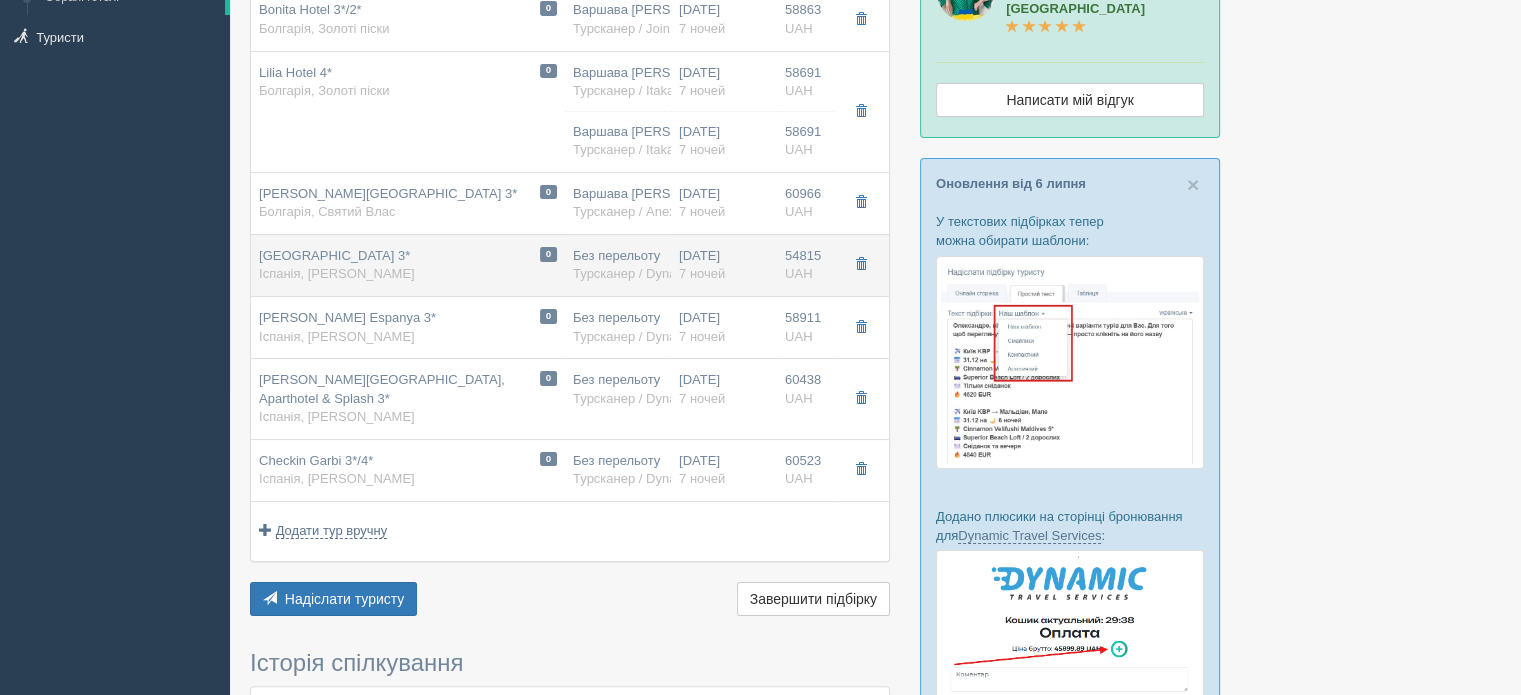 click on "Турсканер / Dynamic" at bounding box center (635, 273) 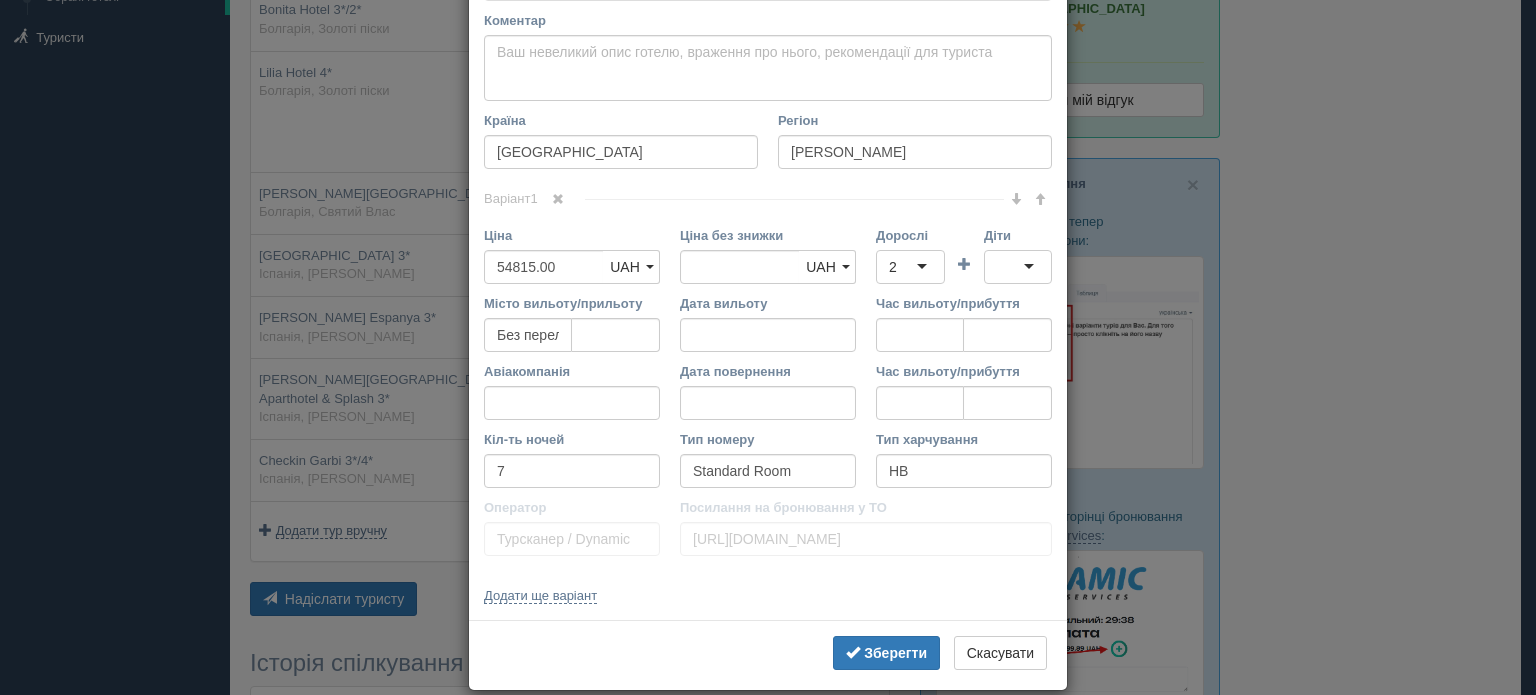 scroll, scrollTop: 712, scrollLeft: 0, axis: vertical 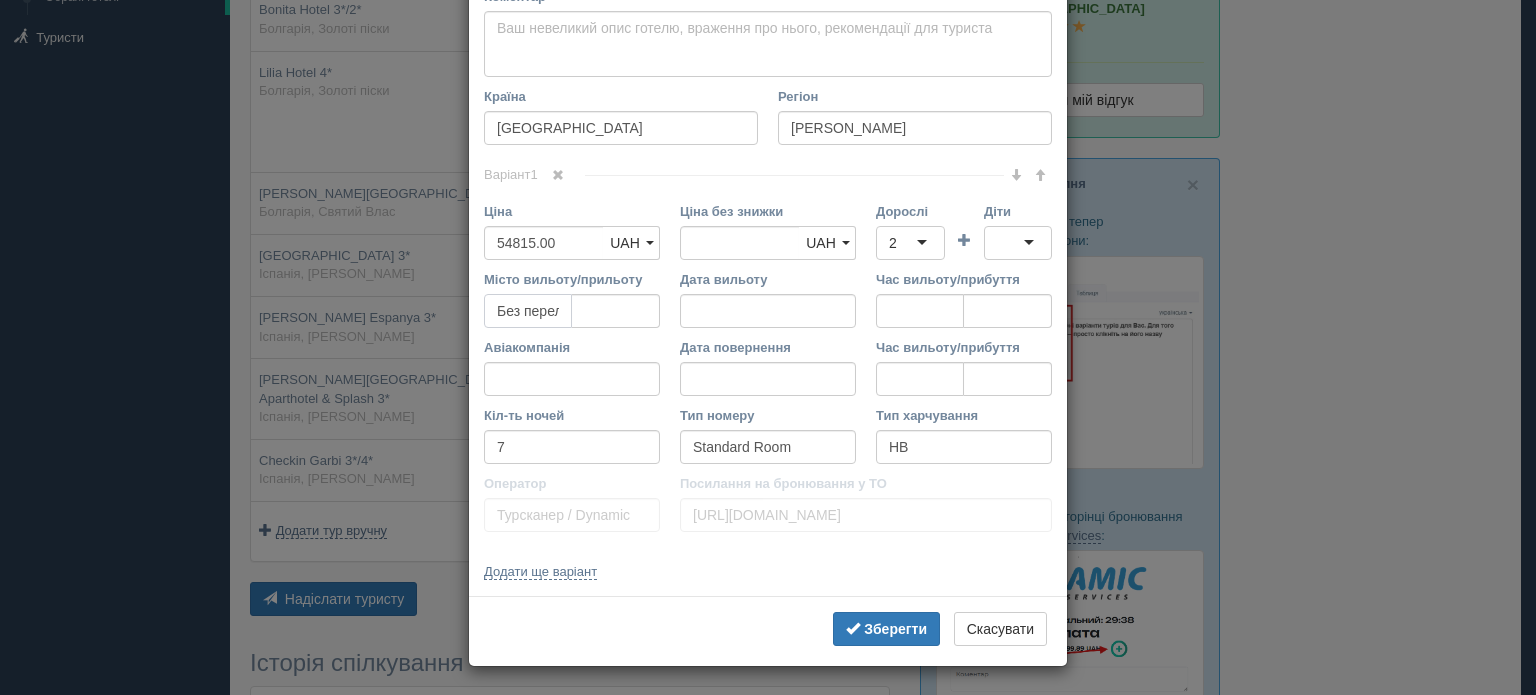 click on "Без перельоту" at bounding box center [528, 311] 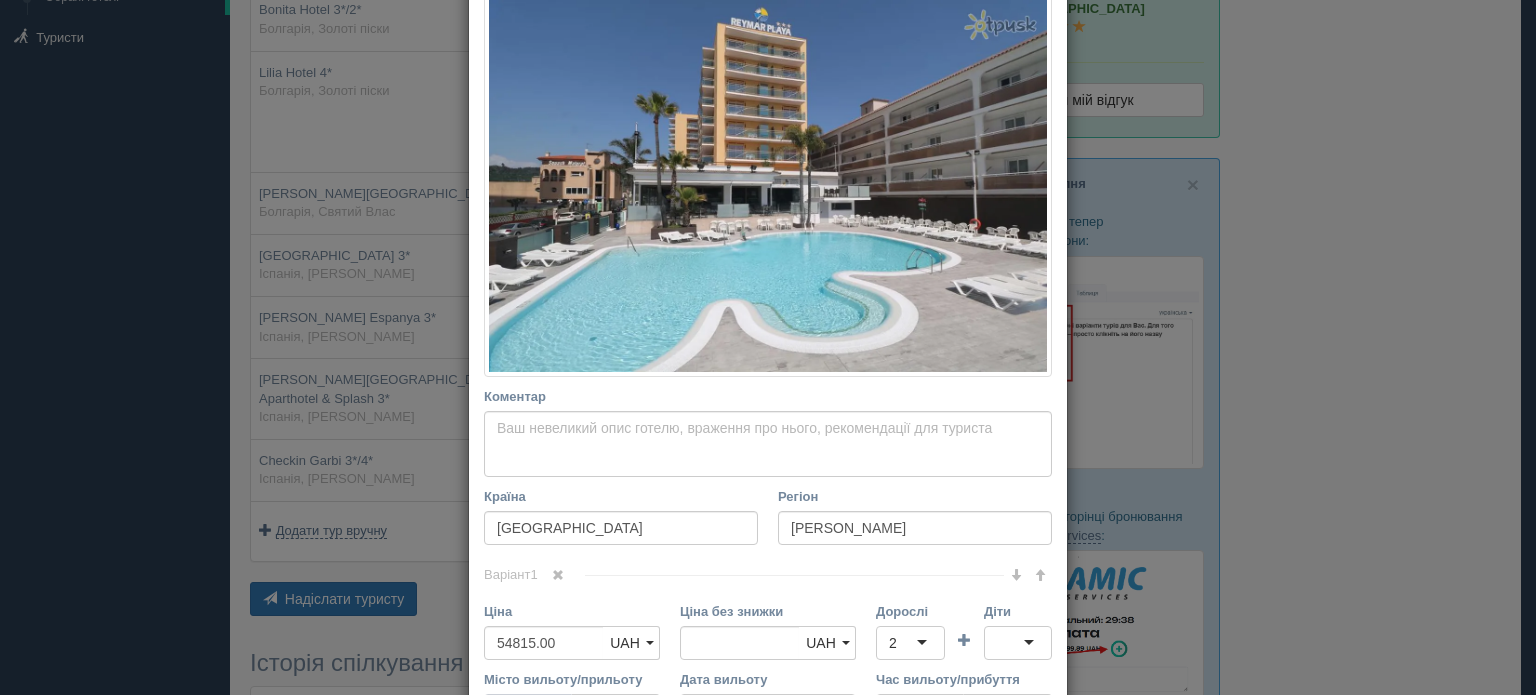 scroll, scrollTop: 0, scrollLeft: 0, axis: both 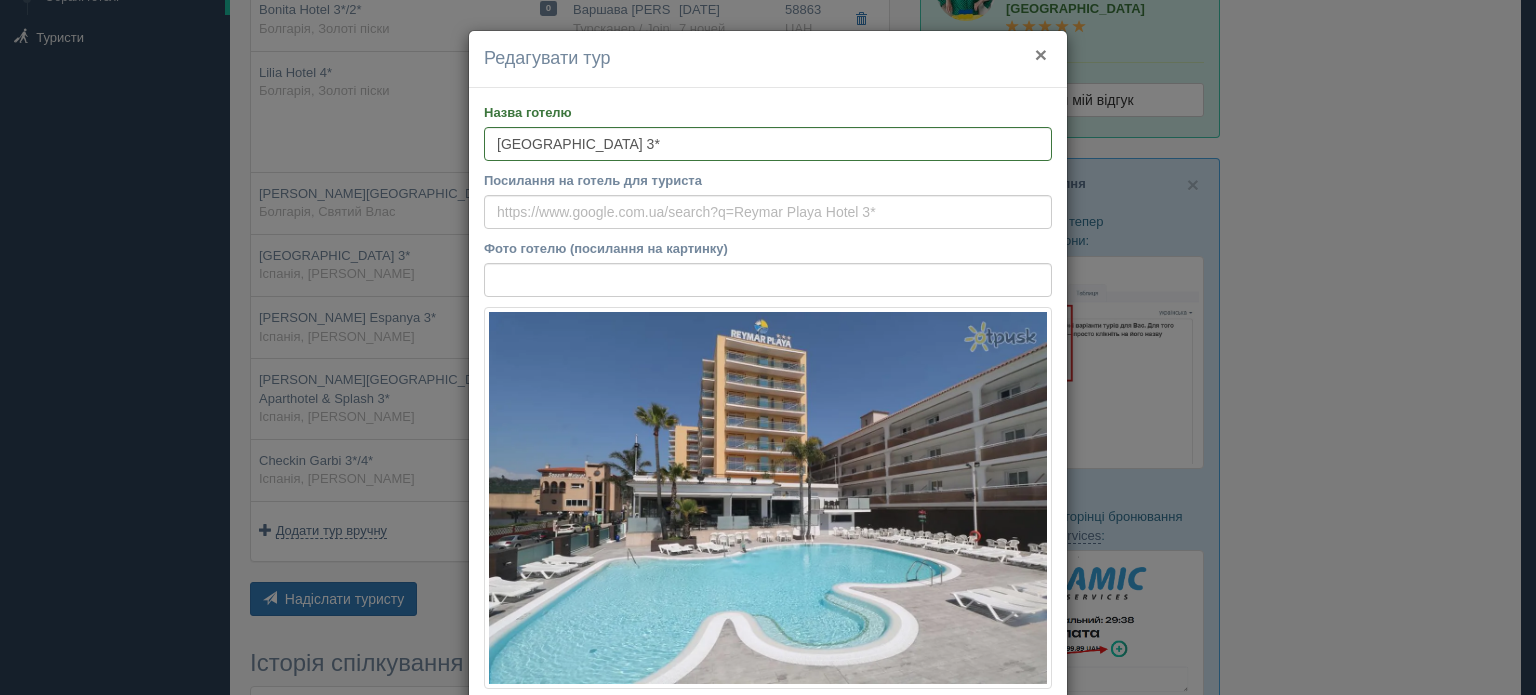 click on "×" at bounding box center [1041, 54] 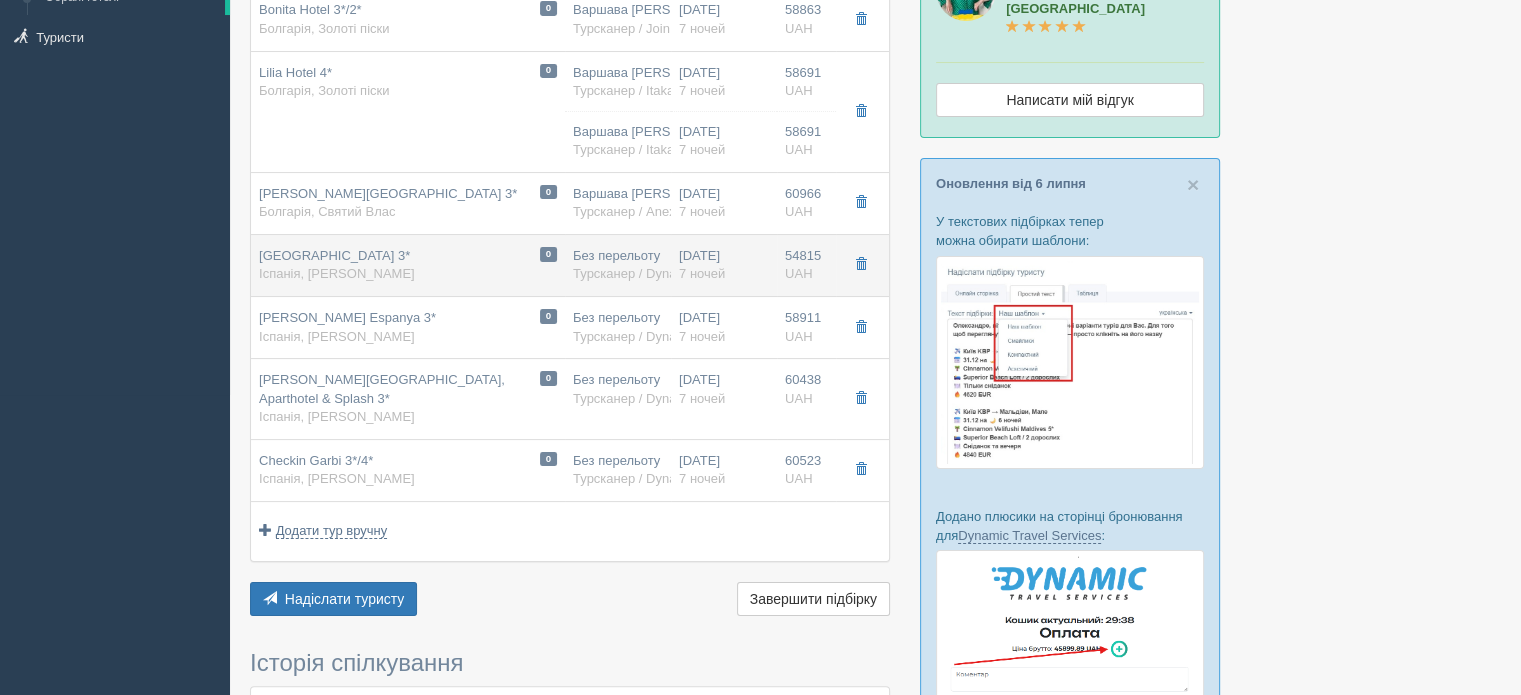 click on "Турсканер / Dynamic" at bounding box center [635, 273] 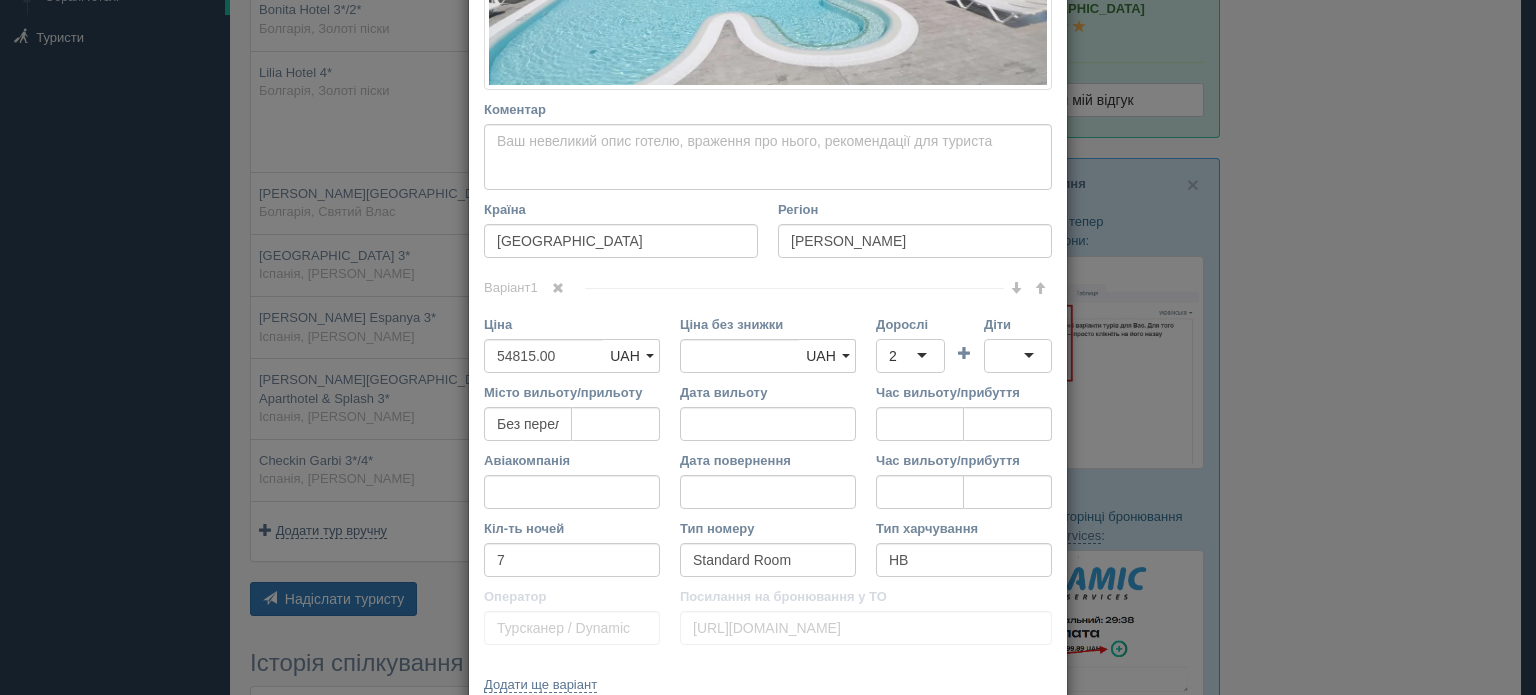 scroll, scrollTop: 600, scrollLeft: 0, axis: vertical 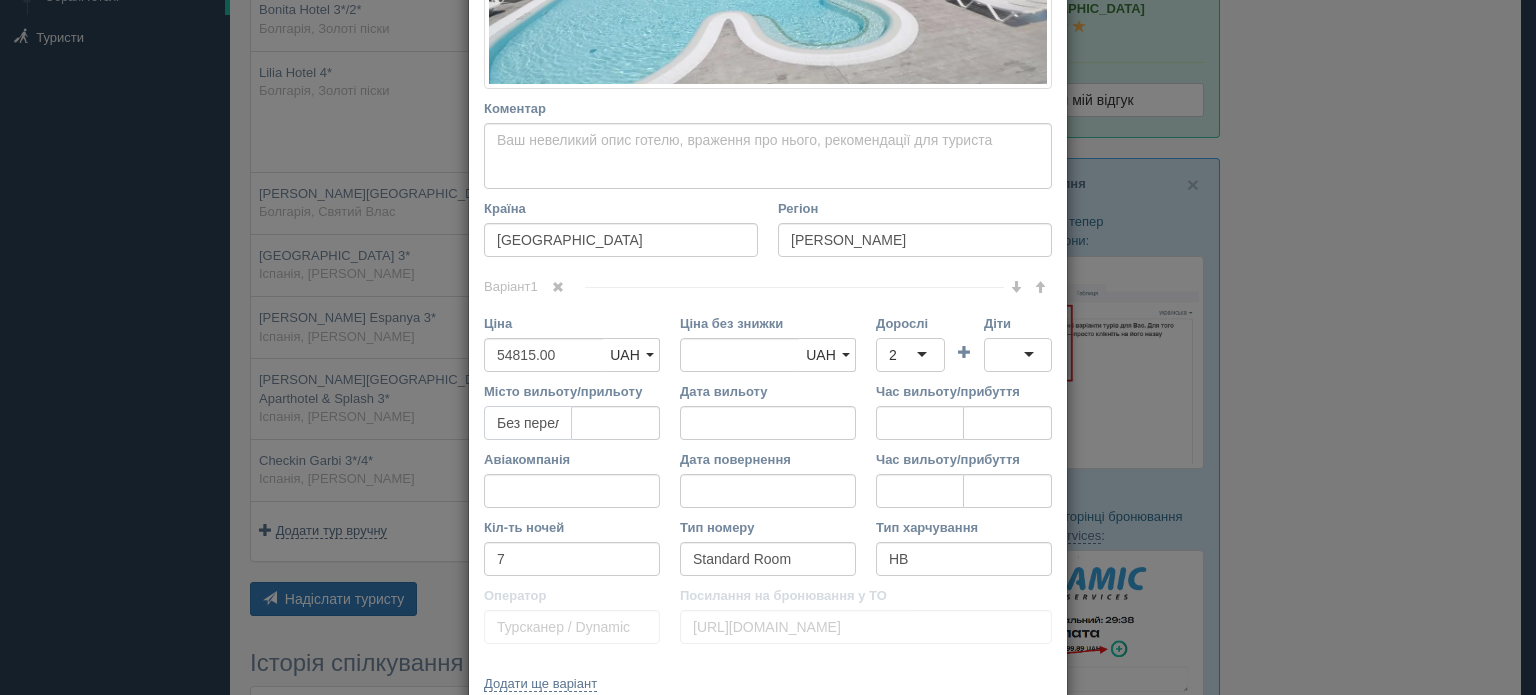 click on "Без перельоту" at bounding box center [528, 423] 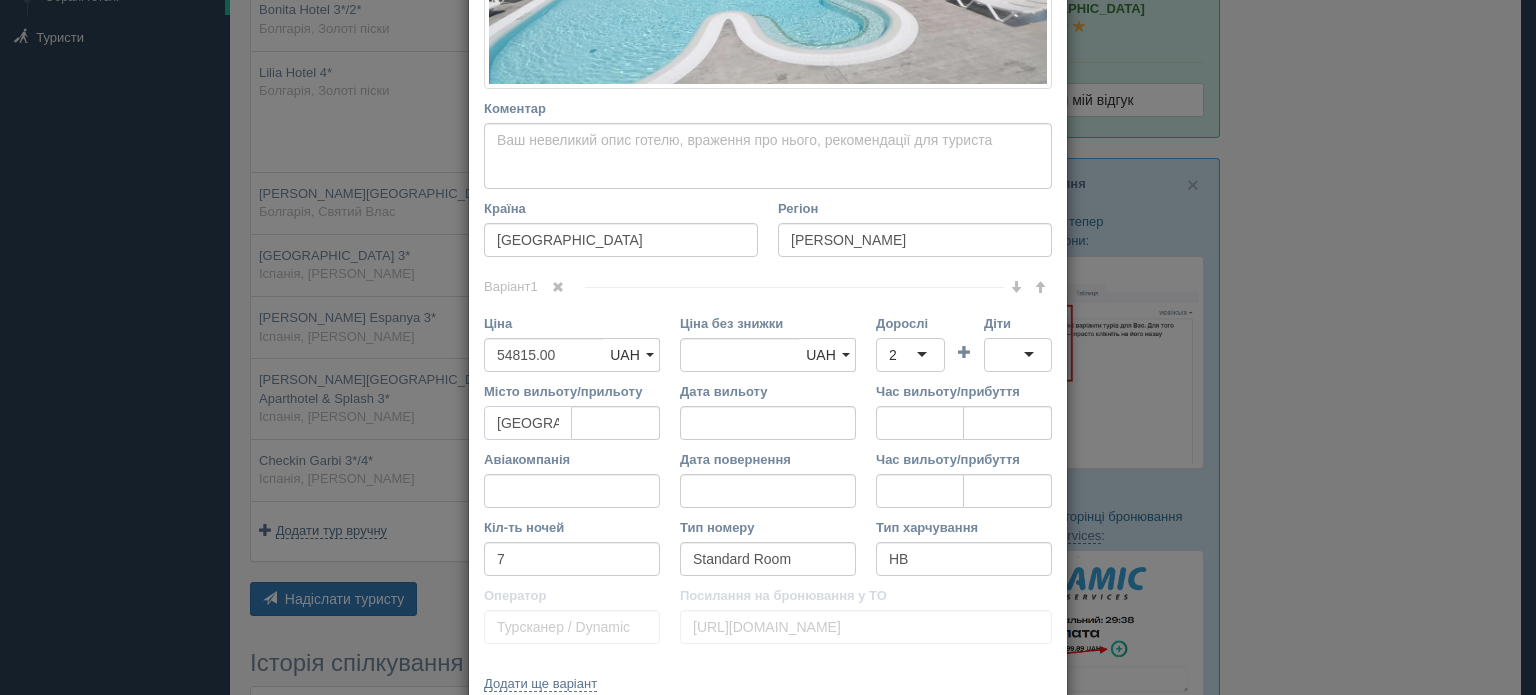type on "[GEOGRAPHIC_DATA]" 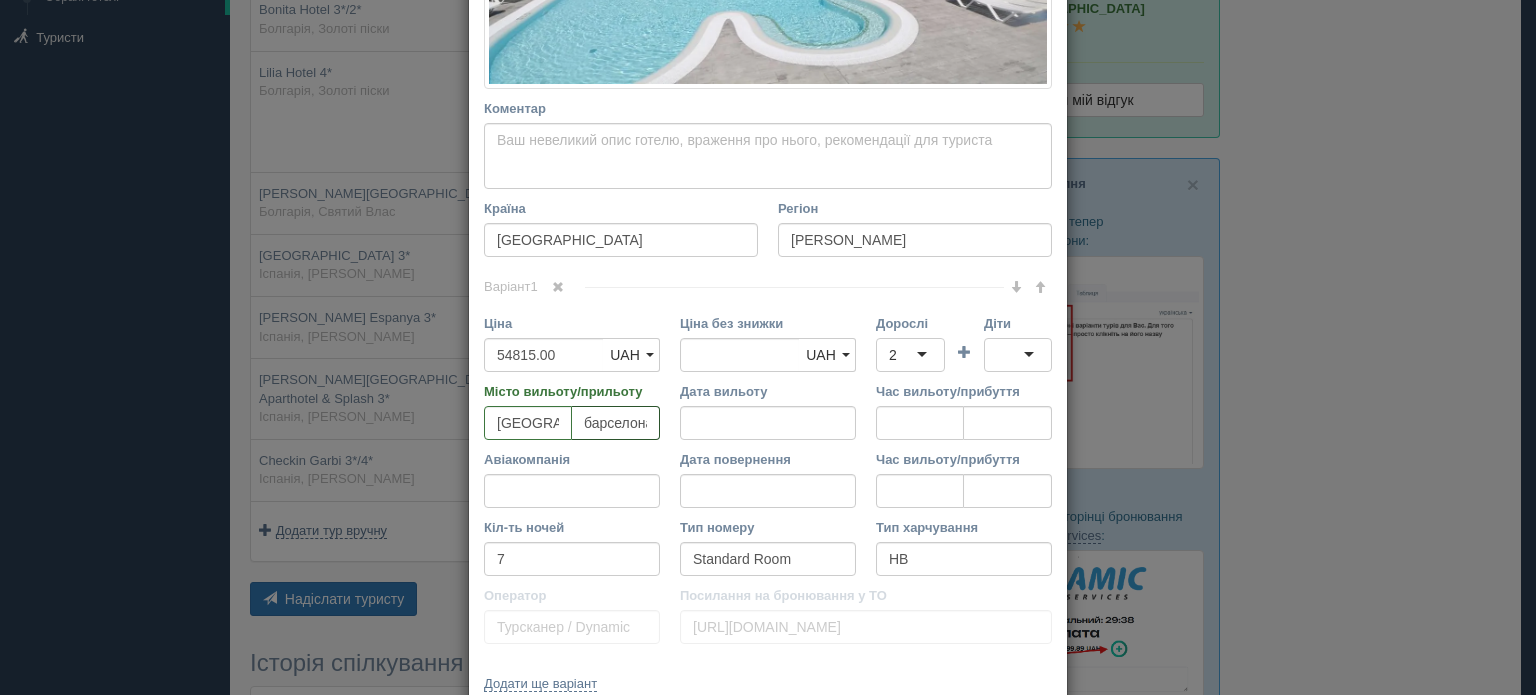 scroll, scrollTop: 0, scrollLeft: 6, axis: horizontal 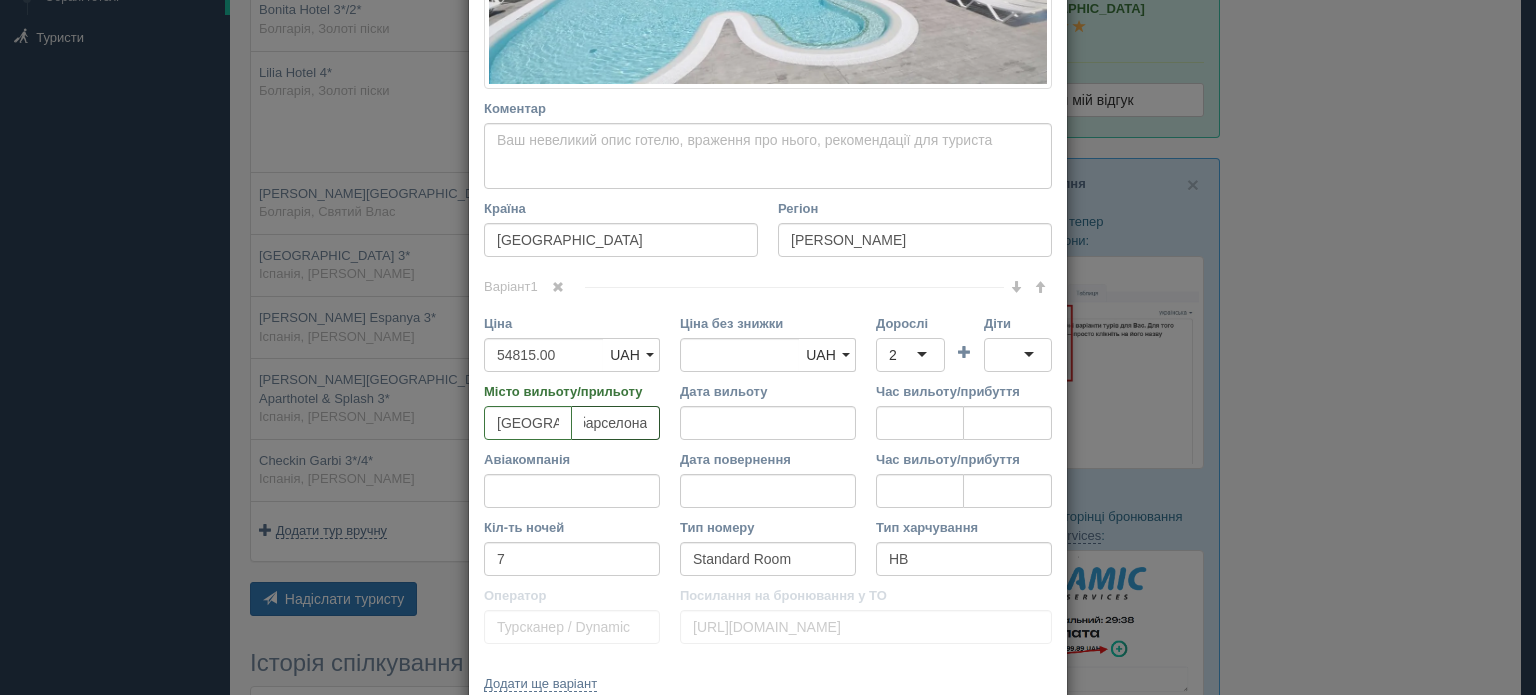 type on "барселона" 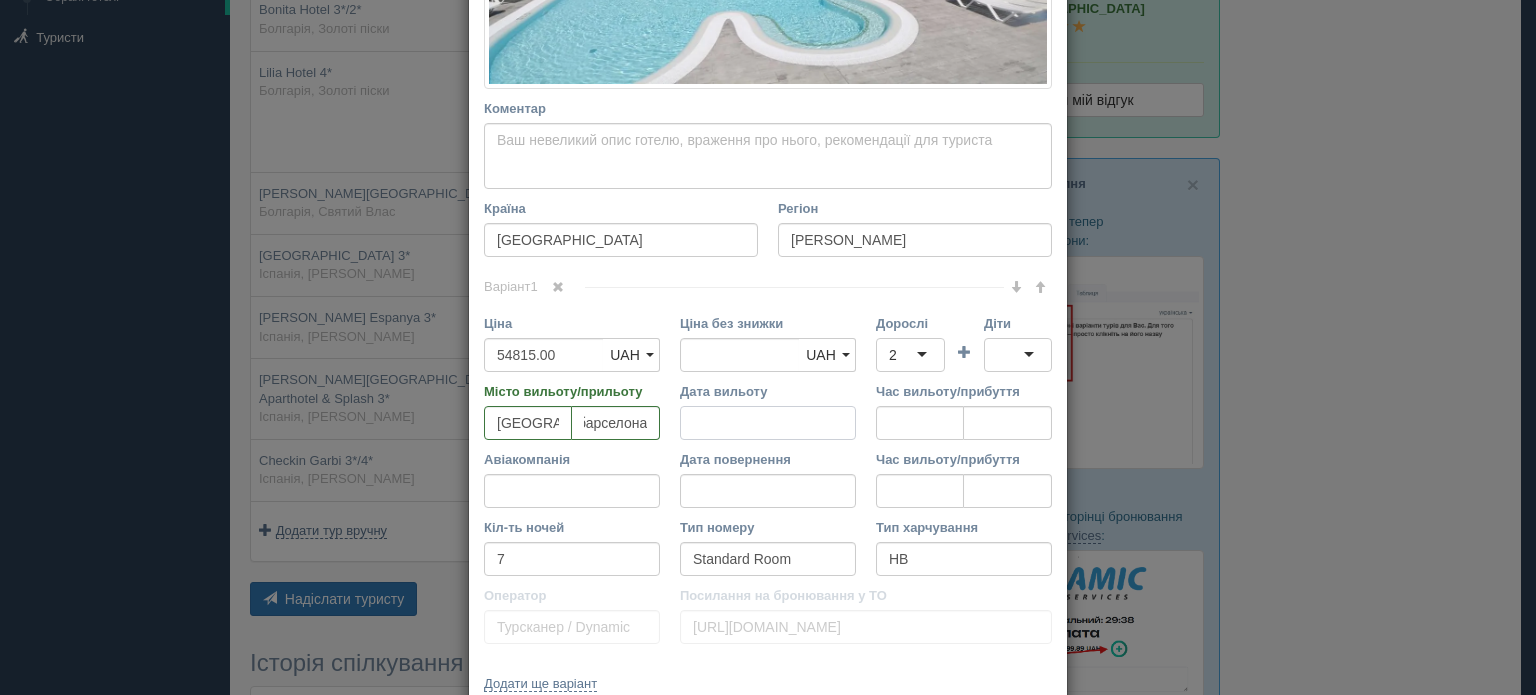 scroll, scrollTop: 0, scrollLeft: 0, axis: both 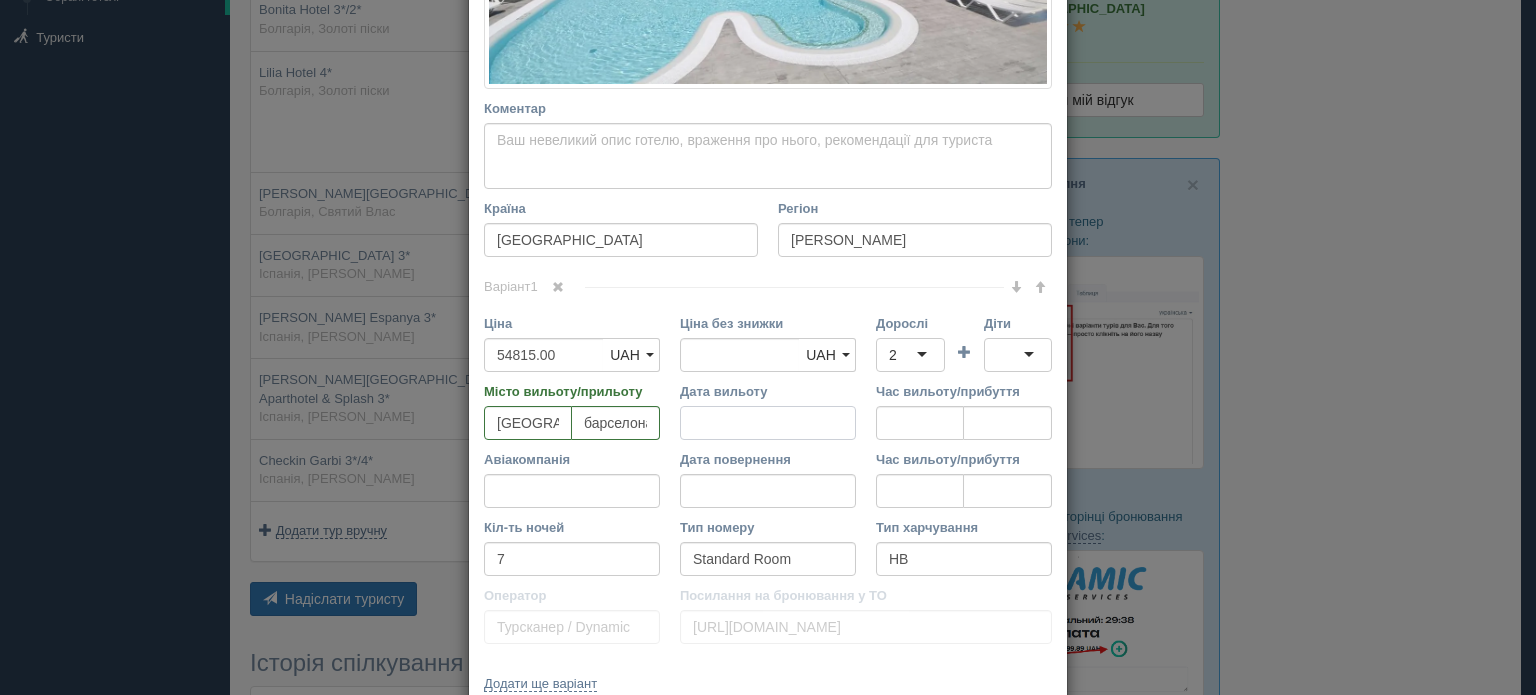type on "[DATE]" 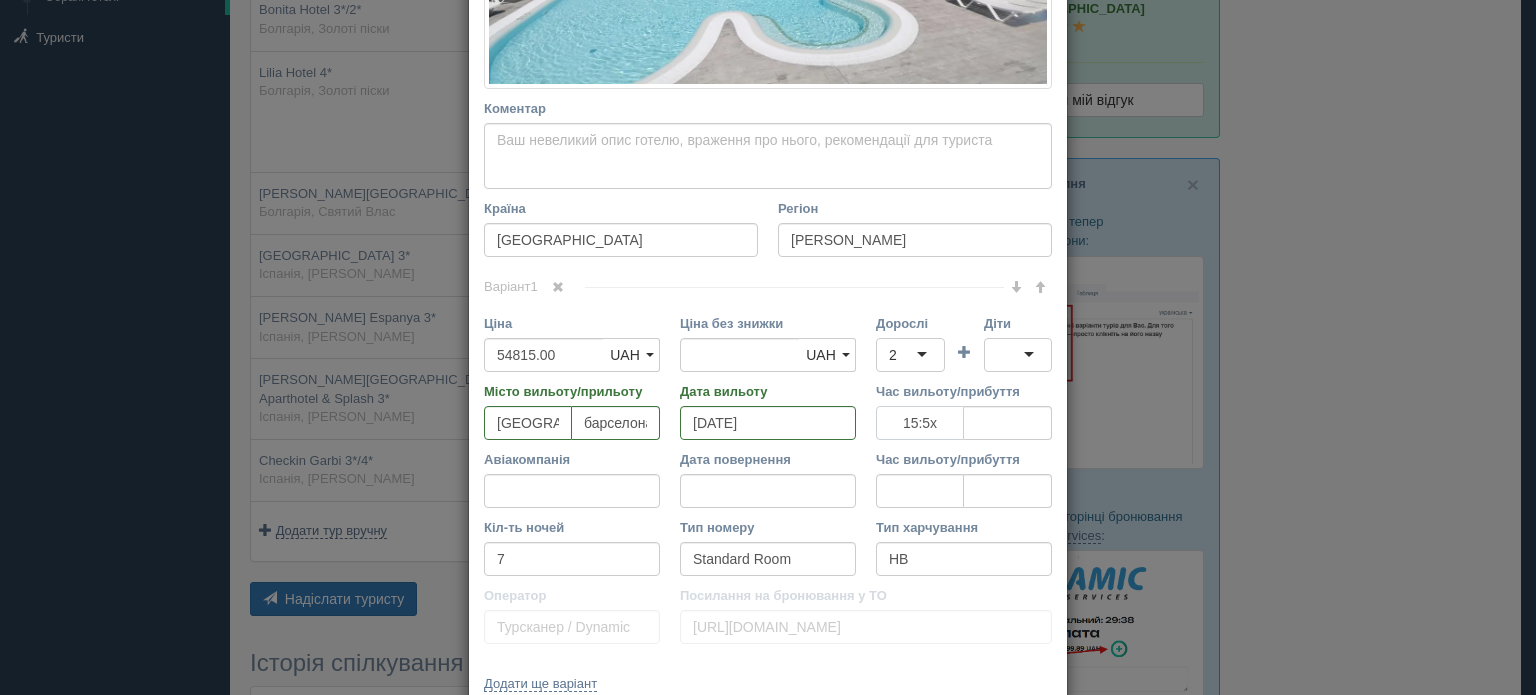 type on "15:55" 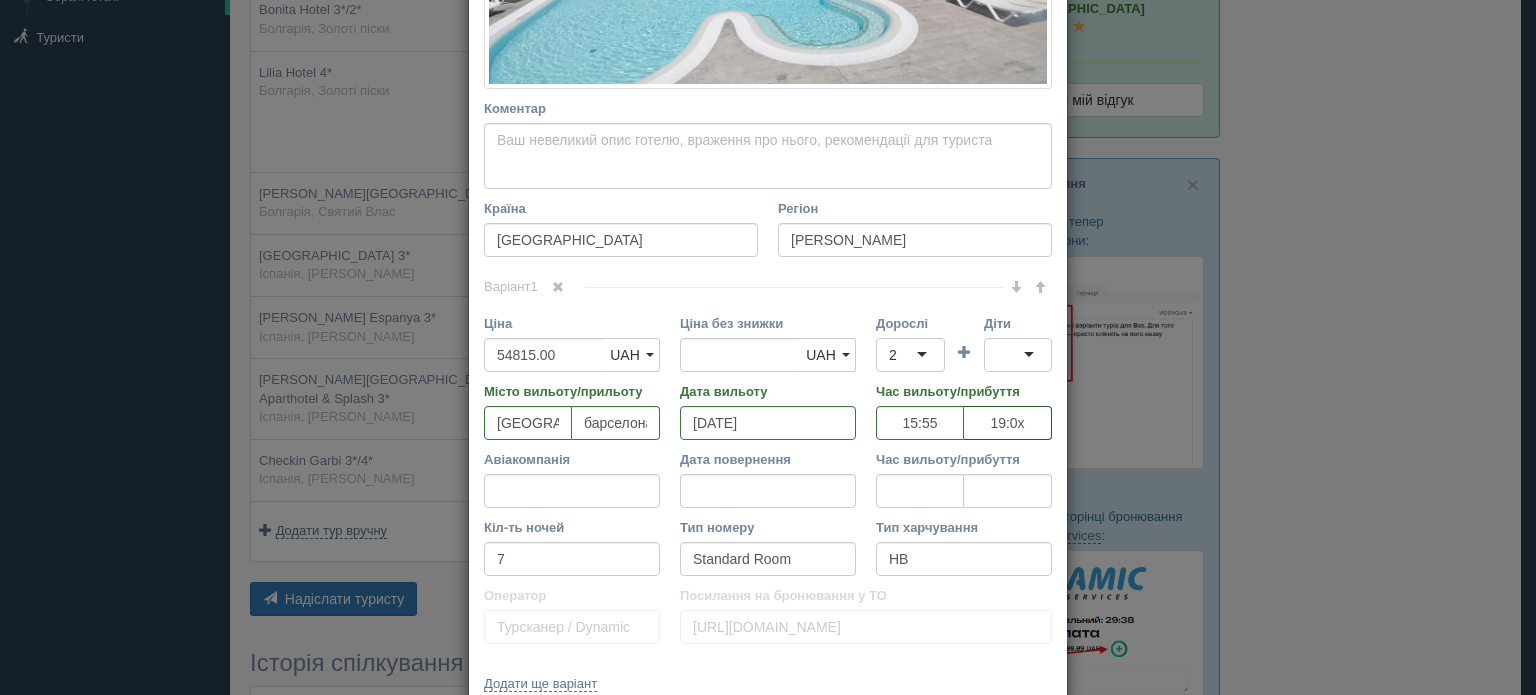 type on "19:00" 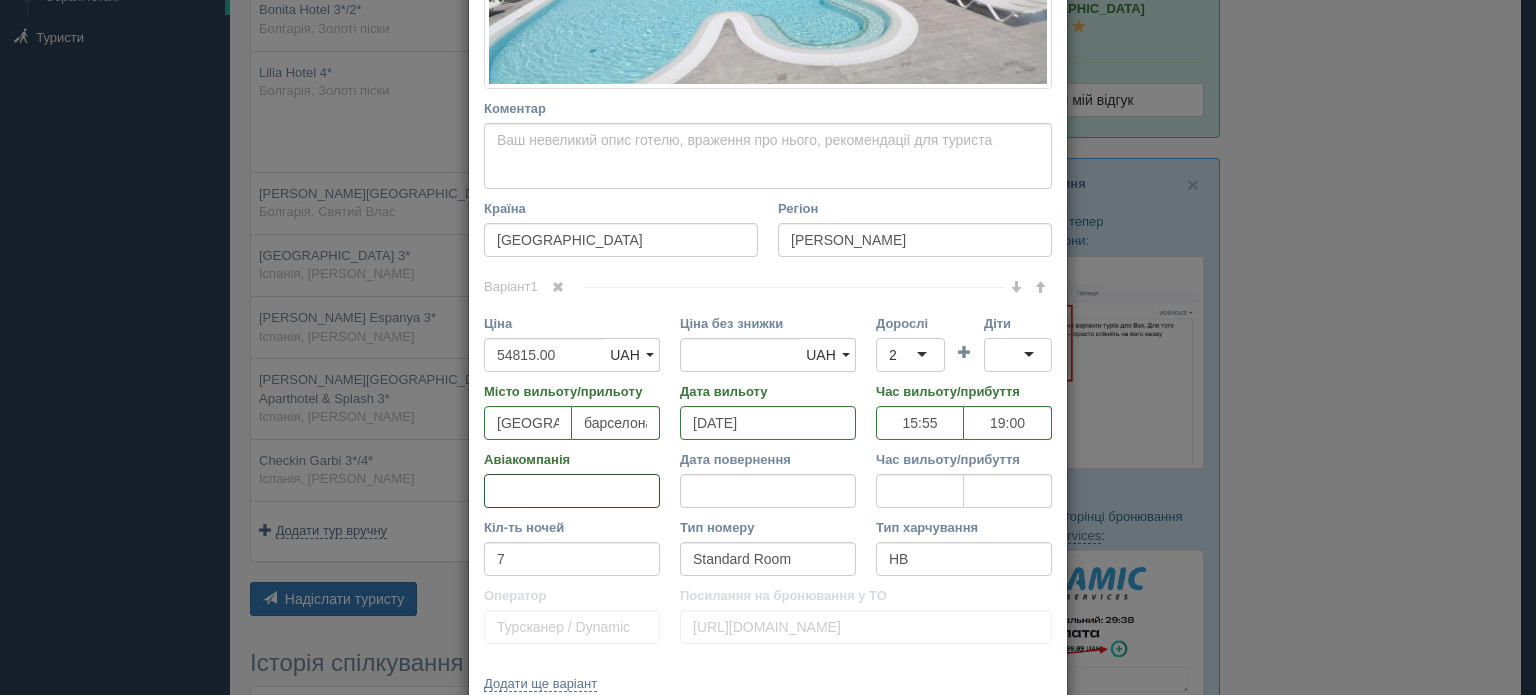 type 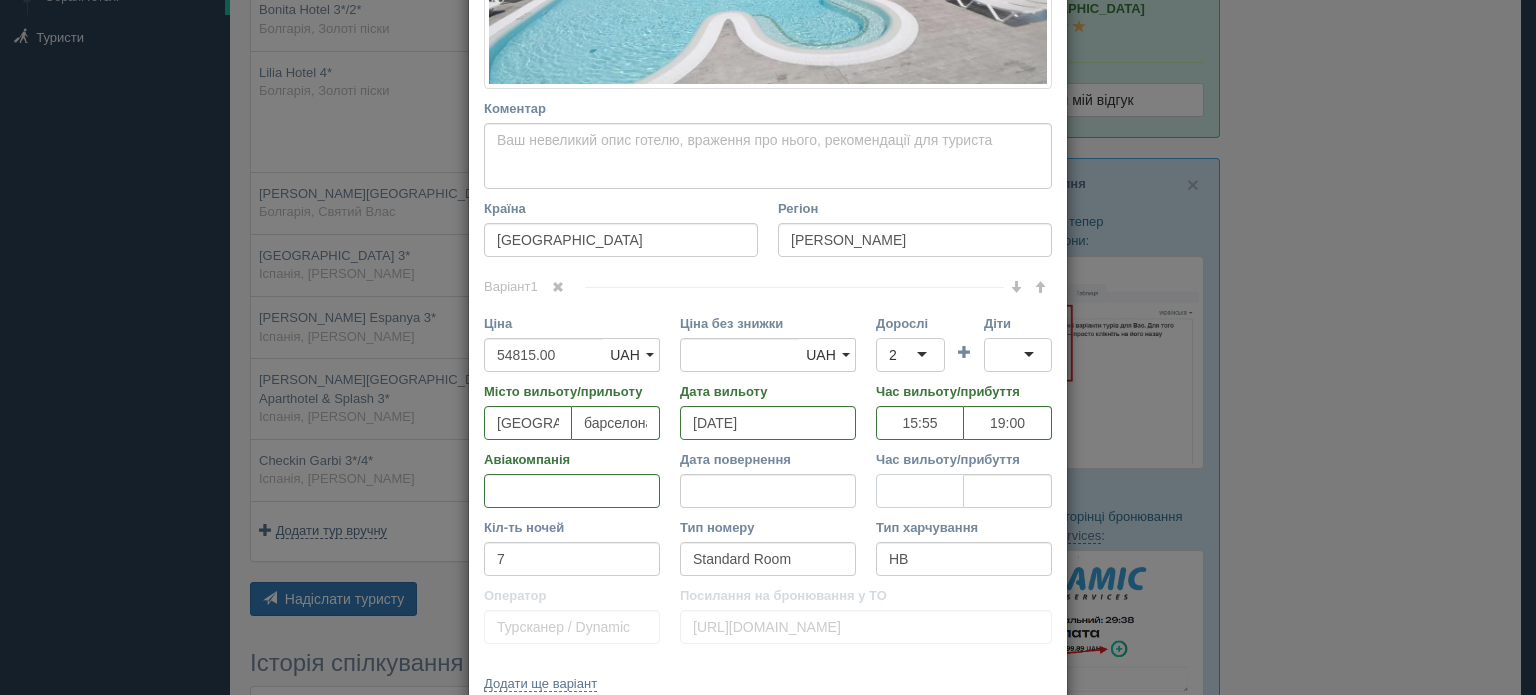 click on "Час вильоту/прибуття" at bounding box center [920, 491] 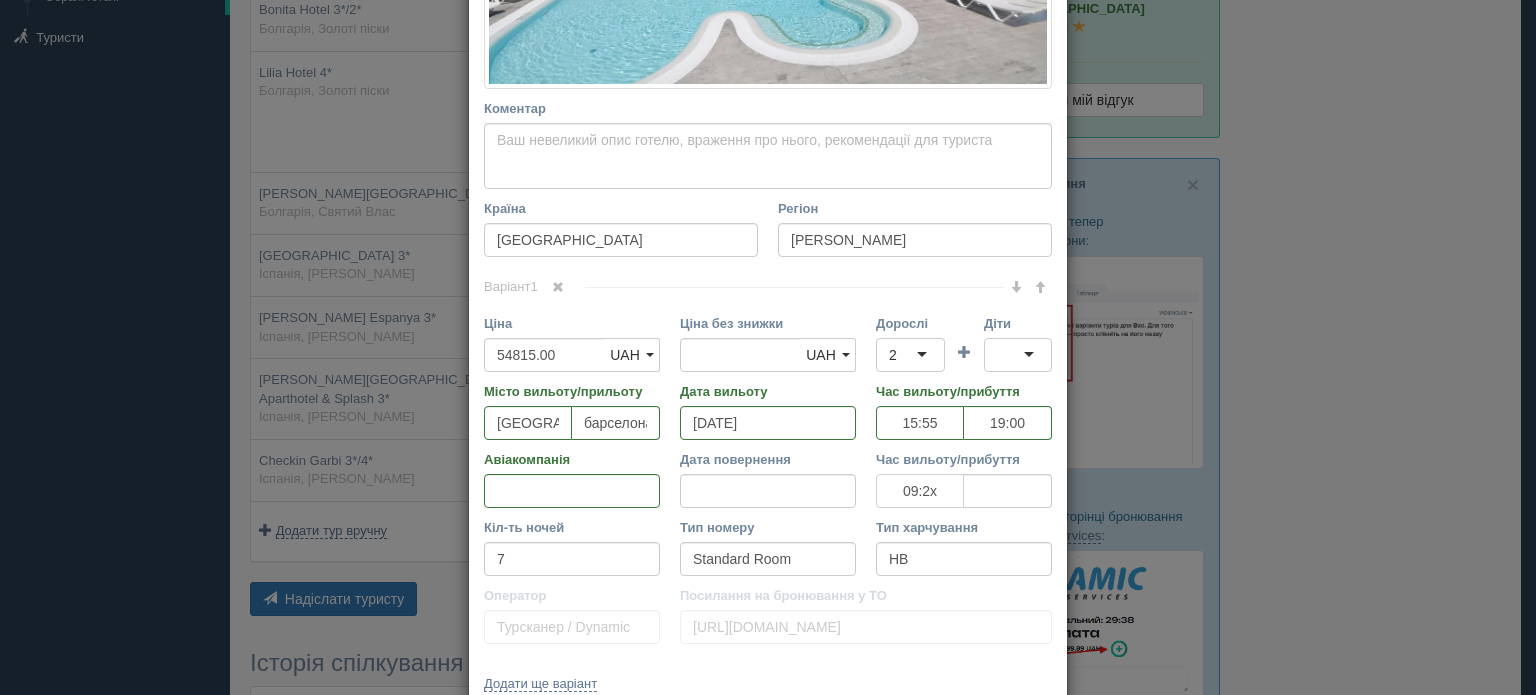 type on "09:20" 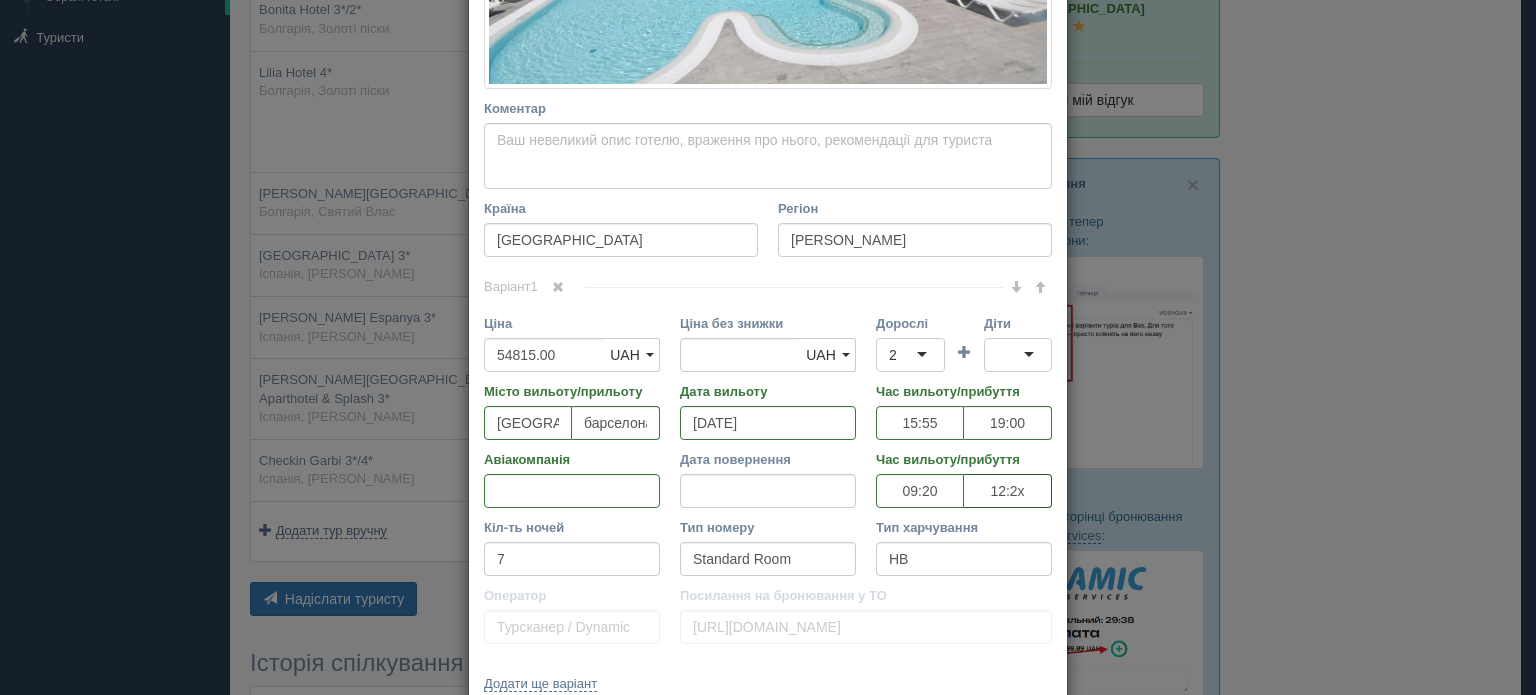 type on "12:25" 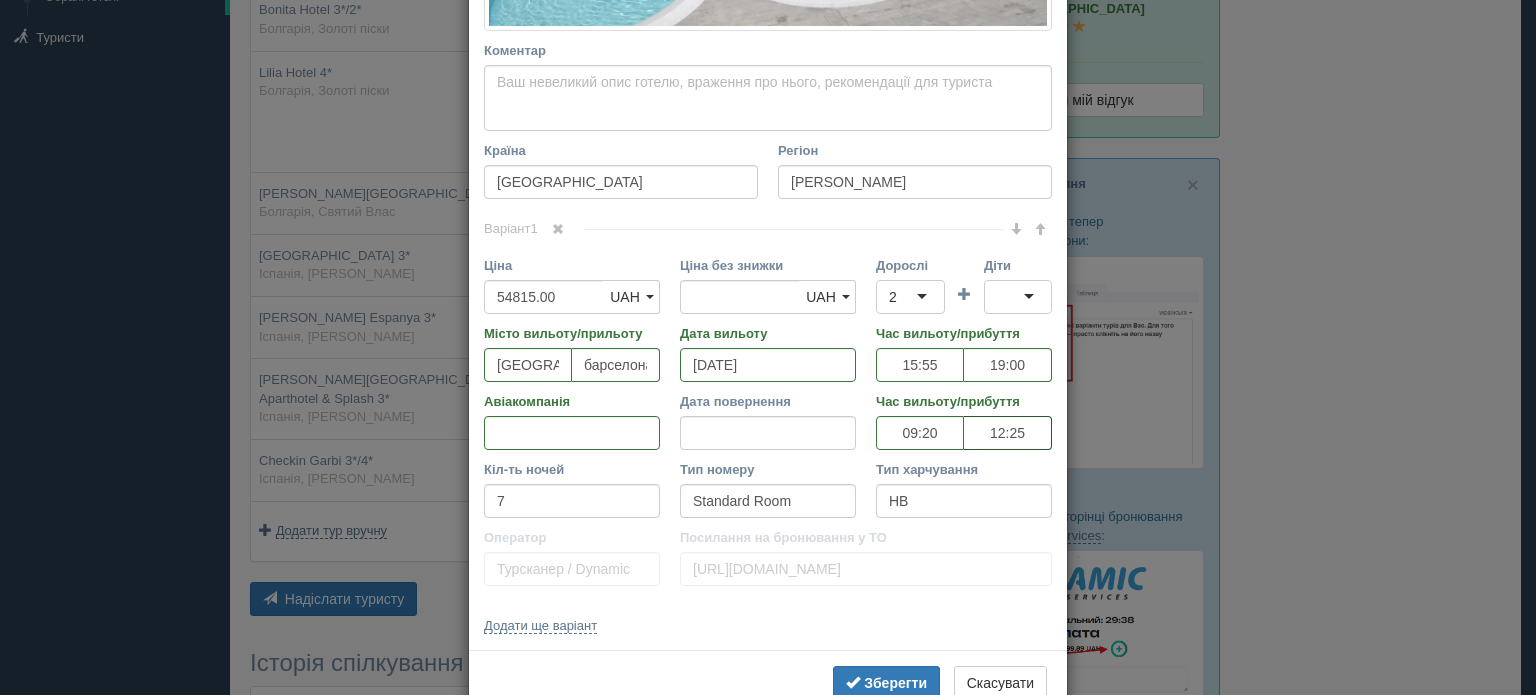 scroll, scrollTop: 712, scrollLeft: 0, axis: vertical 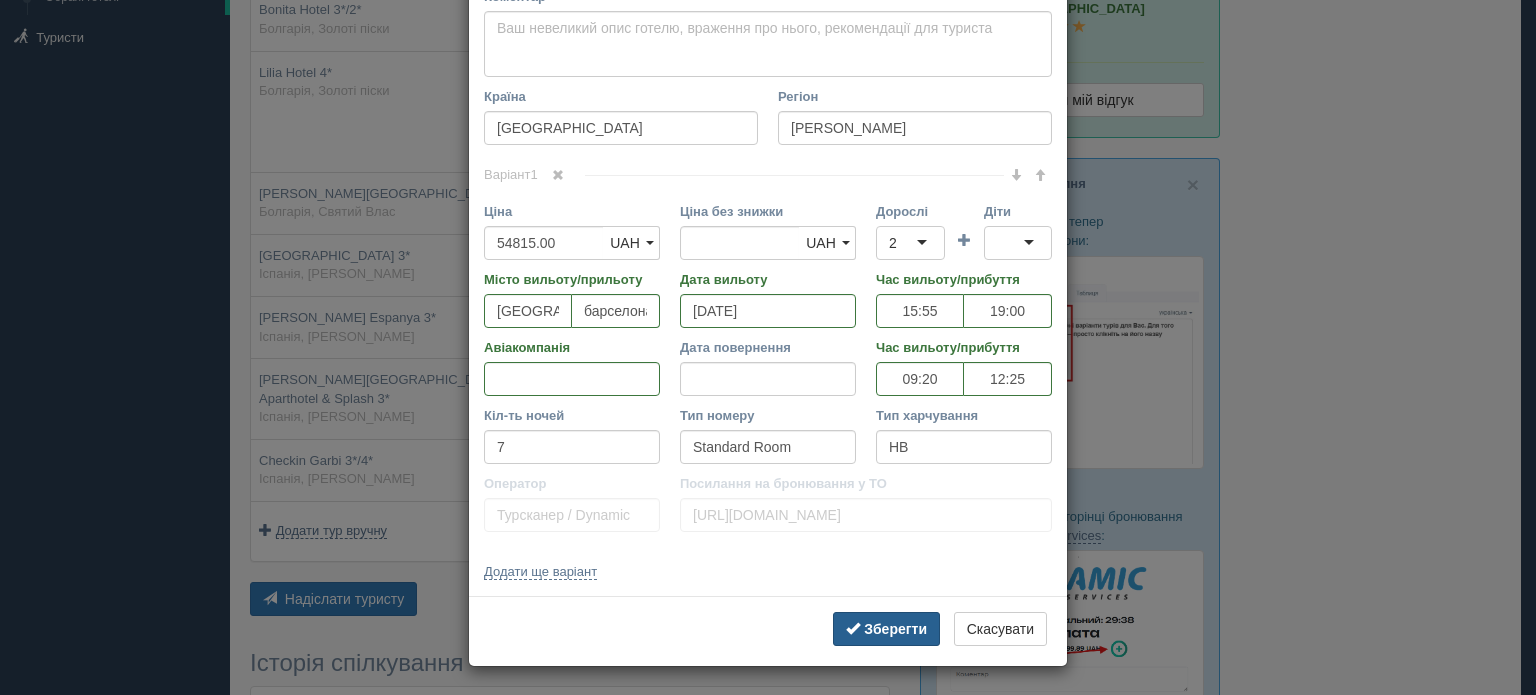 click on "Зберегти" at bounding box center [895, 629] 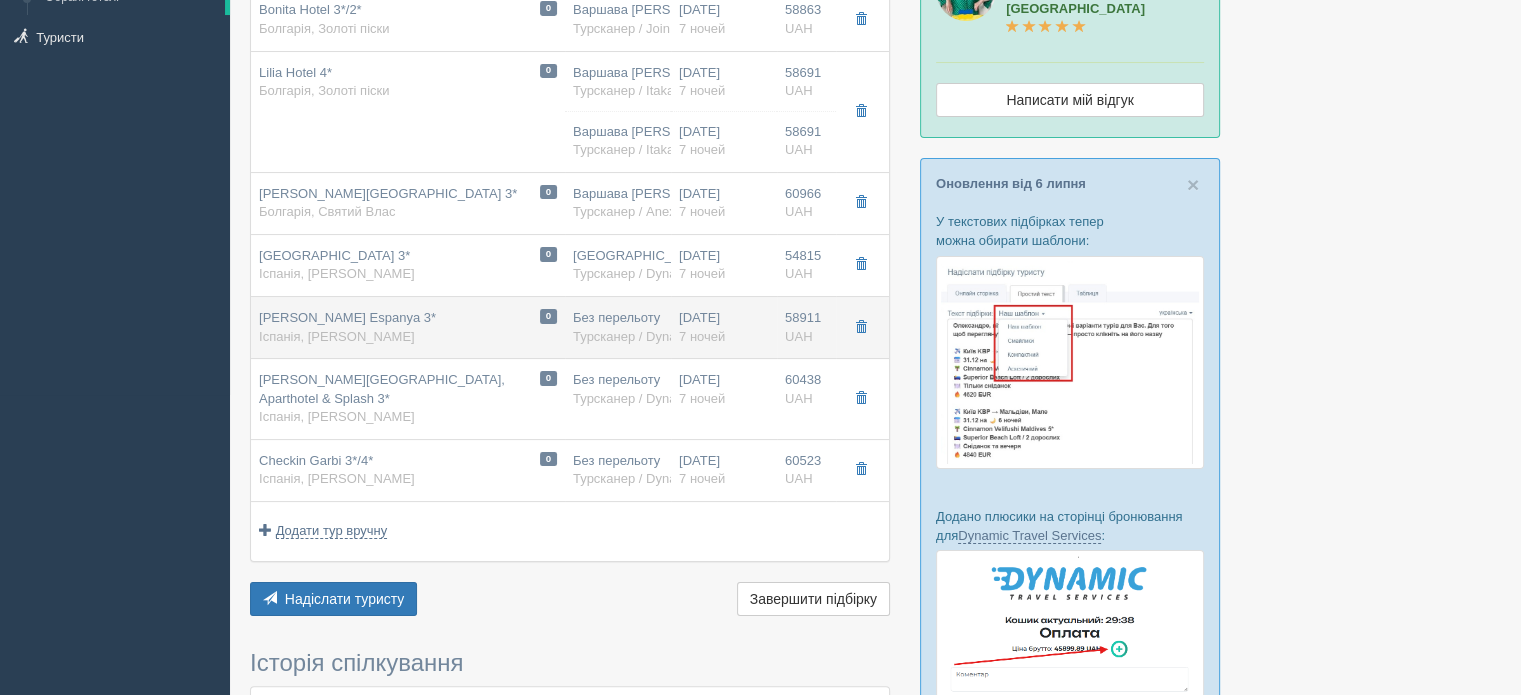 click on "0
Alegria Espanya 3*
Іспанія, Коста Дель Маресме" at bounding box center [408, 327] 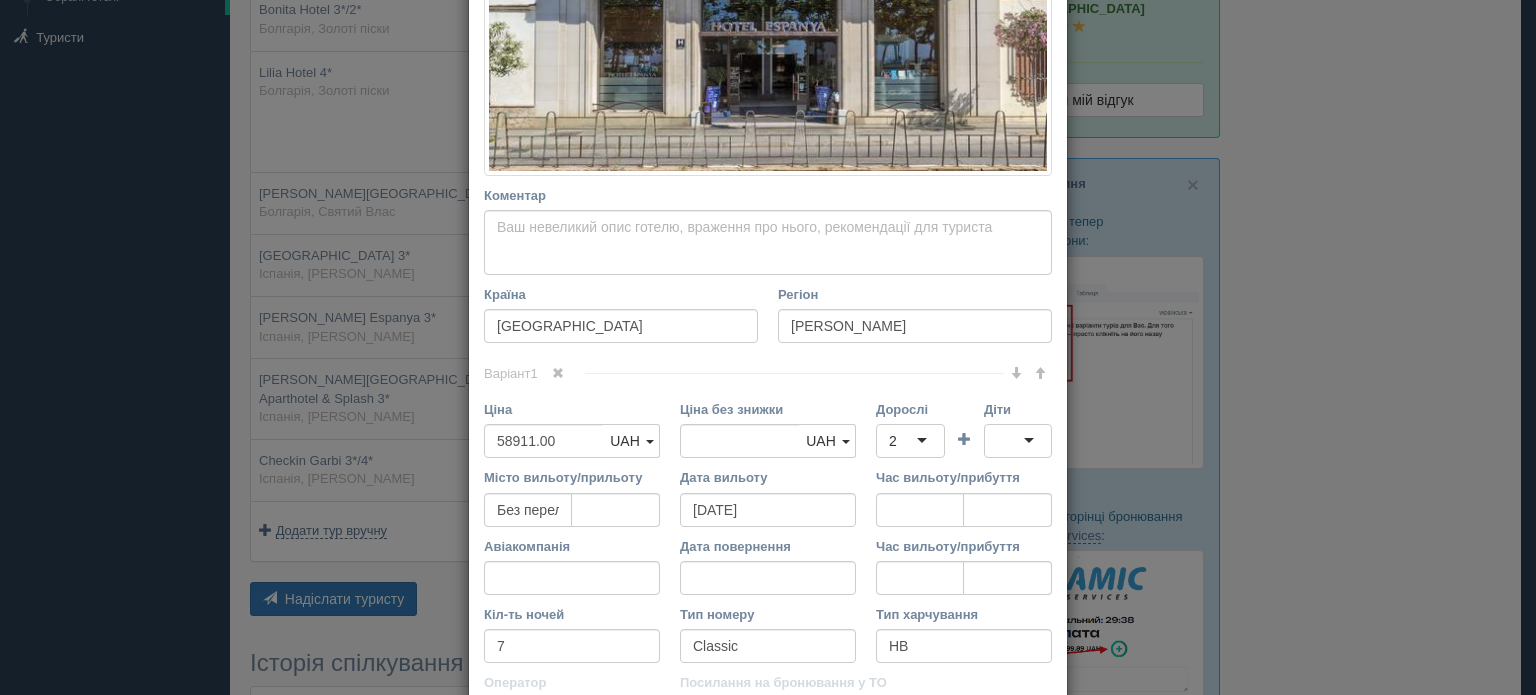 scroll, scrollTop: 1099, scrollLeft: 0, axis: vertical 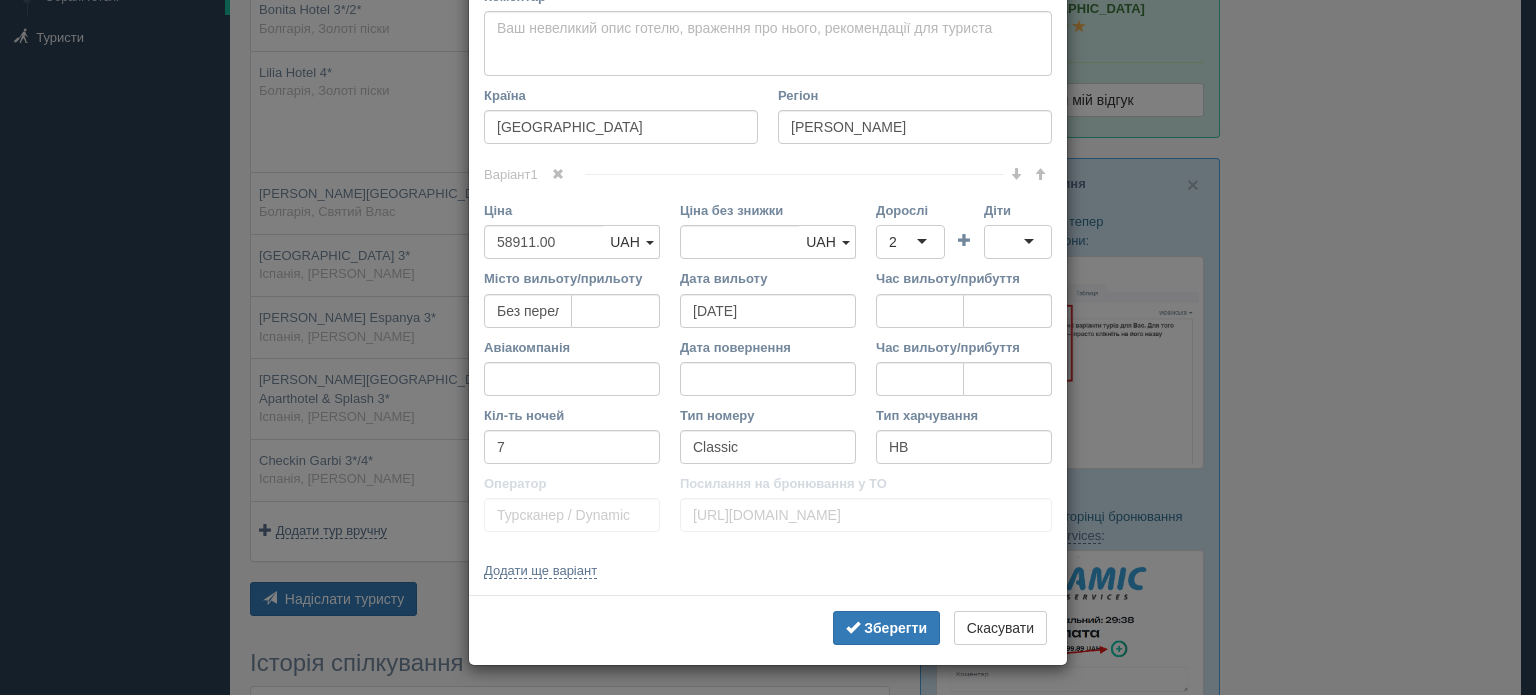 type 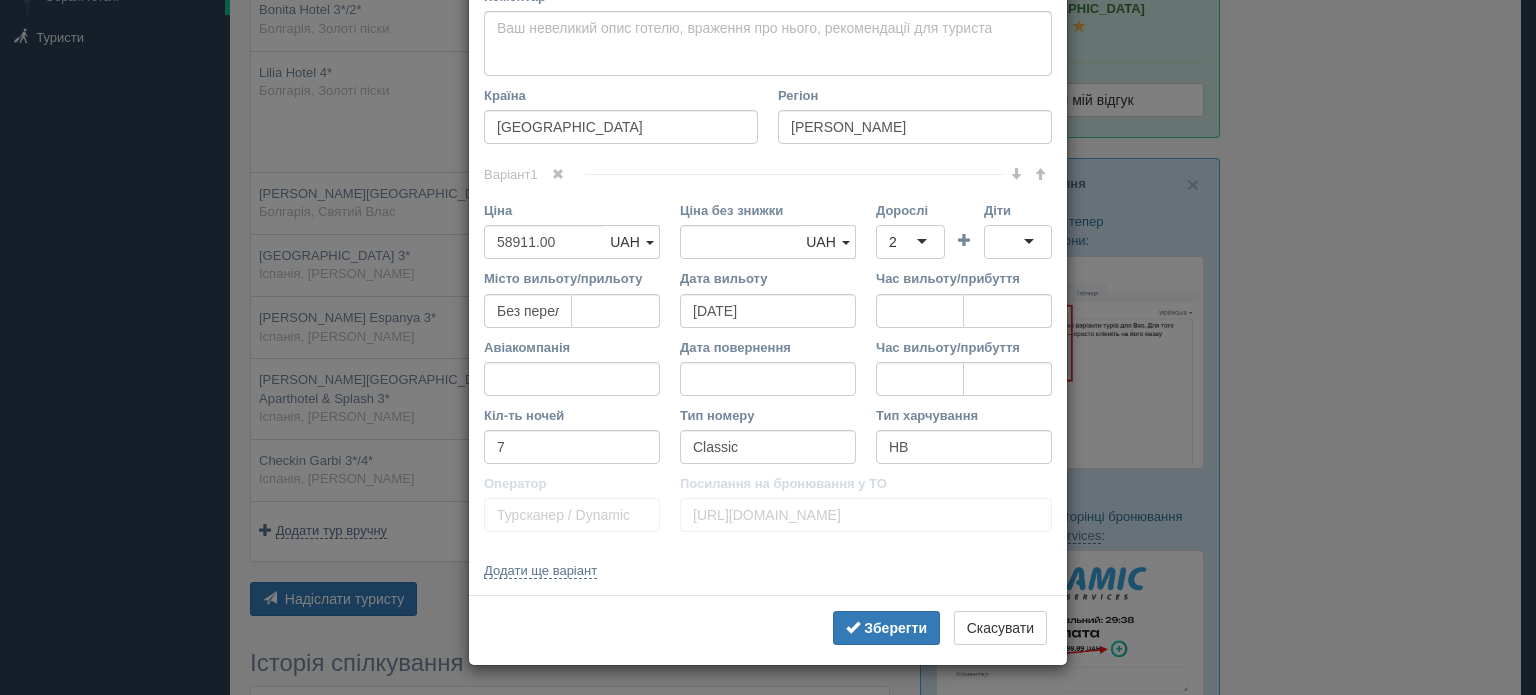 type 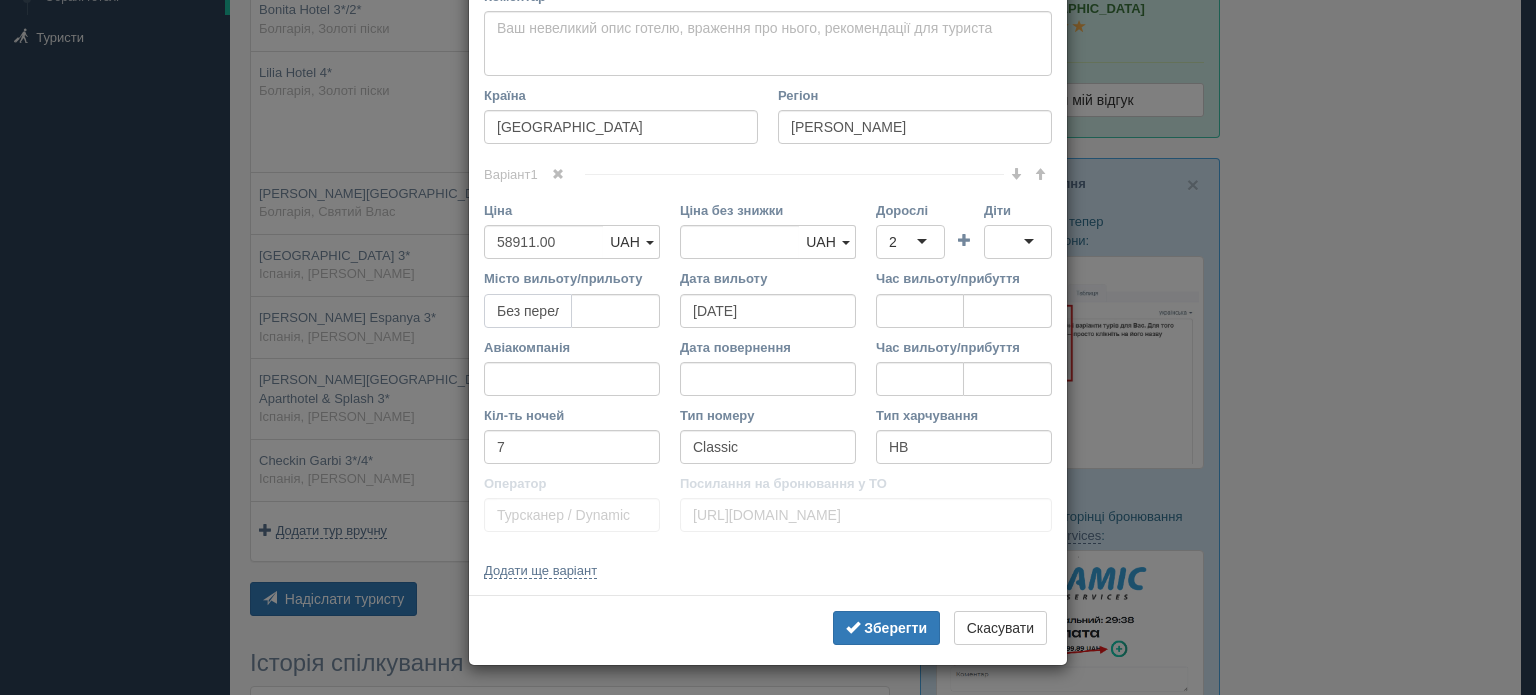 click on "Без перельоту" at bounding box center (528, 311) 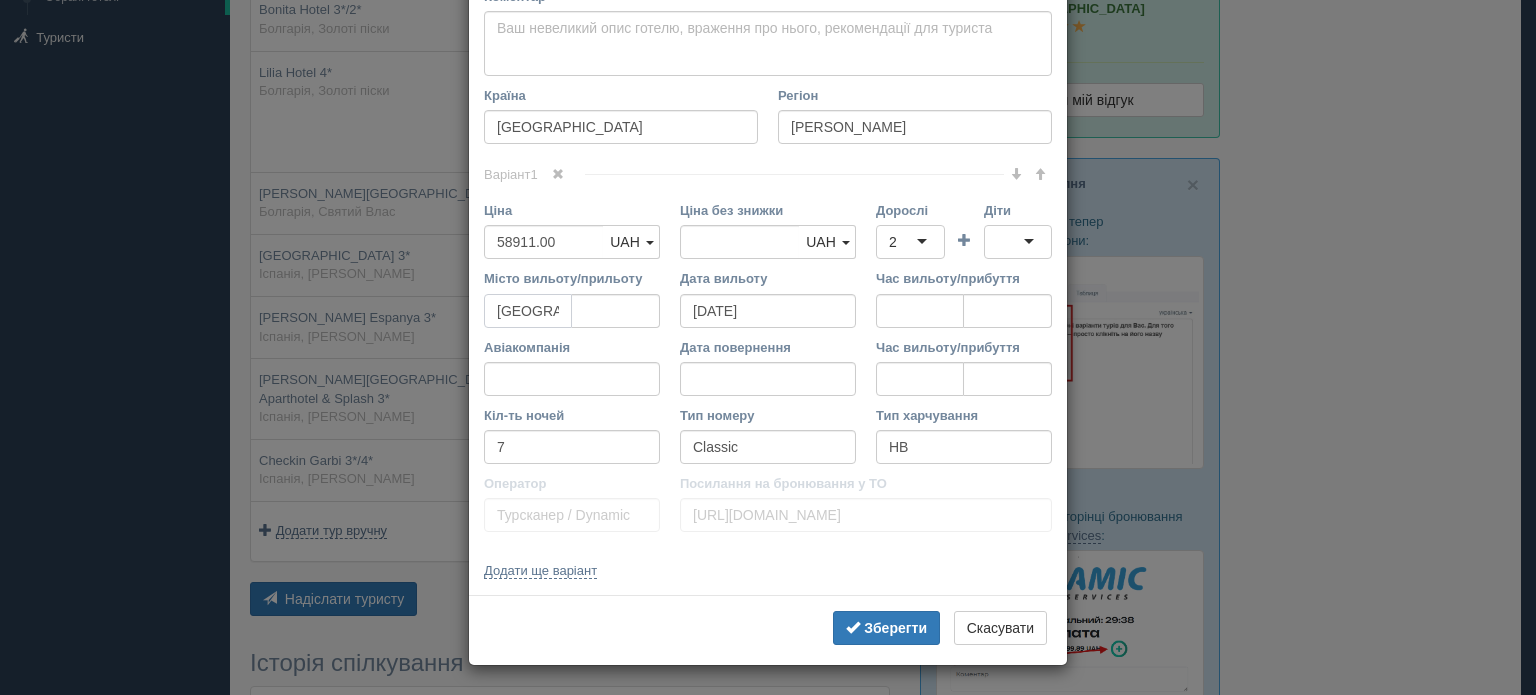 type on "[GEOGRAPHIC_DATA]" 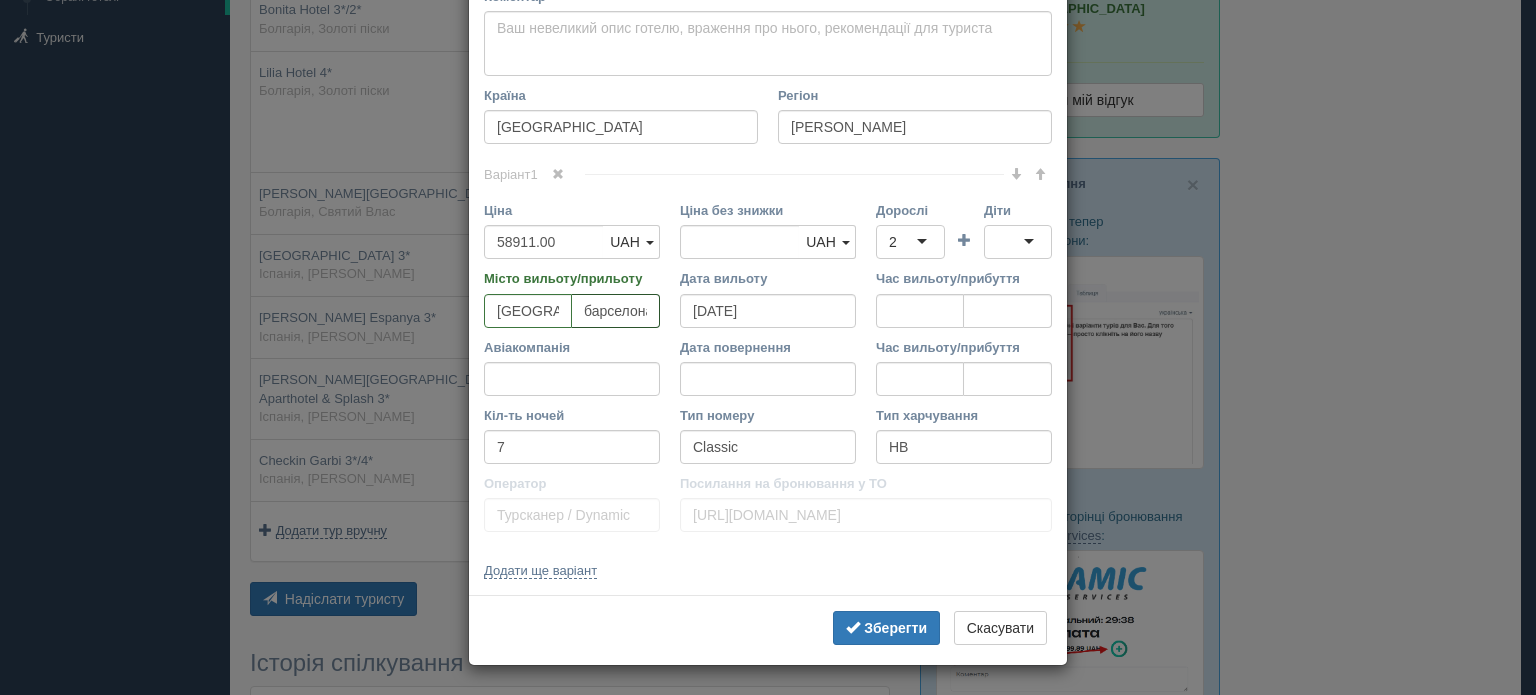 scroll, scrollTop: 0, scrollLeft: 6, axis: horizontal 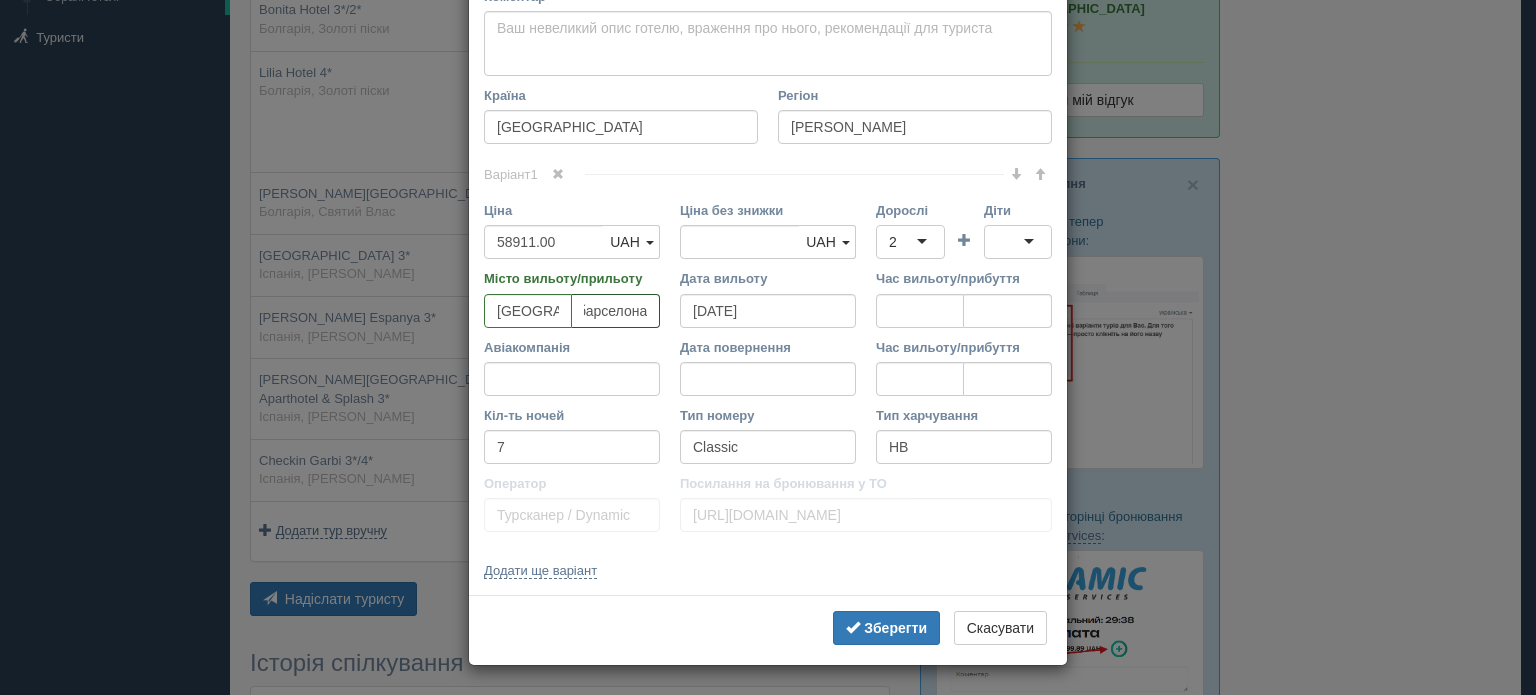 type on "барселона" 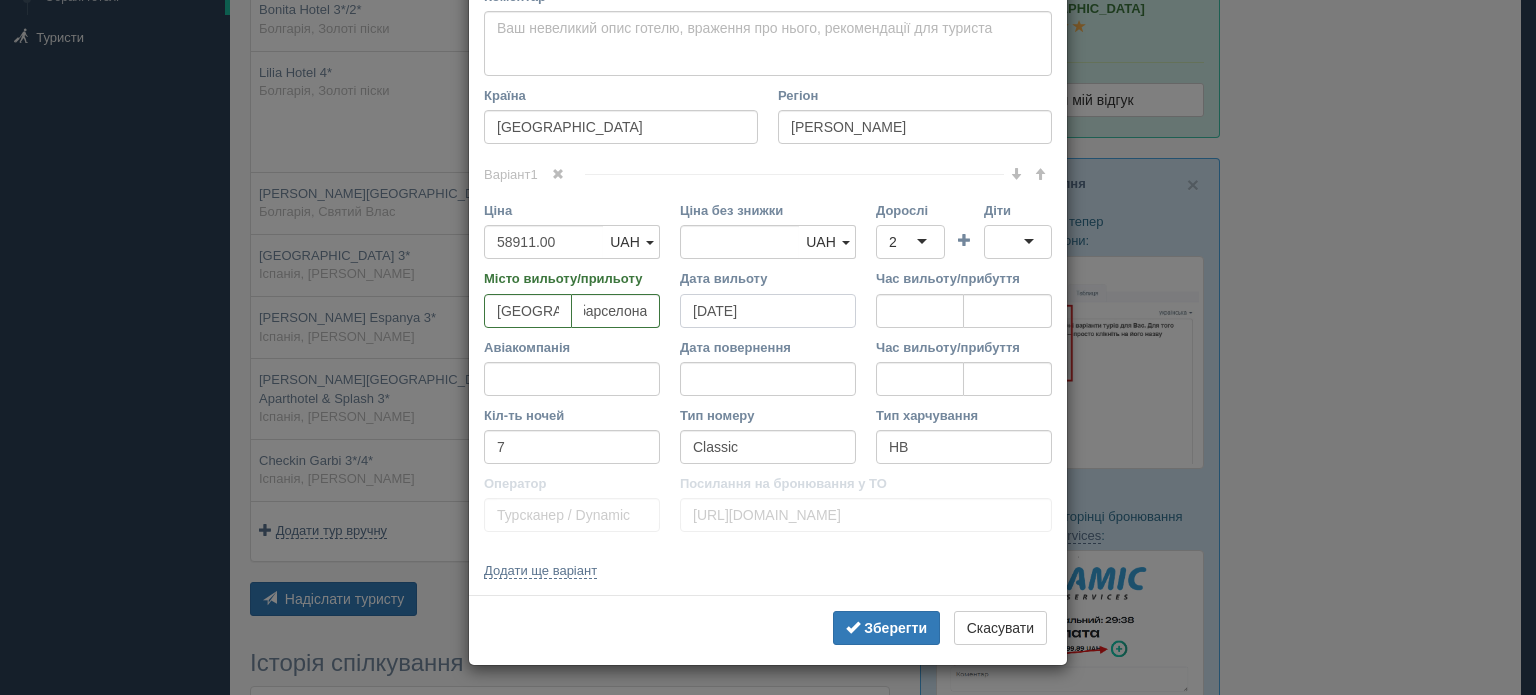 scroll, scrollTop: 0, scrollLeft: 0, axis: both 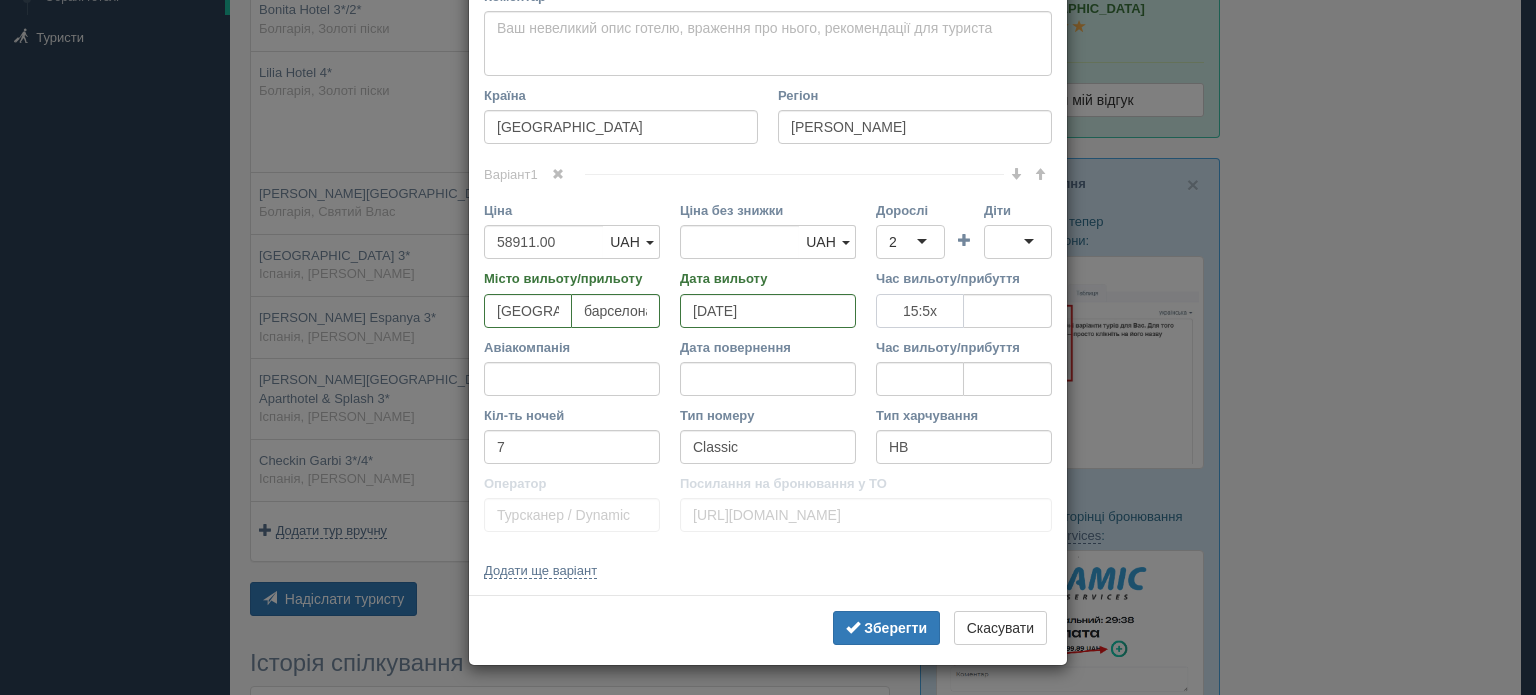 type on "15:55" 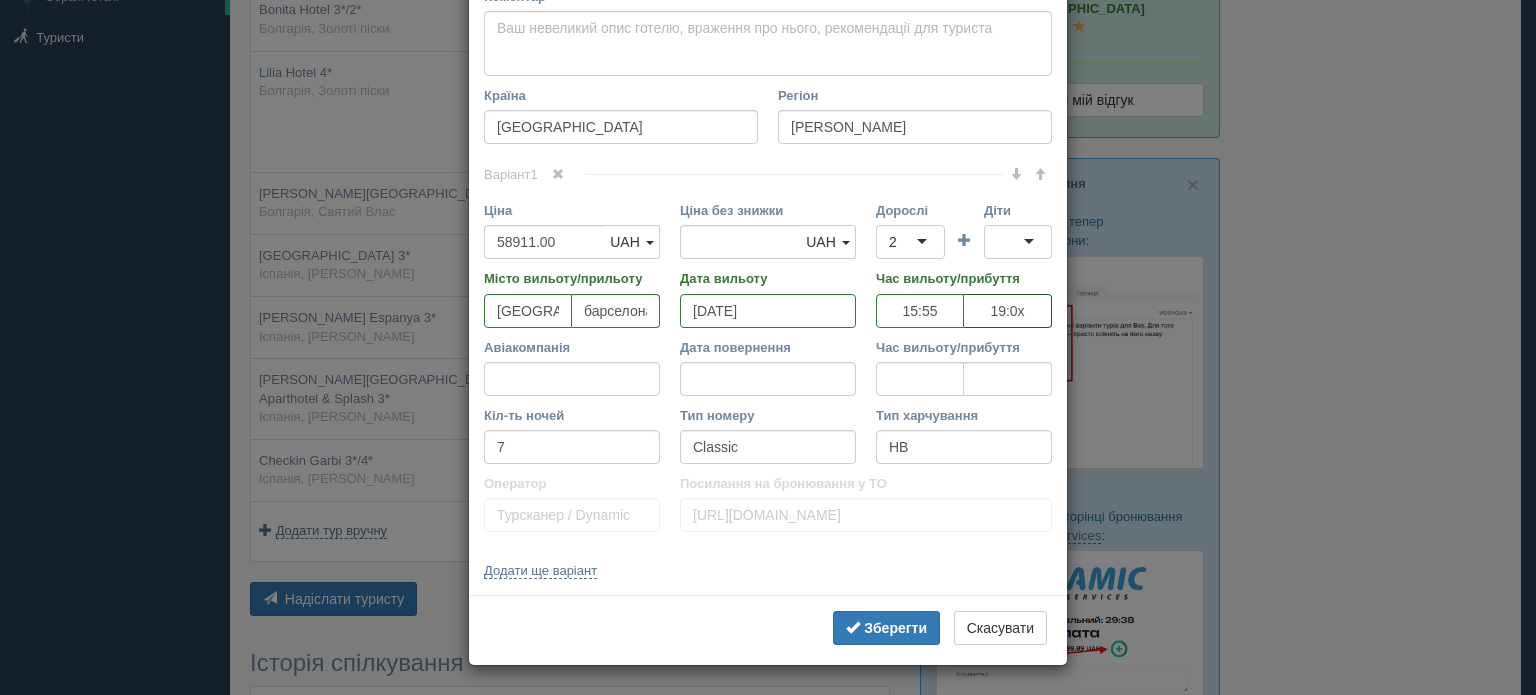 type on "19:00" 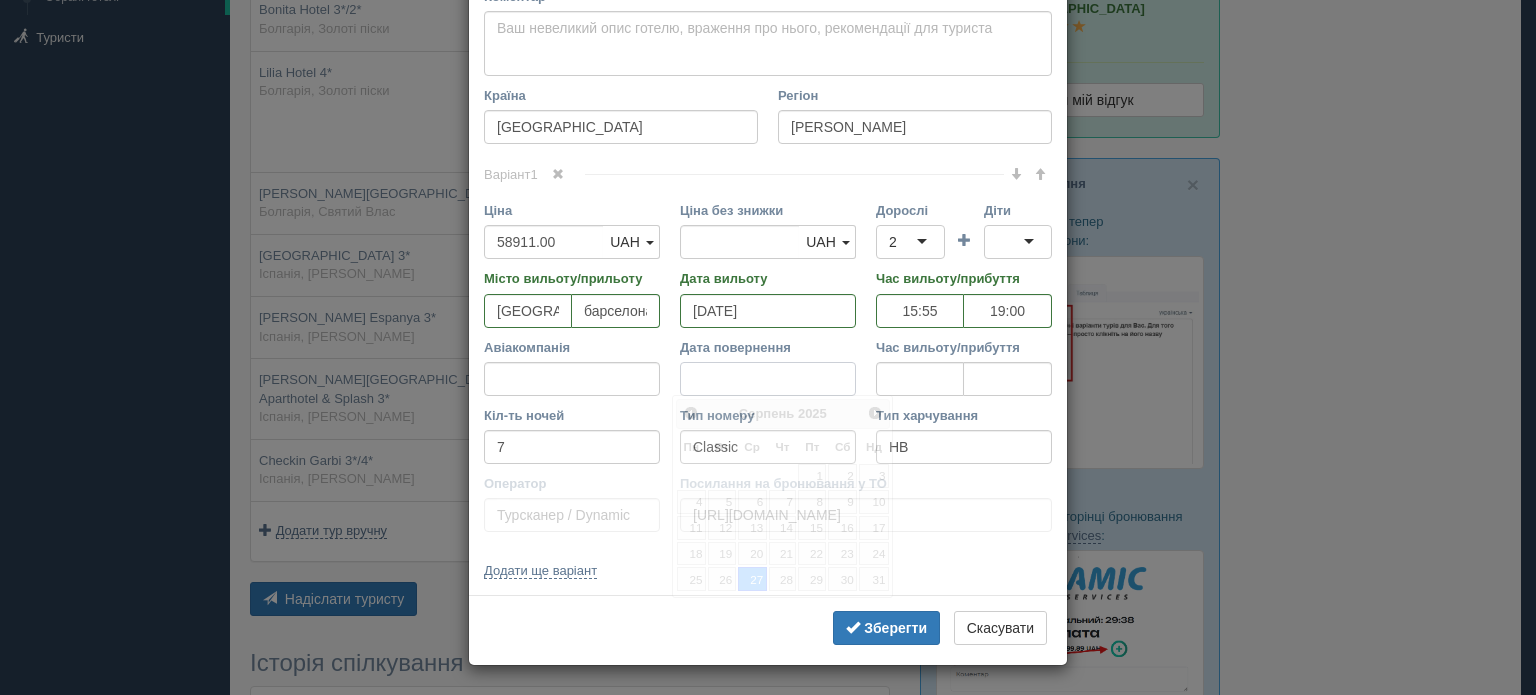 type on "27.08.2025" 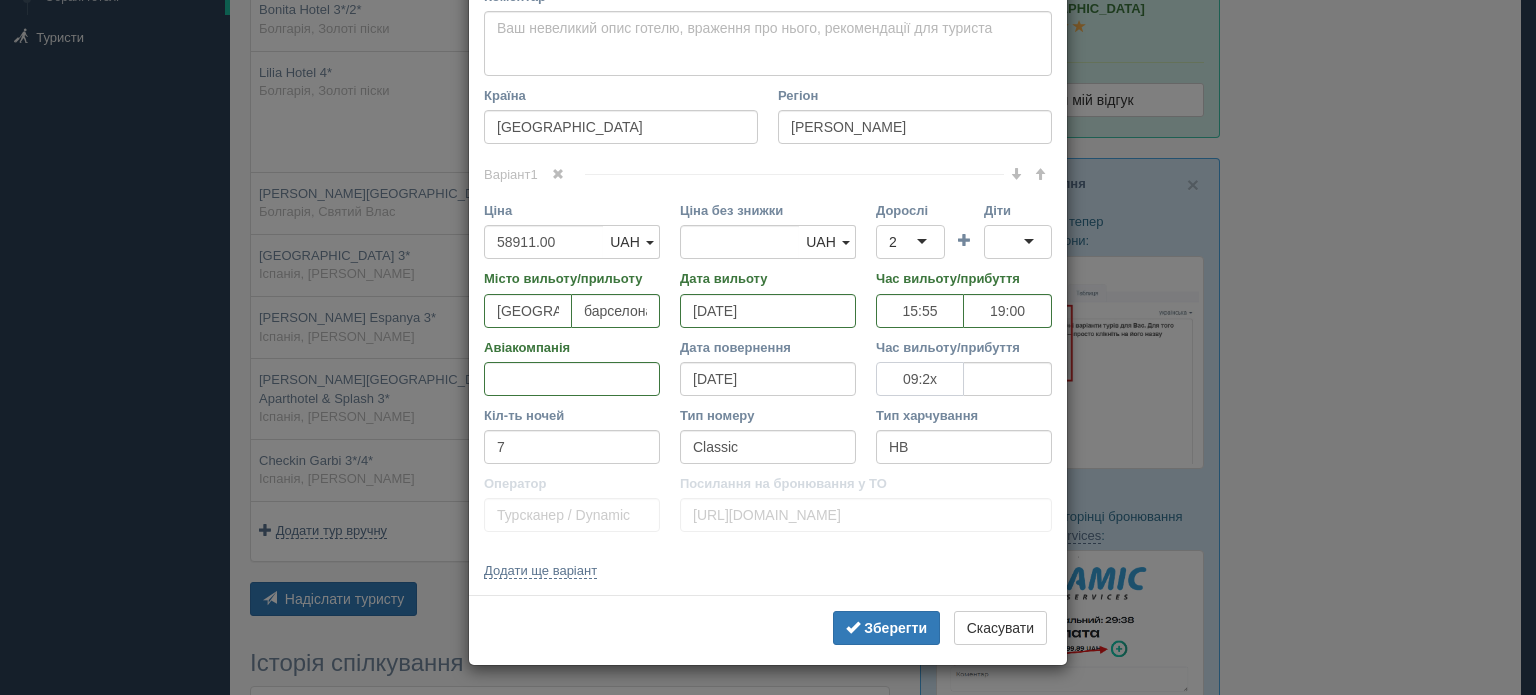 type on "09:20" 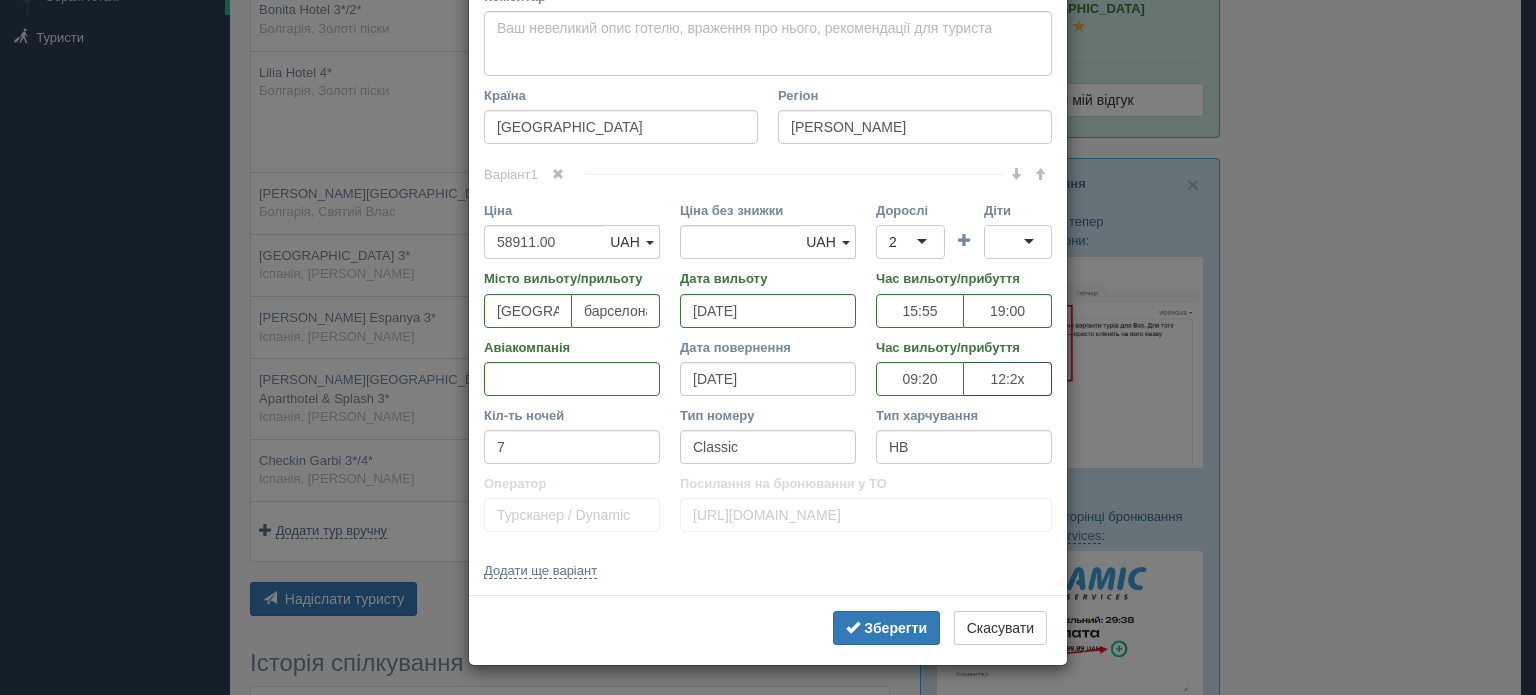 type on "12:25" 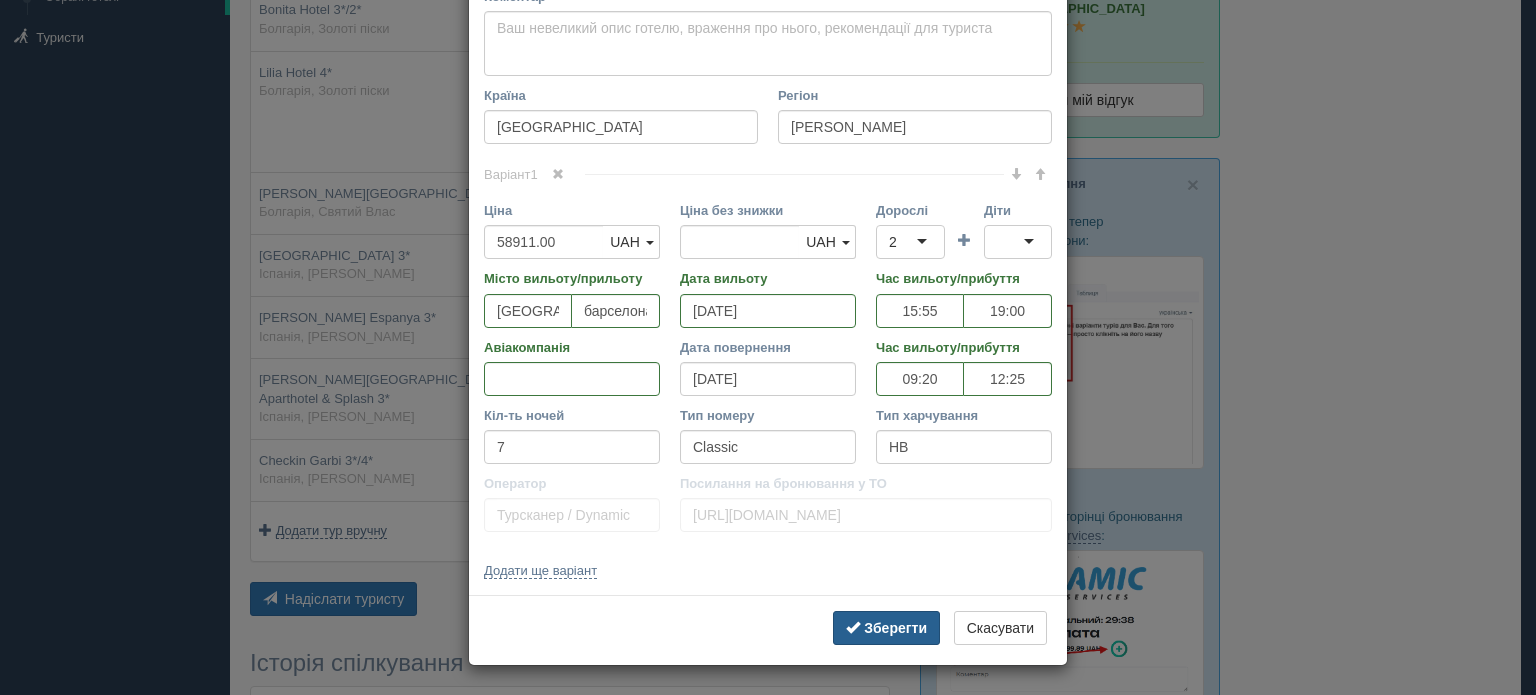 click on "Зберегти" at bounding box center [895, 628] 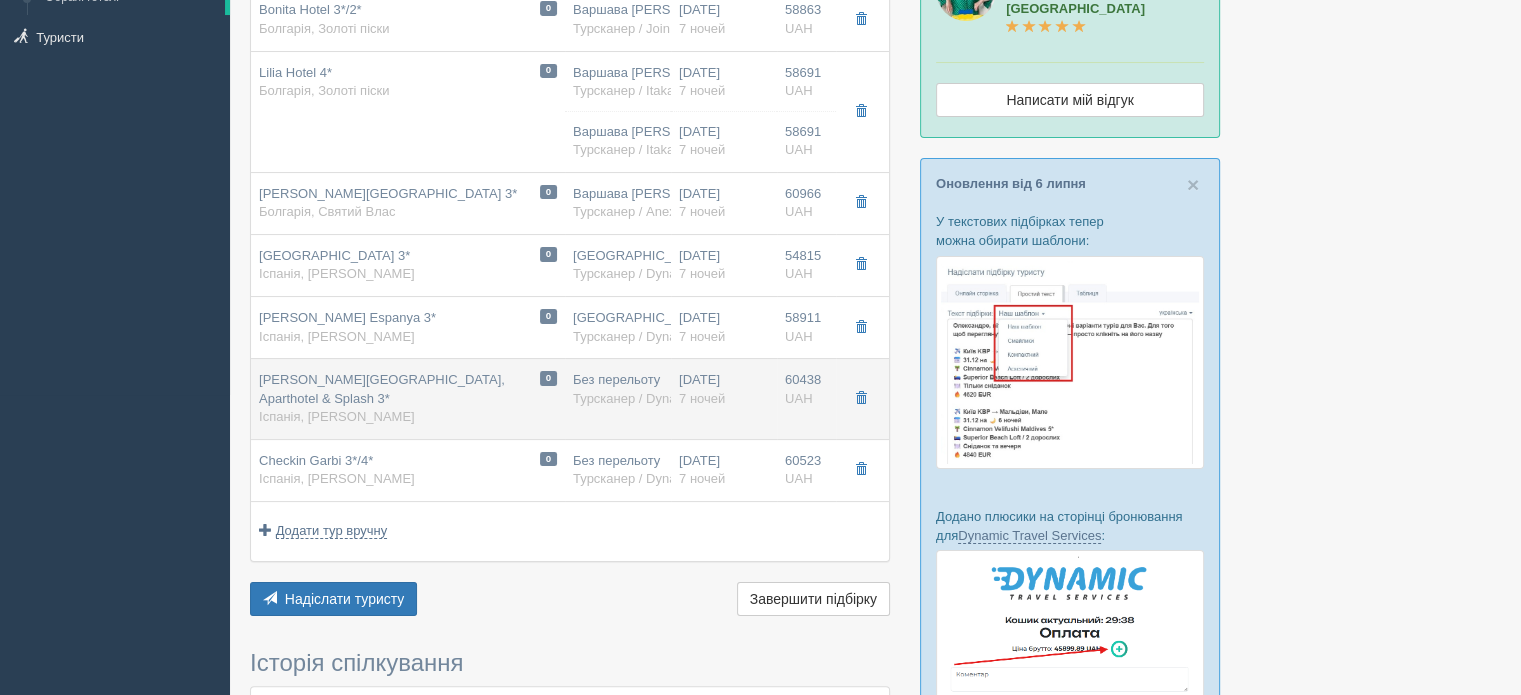 click on "Іспанія, [PERSON_NAME]" at bounding box center (337, 416) 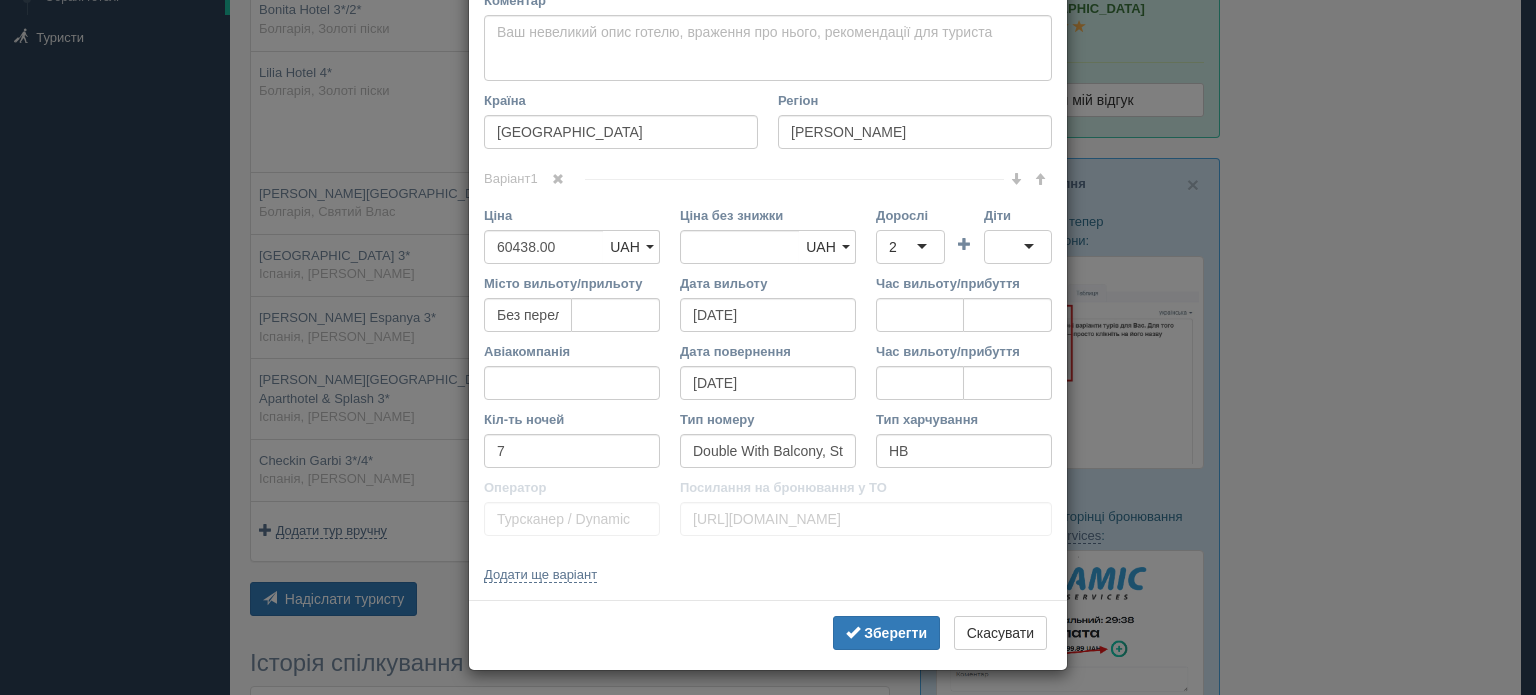 scroll, scrollTop: 712, scrollLeft: 0, axis: vertical 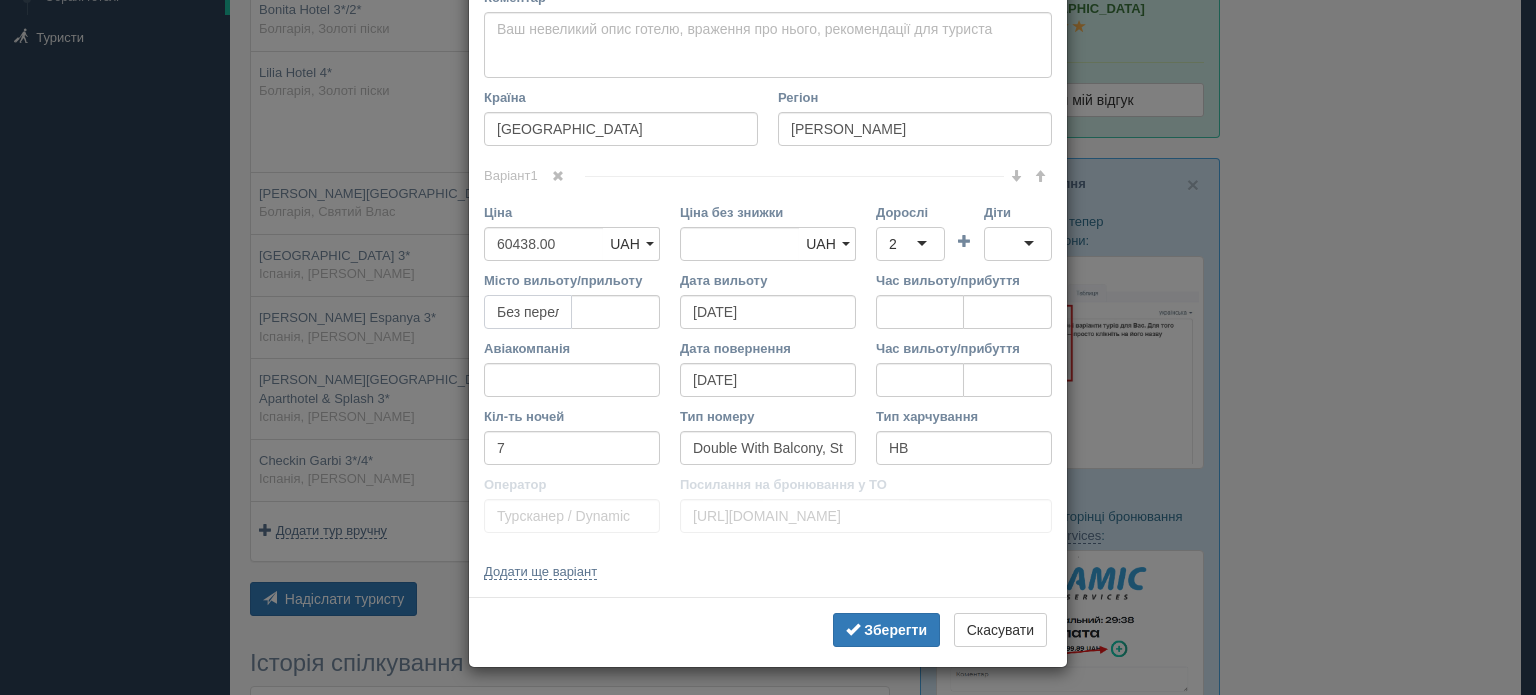 click on "Без перельоту" at bounding box center (528, 312) 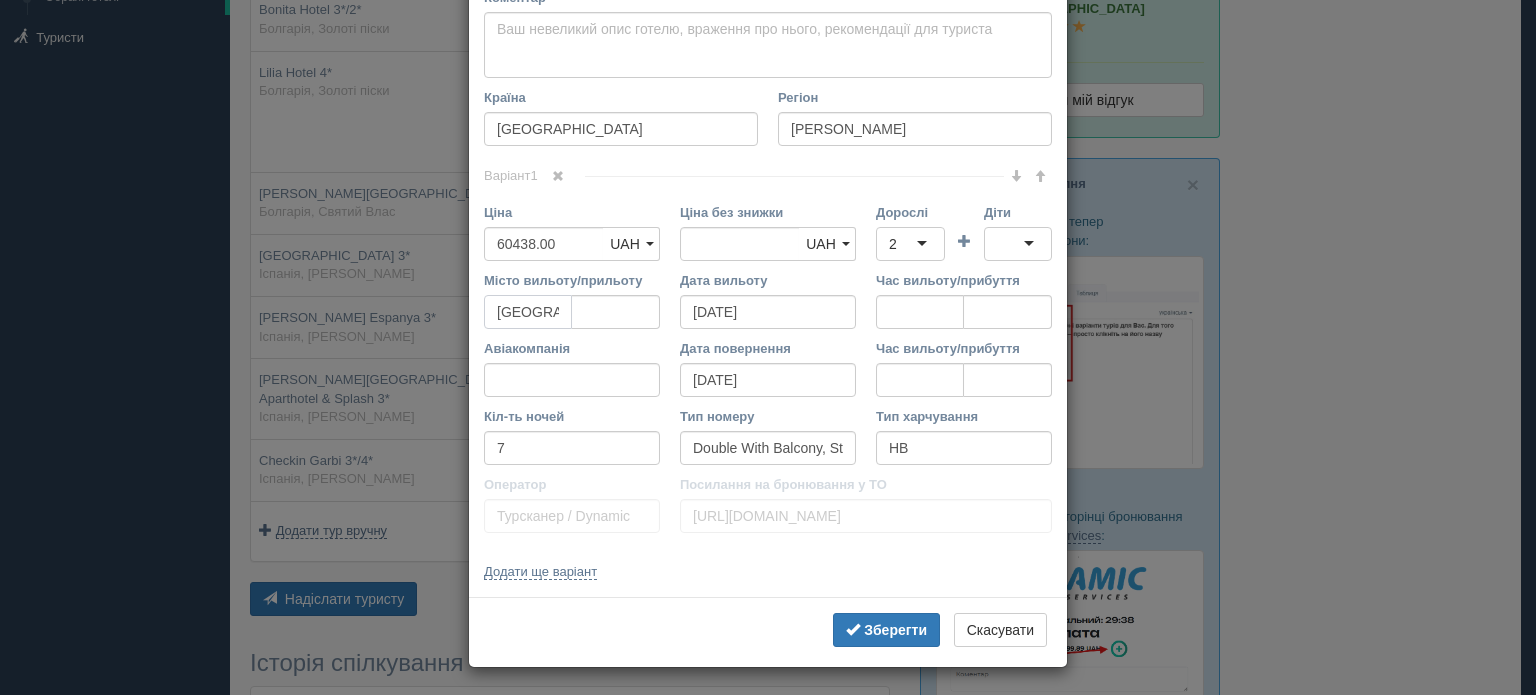type on "[GEOGRAPHIC_DATA]" 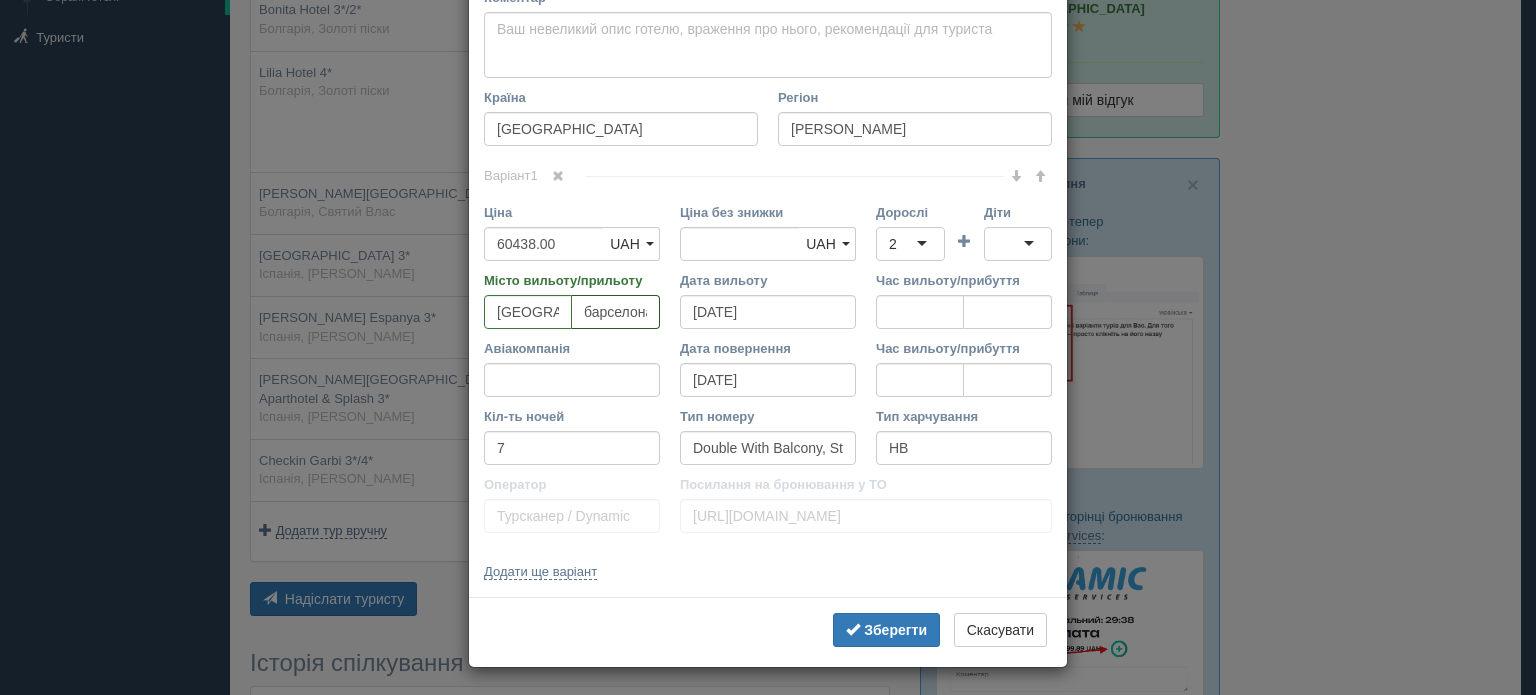 scroll, scrollTop: 0, scrollLeft: 6, axis: horizontal 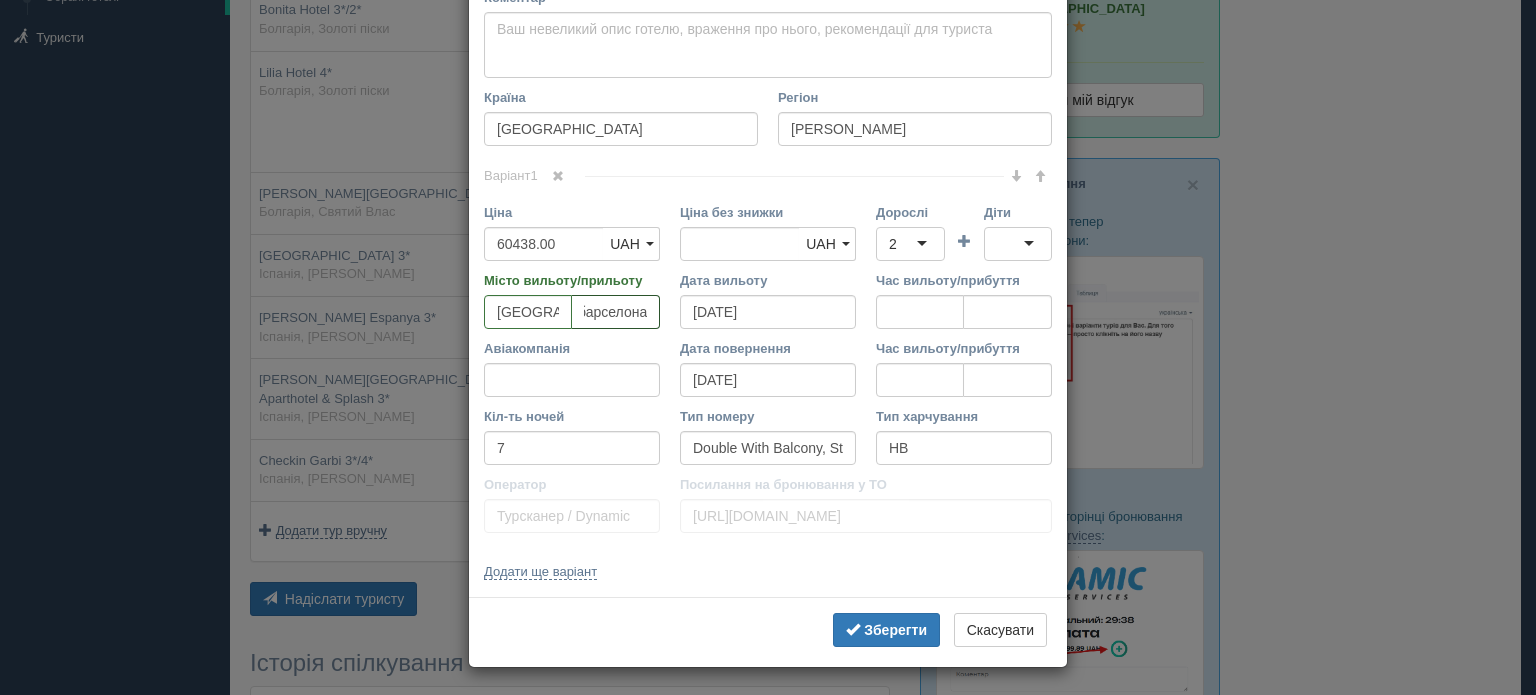 type on "барселона" 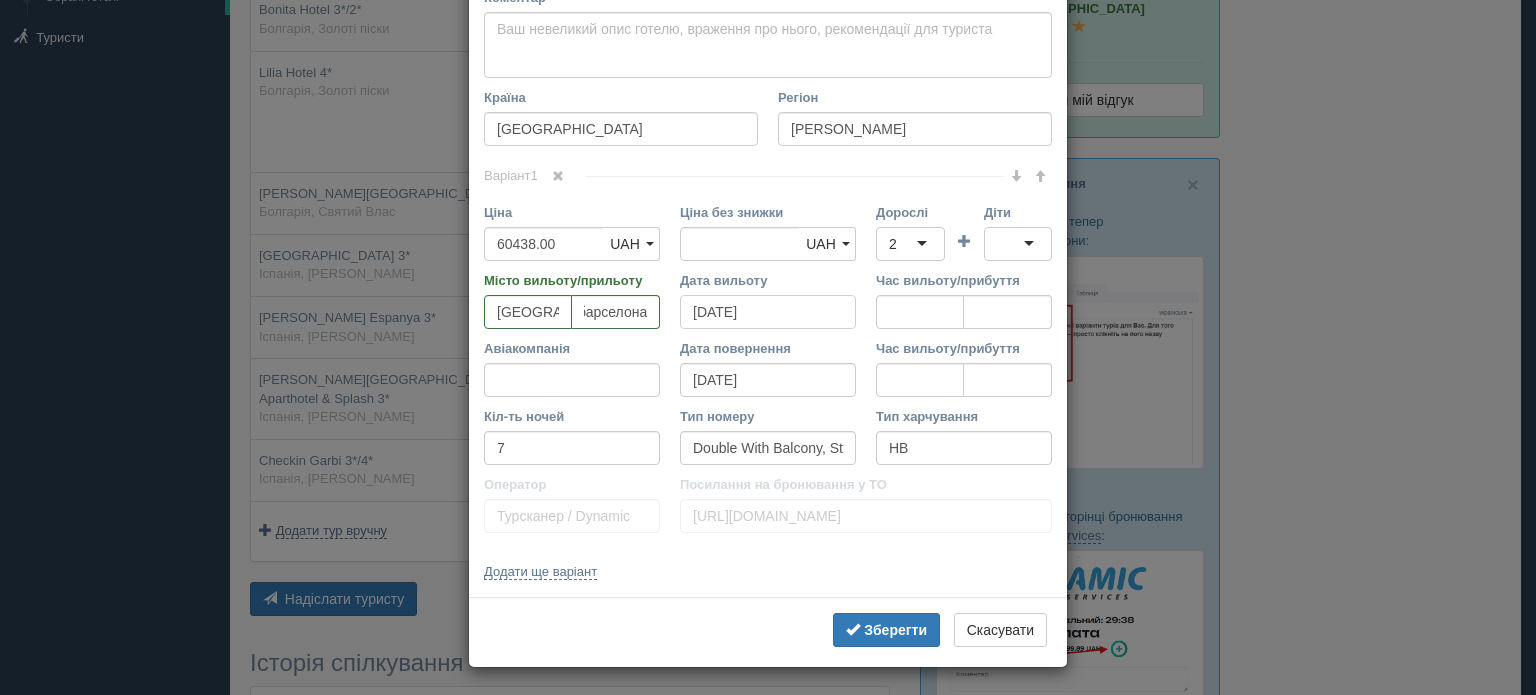 scroll, scrollTop: 0, scrollLeft: 0, axis: both 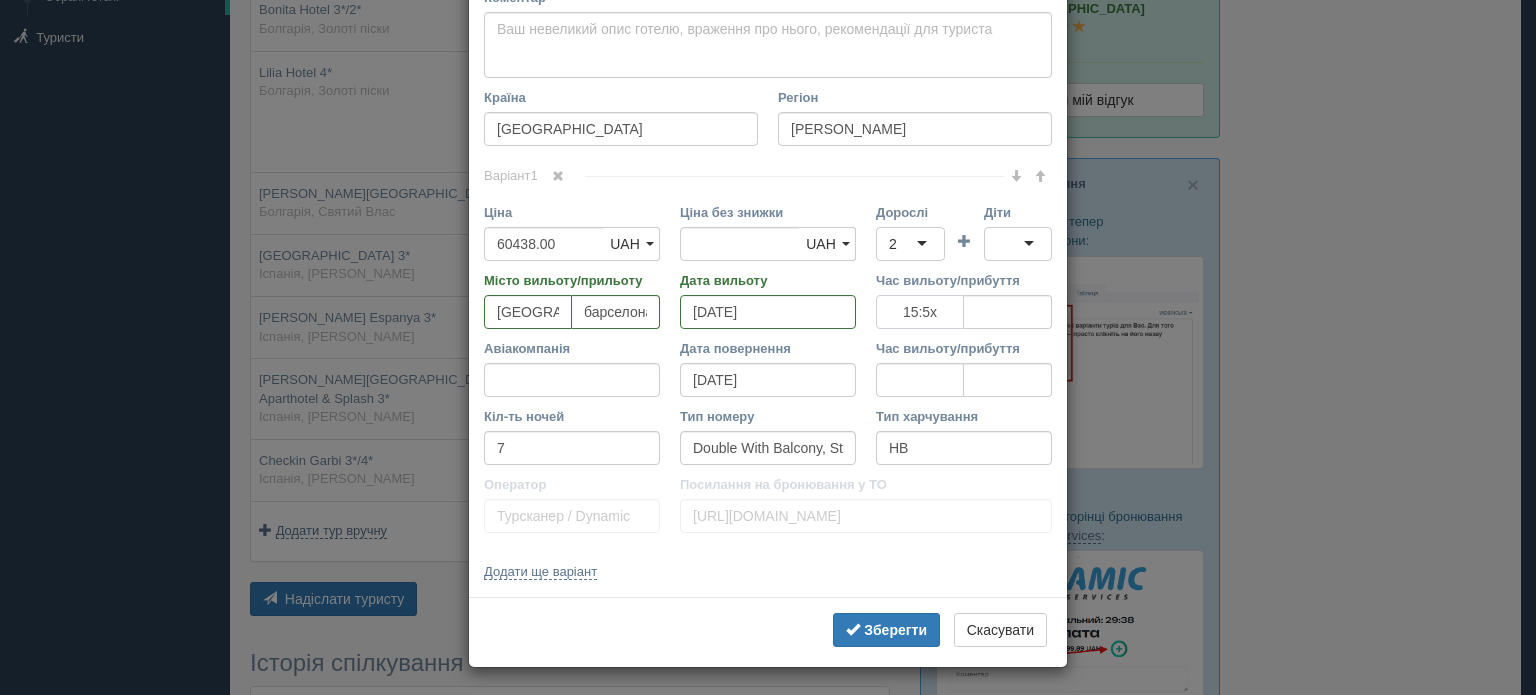 type on "15:55" 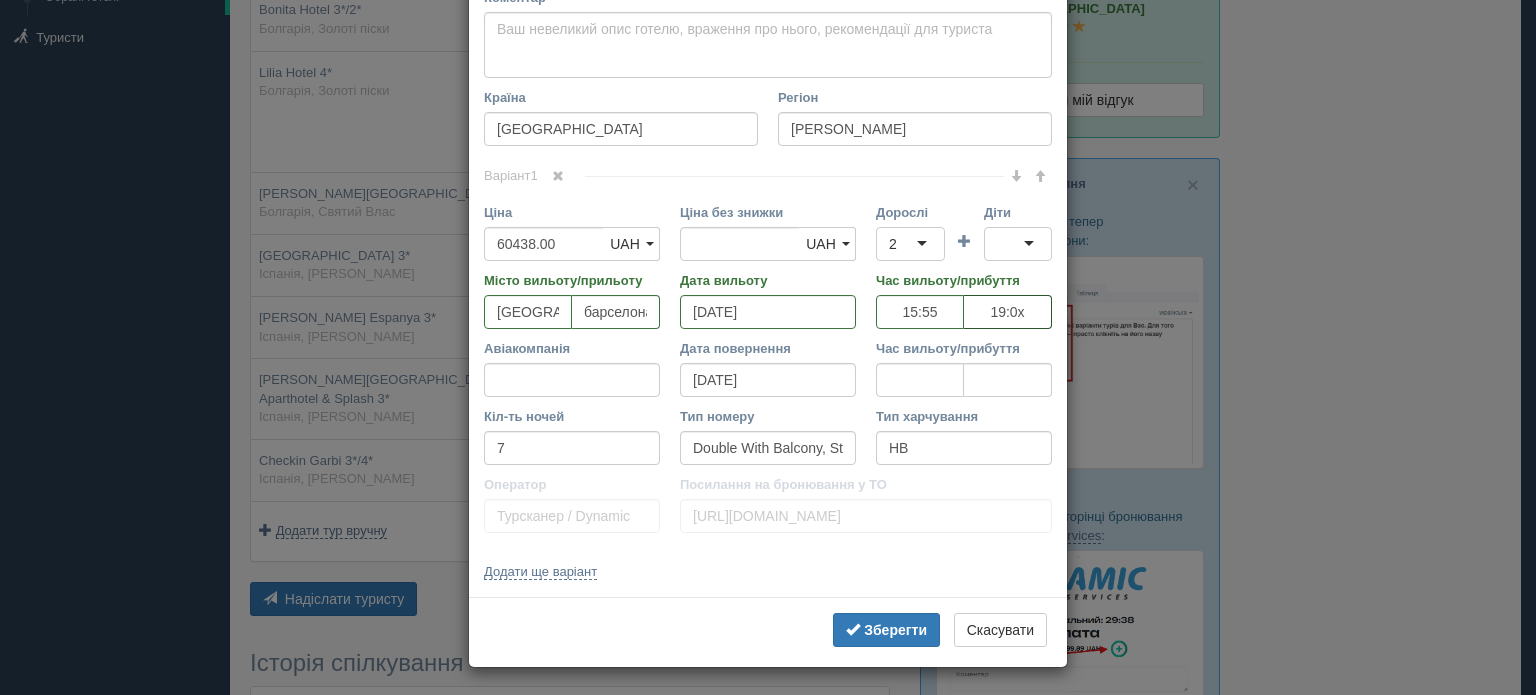 type on "19:00" 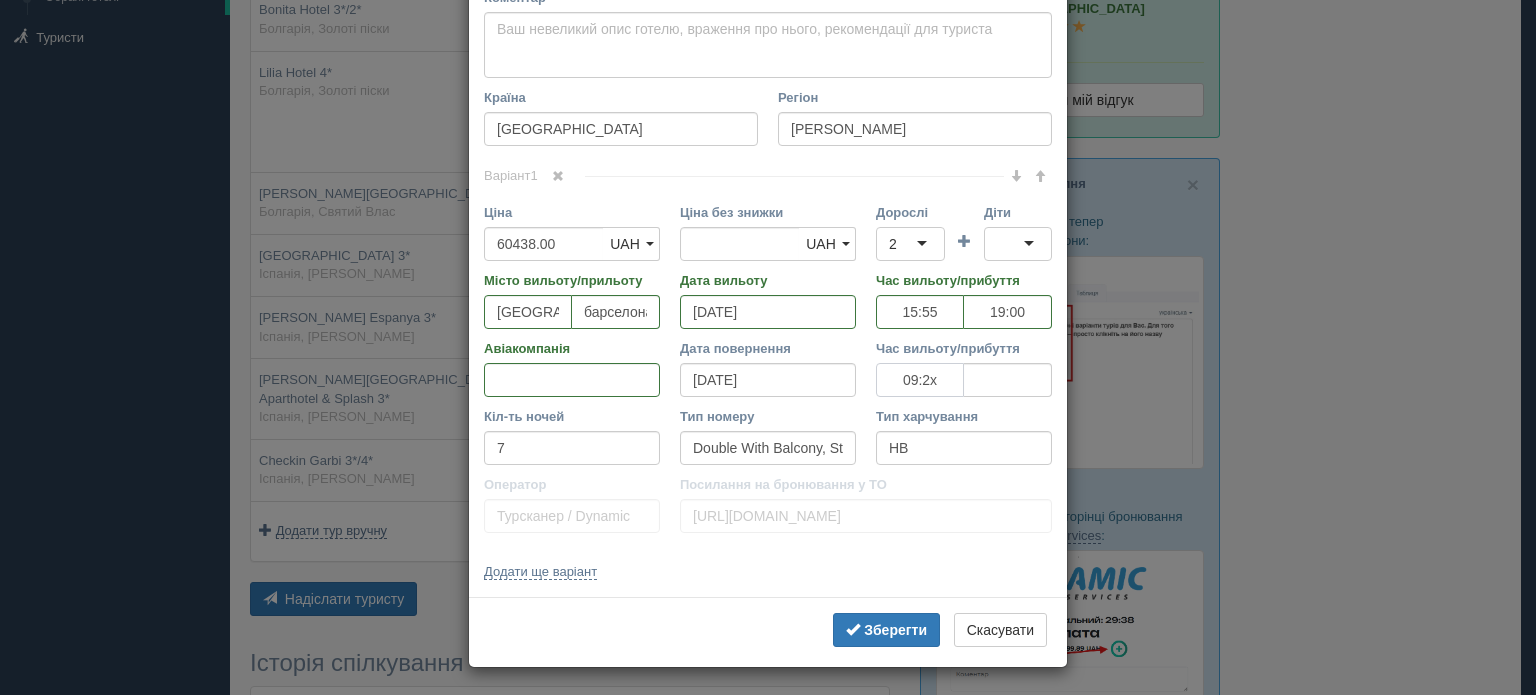 type on "09:25" 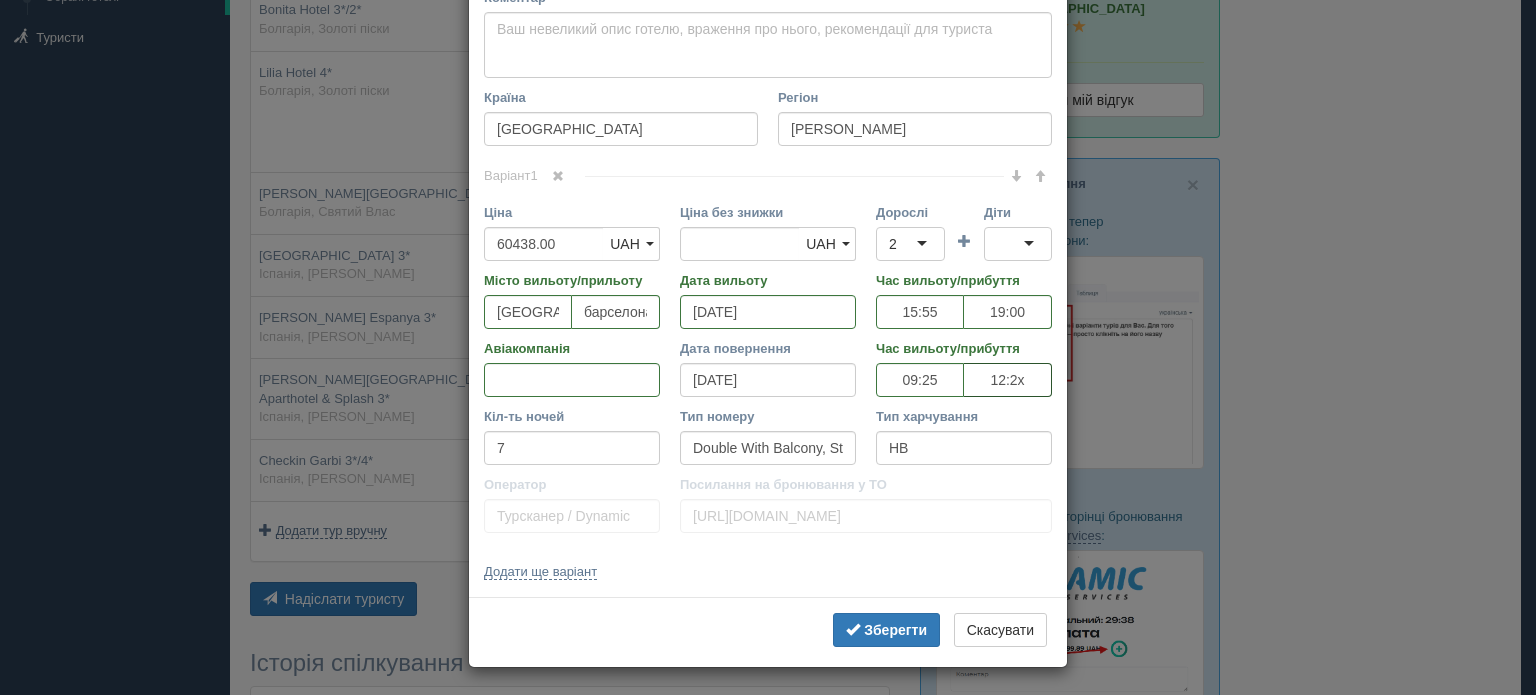 type on "12:25" 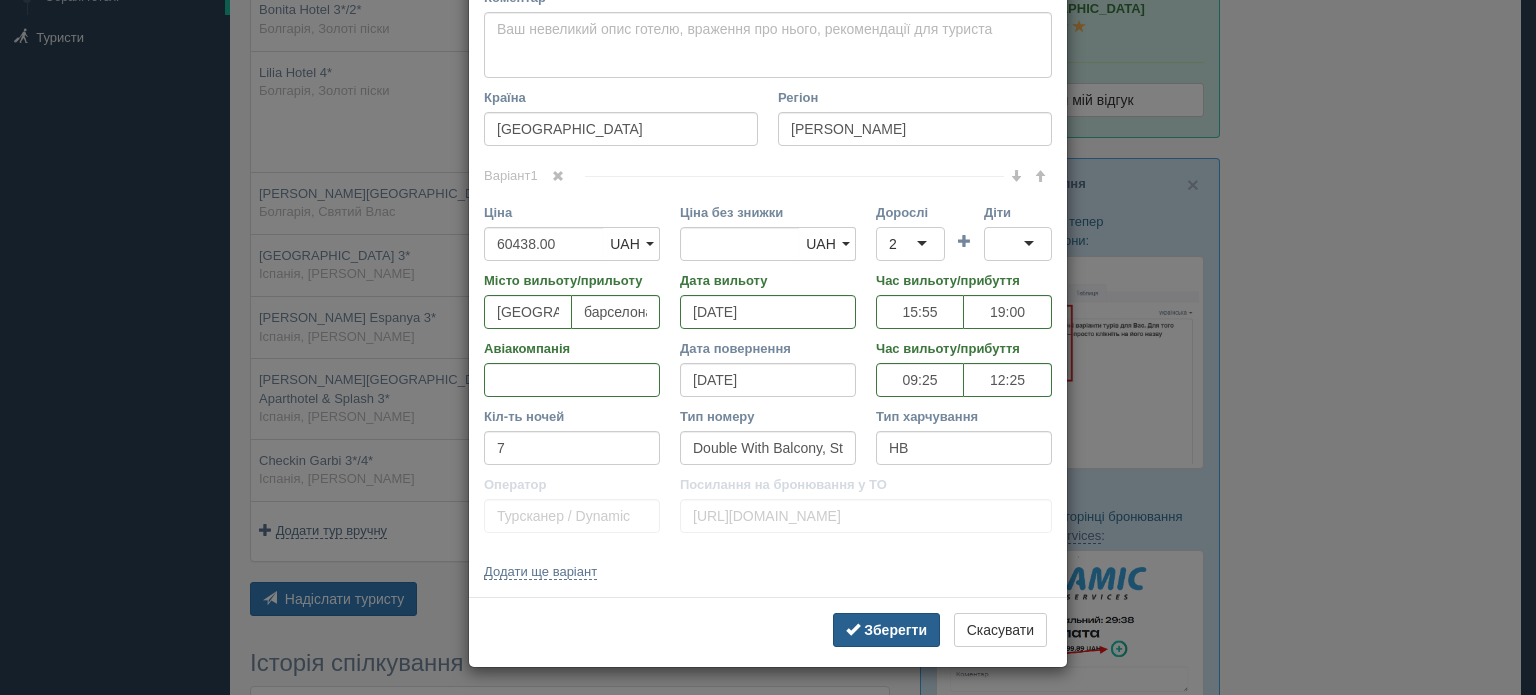 click on "Зберегти" at bounding box center (895, 630) 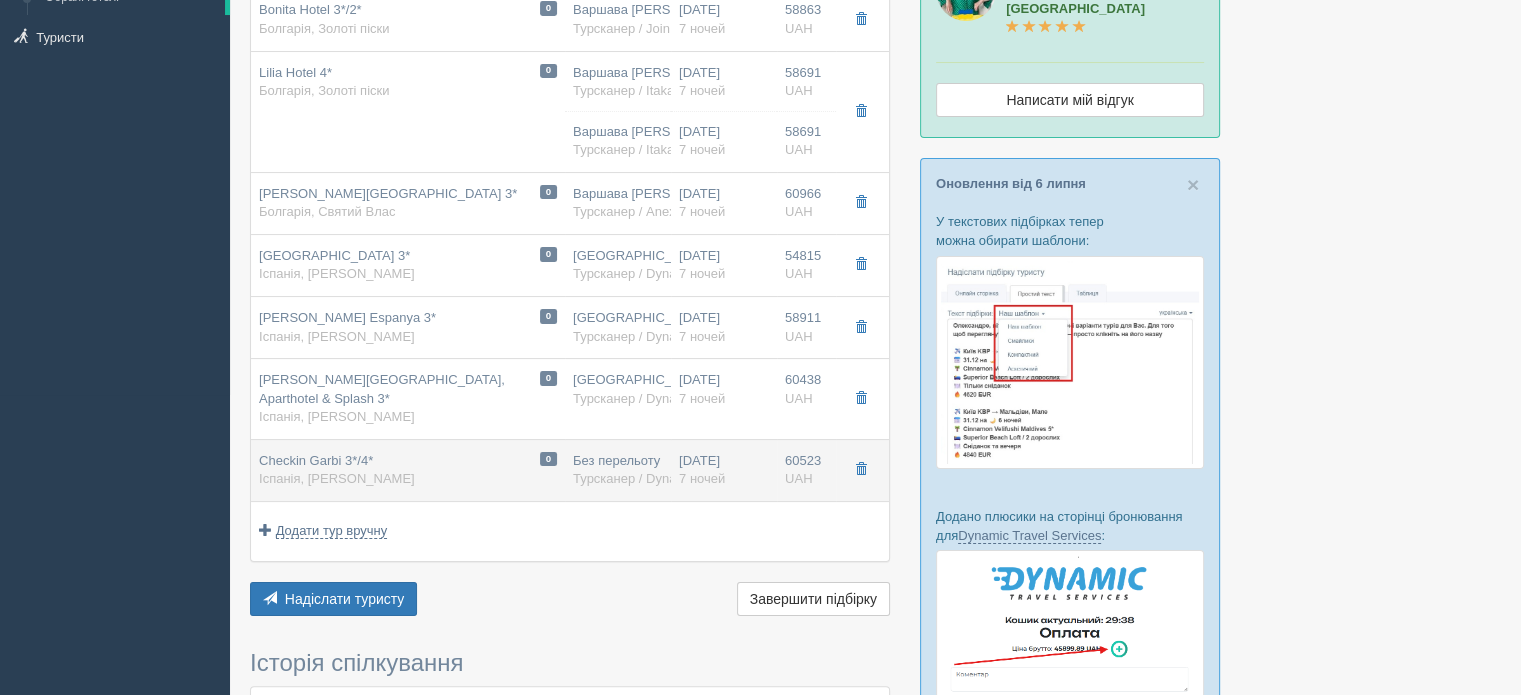 click on "Без перельоту
Турсканер / Dynamic" at bounding box center [618, 470] 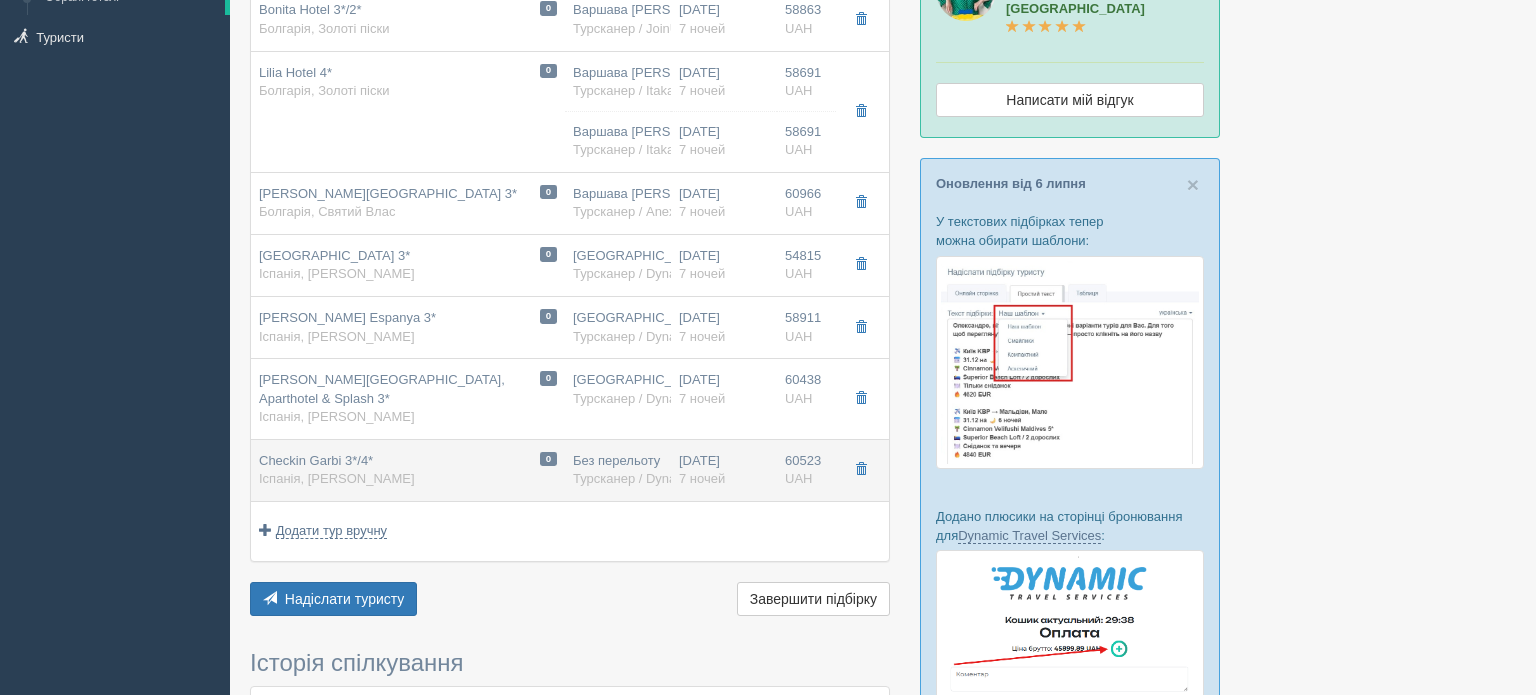 scroll, scrollTop: 0, scrollLeft: 0, axis: both 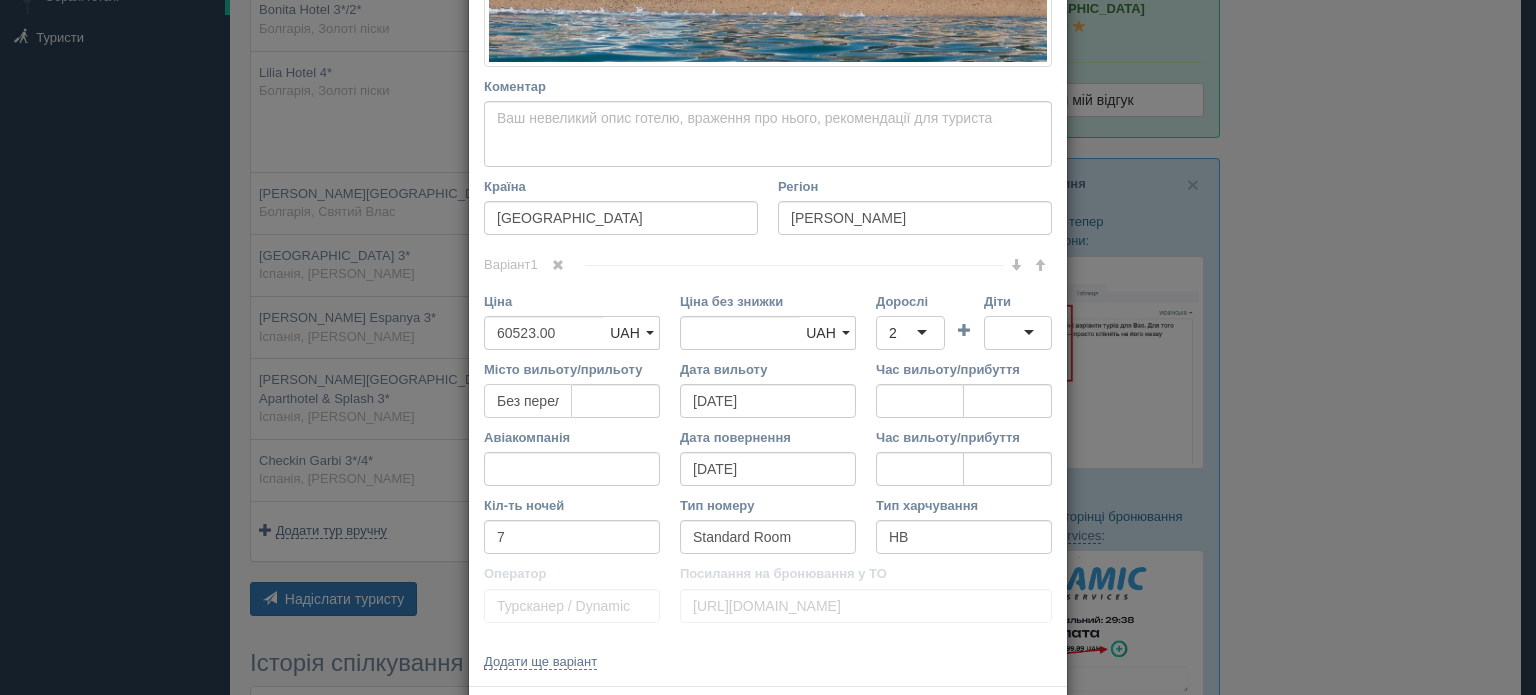 click on "Без перельоту" at bounding box center [528, 401] 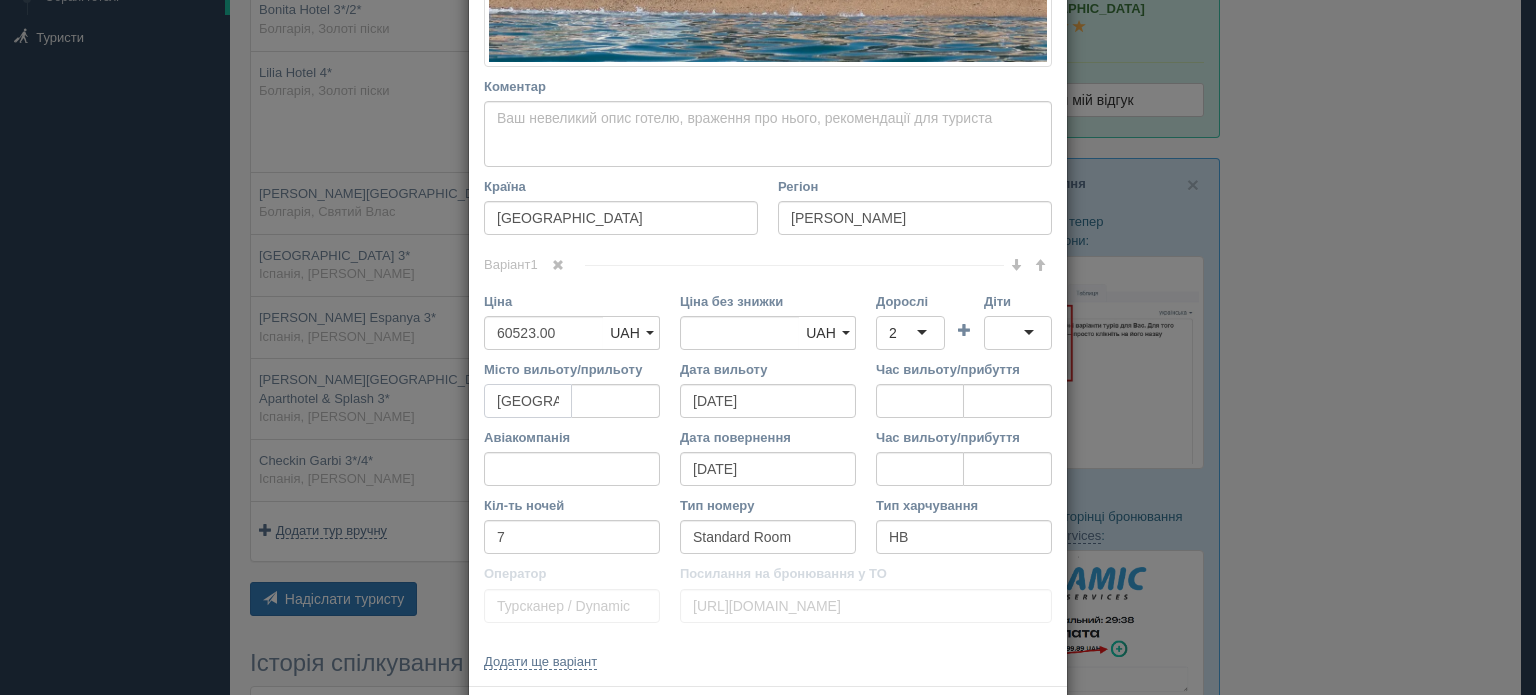type on "[GEOGRAPHIC_DATA]" 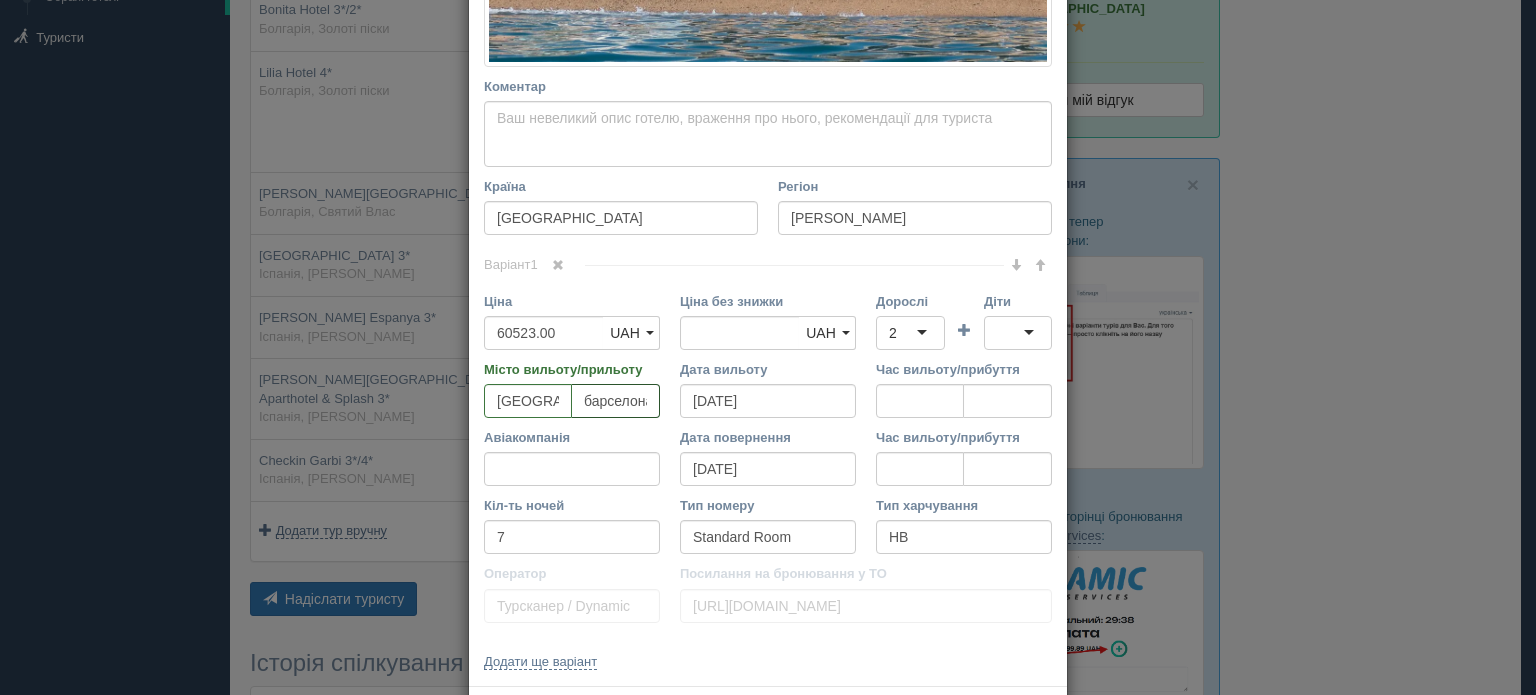 scroll, scrollTop: 0, scrollLeft: 6, axis: horizontal 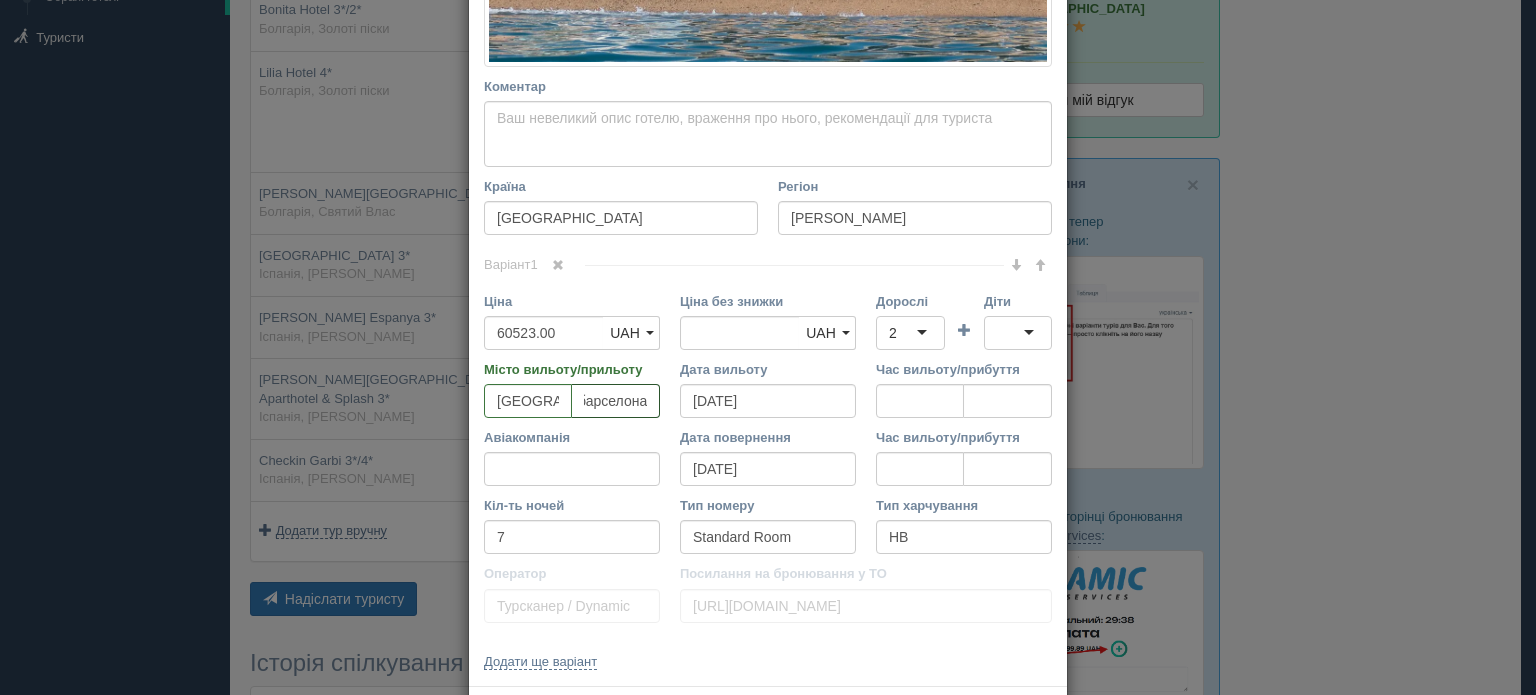 type on "барселона" 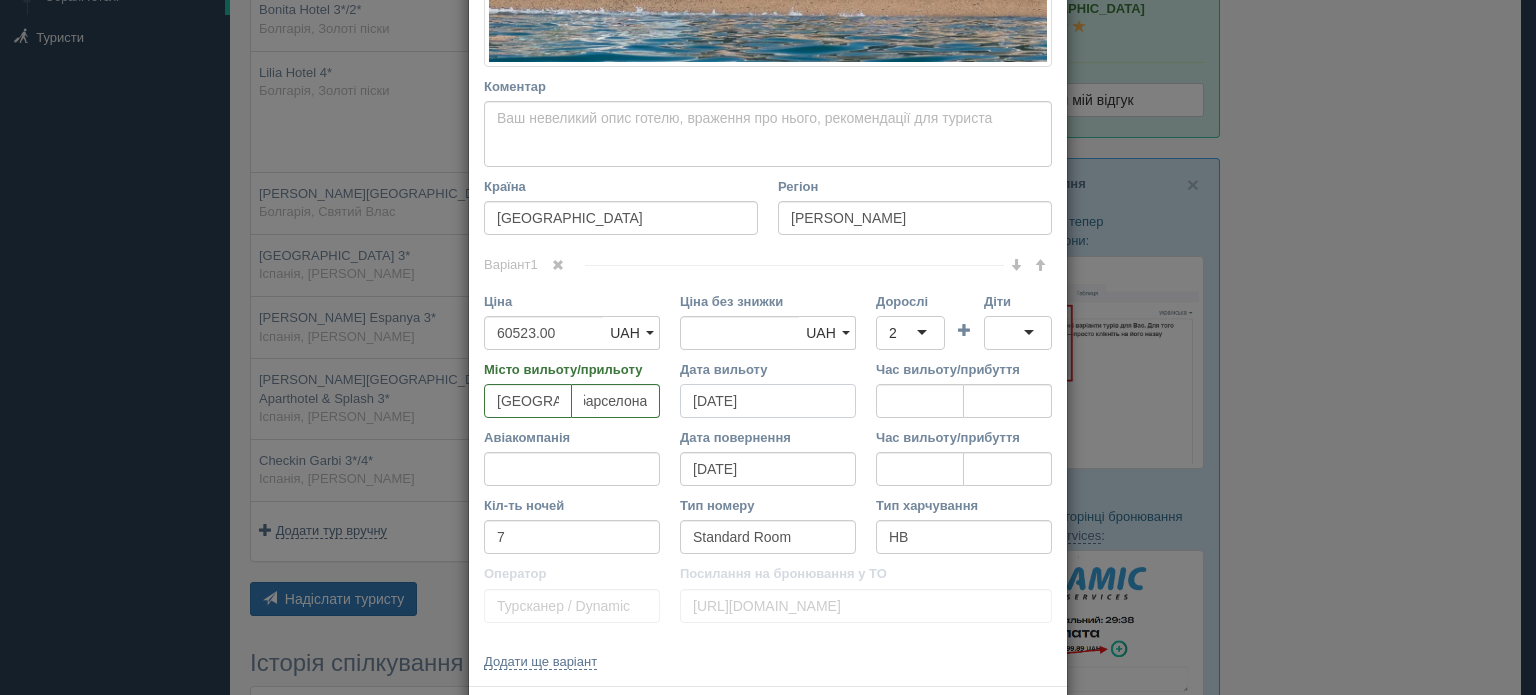 scroll, scrollTop: 0, scrollLeft: 0, axis: both 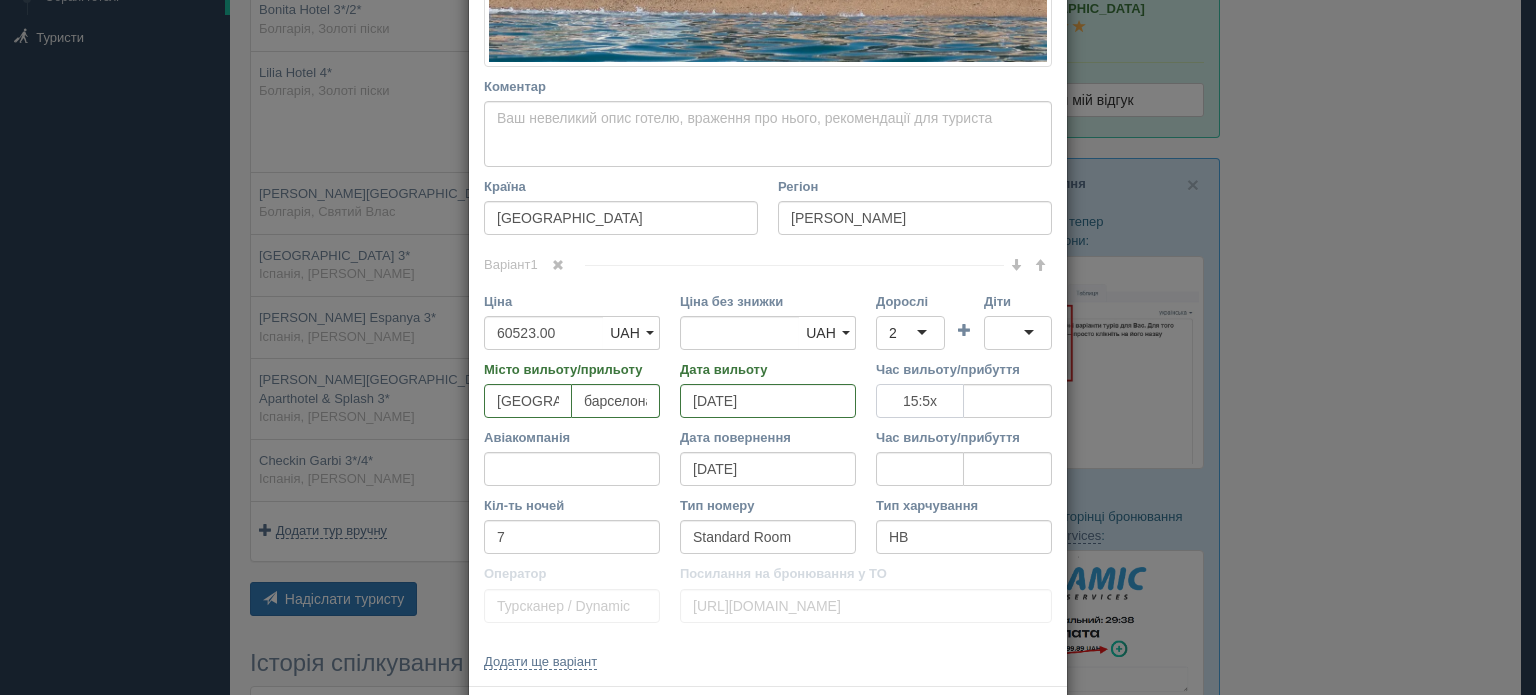 type on "15:55" 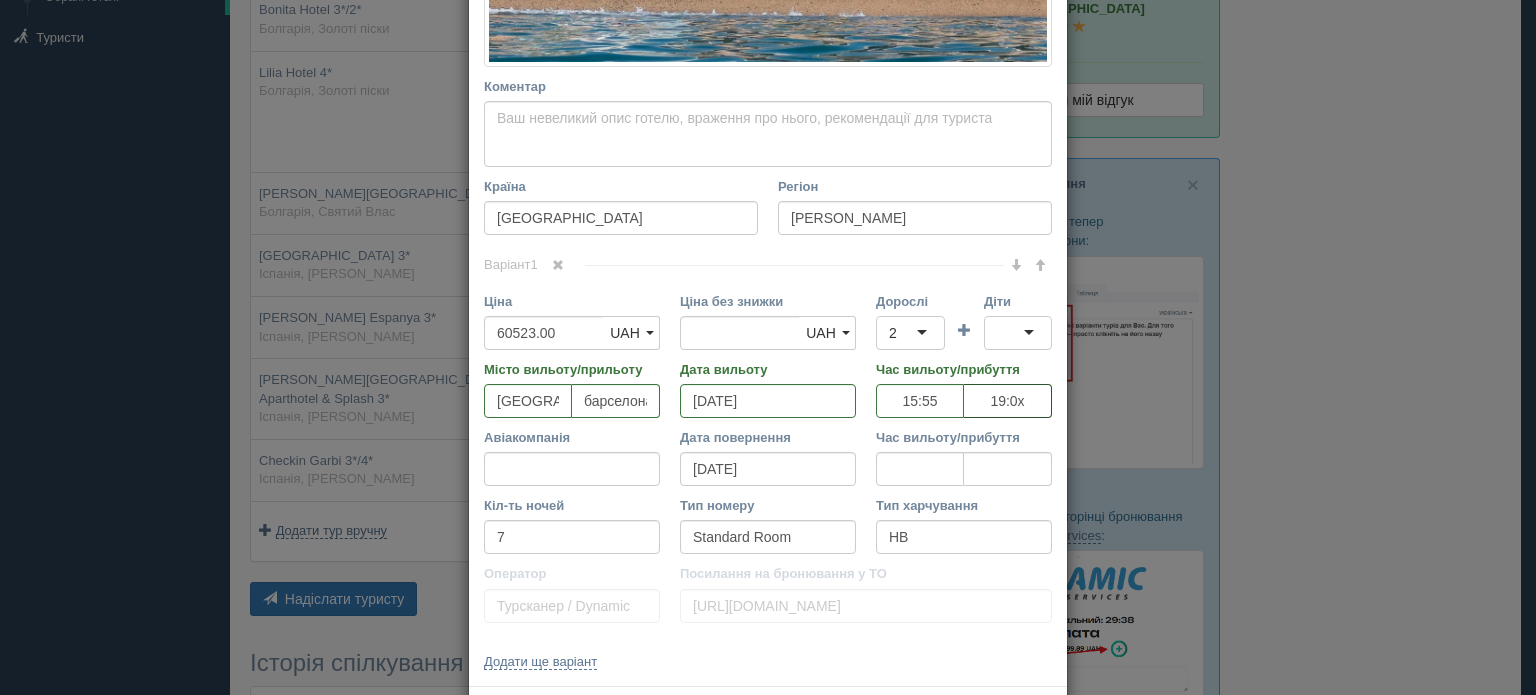 type on "19:00" 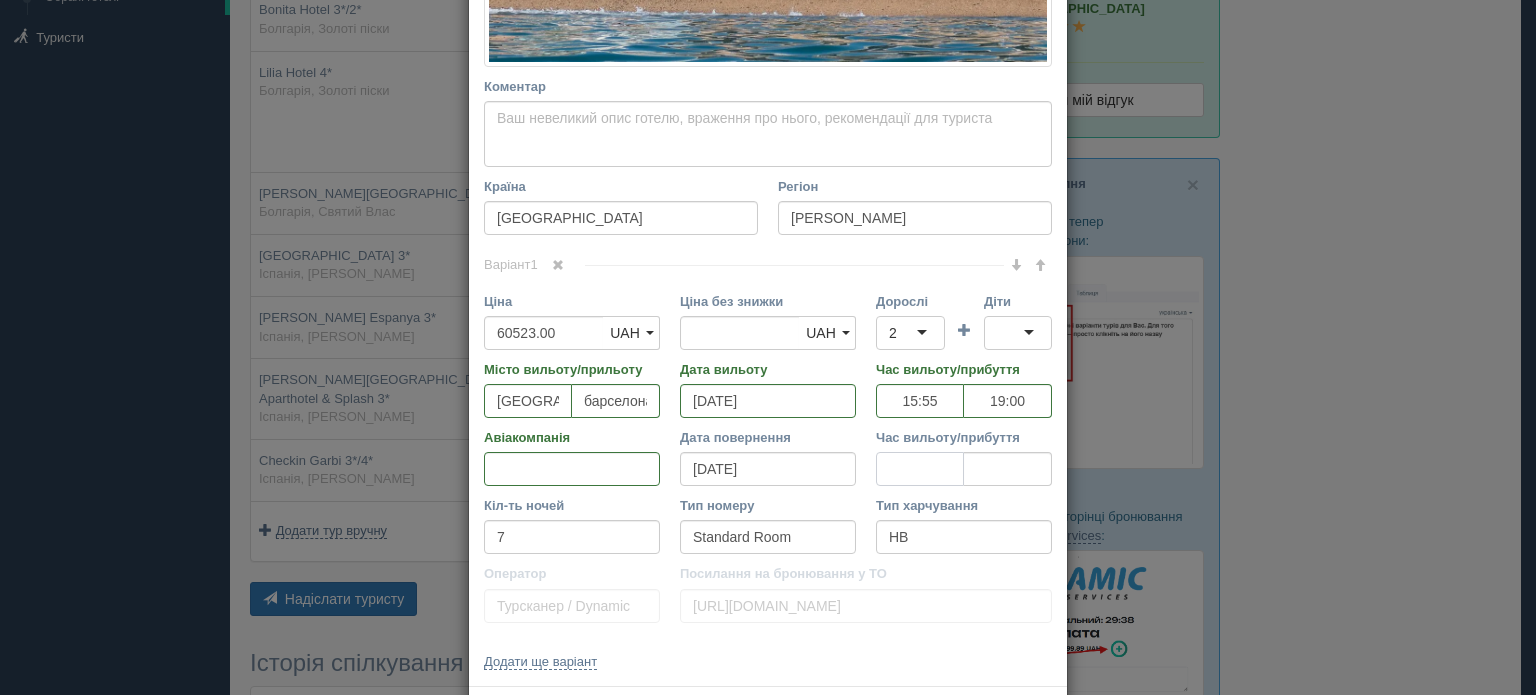 type on "1г:хх" 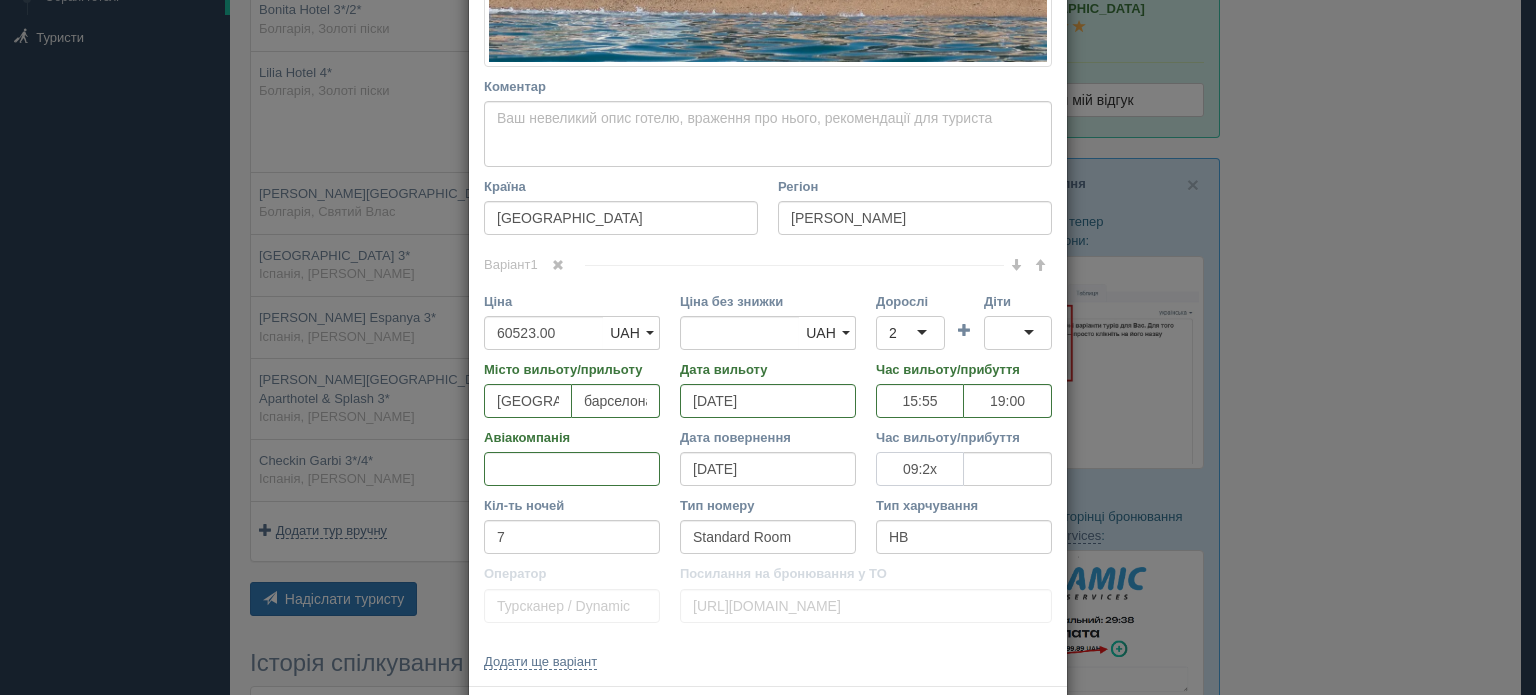 type on "09:20" 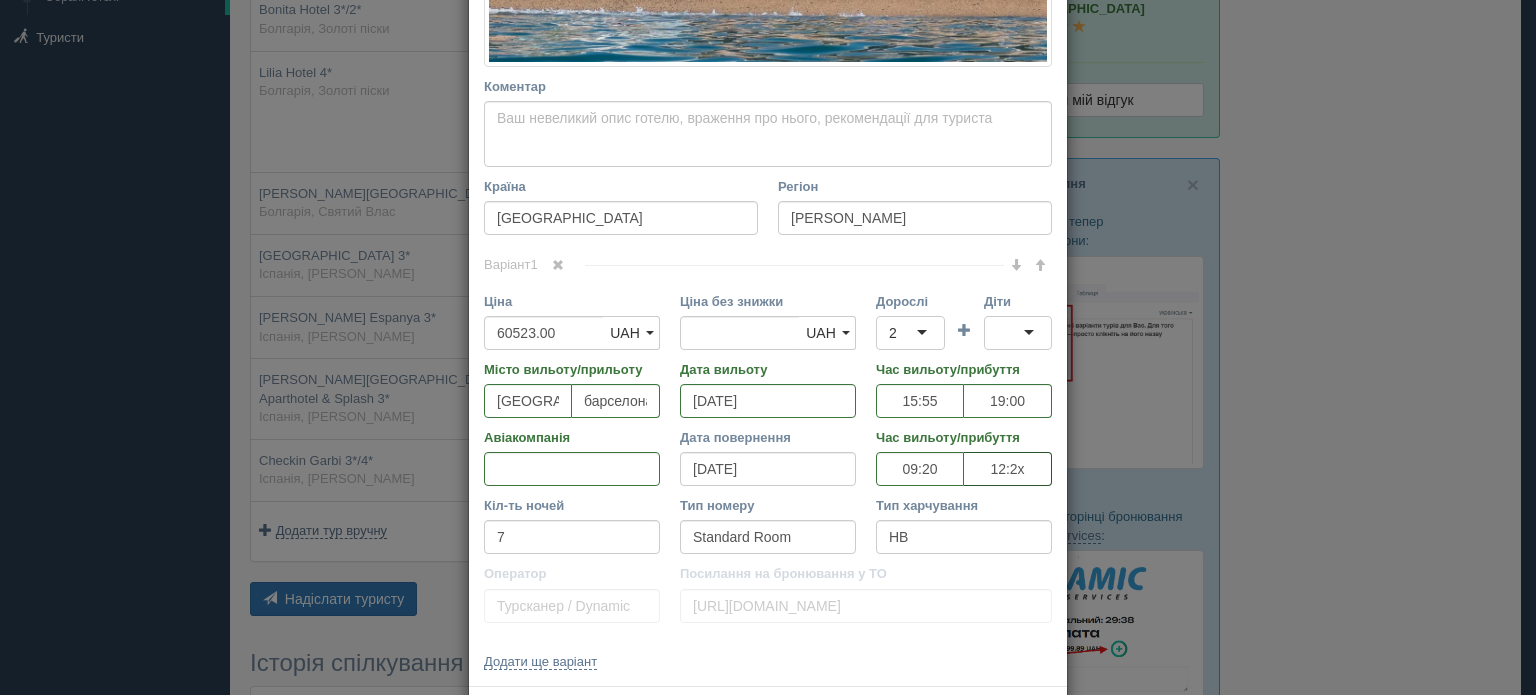type on "12:25" 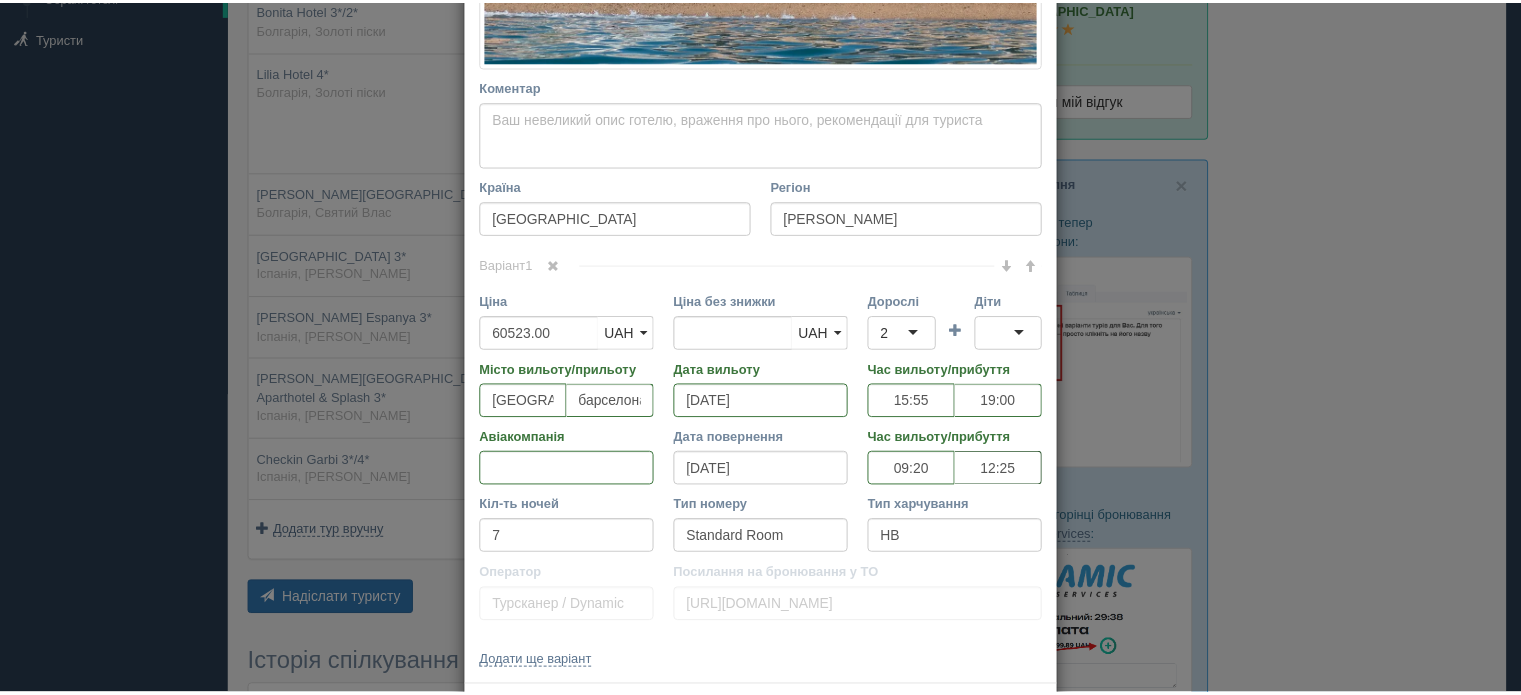 scroll, scrollTop: 790, scrollLeft: 0, axis: vertical 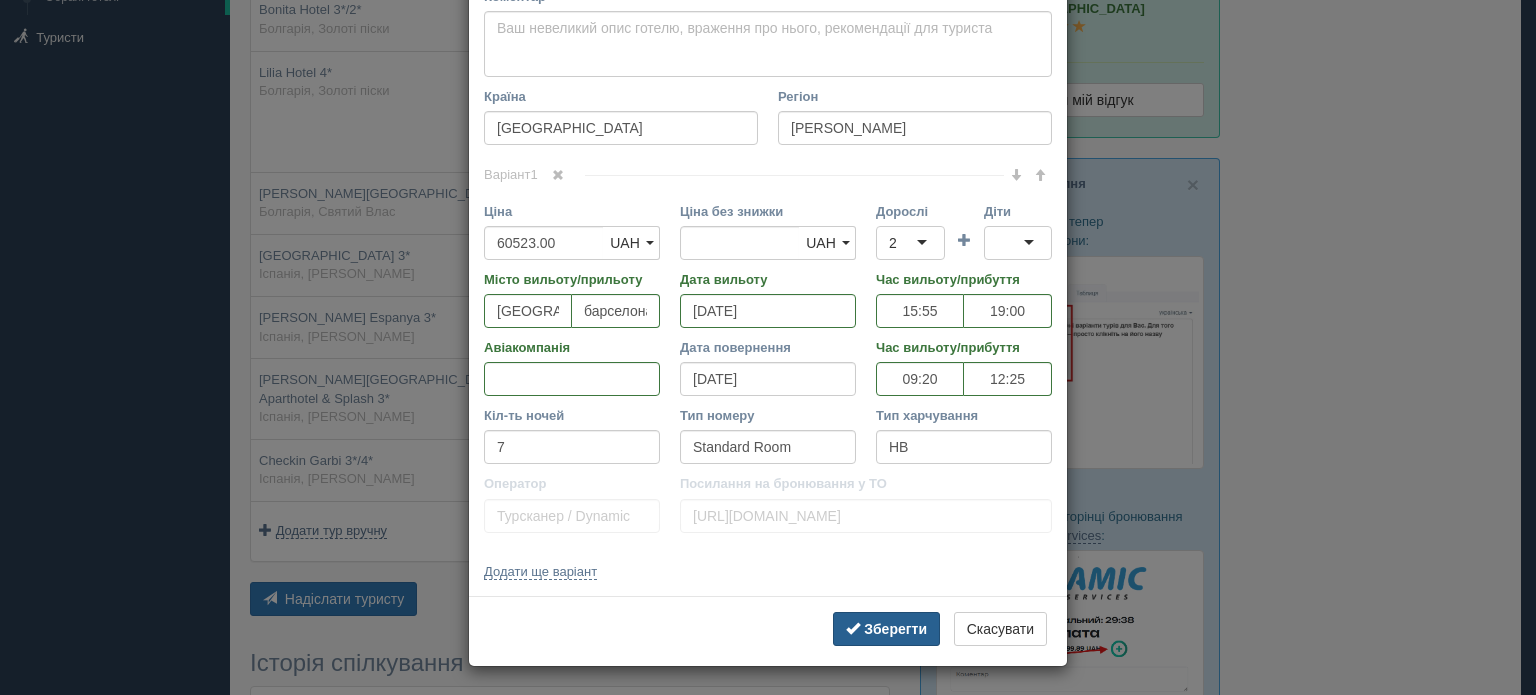 click on "Зберегти" at bounding box center (895, 629) 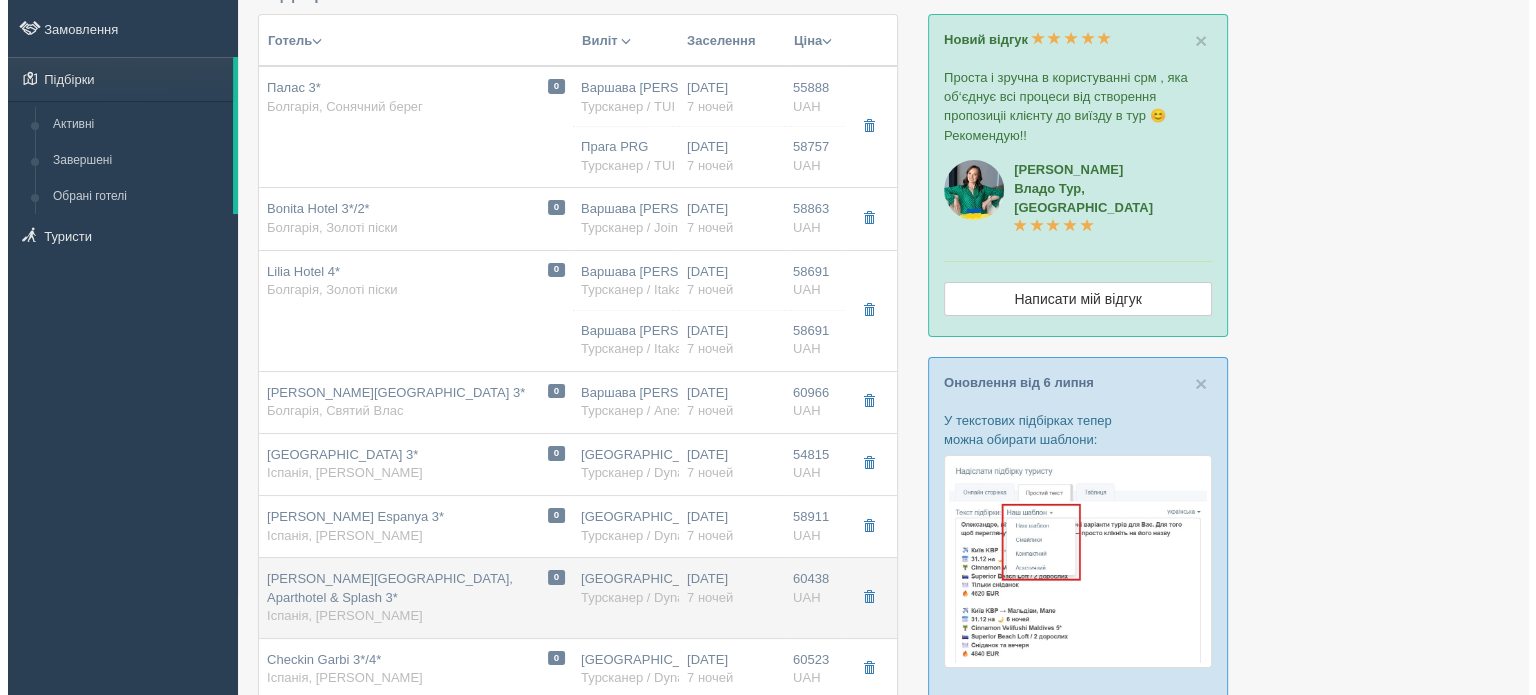 scroll, scrollTop: 100, scrollLeft: 0, axis: vertical 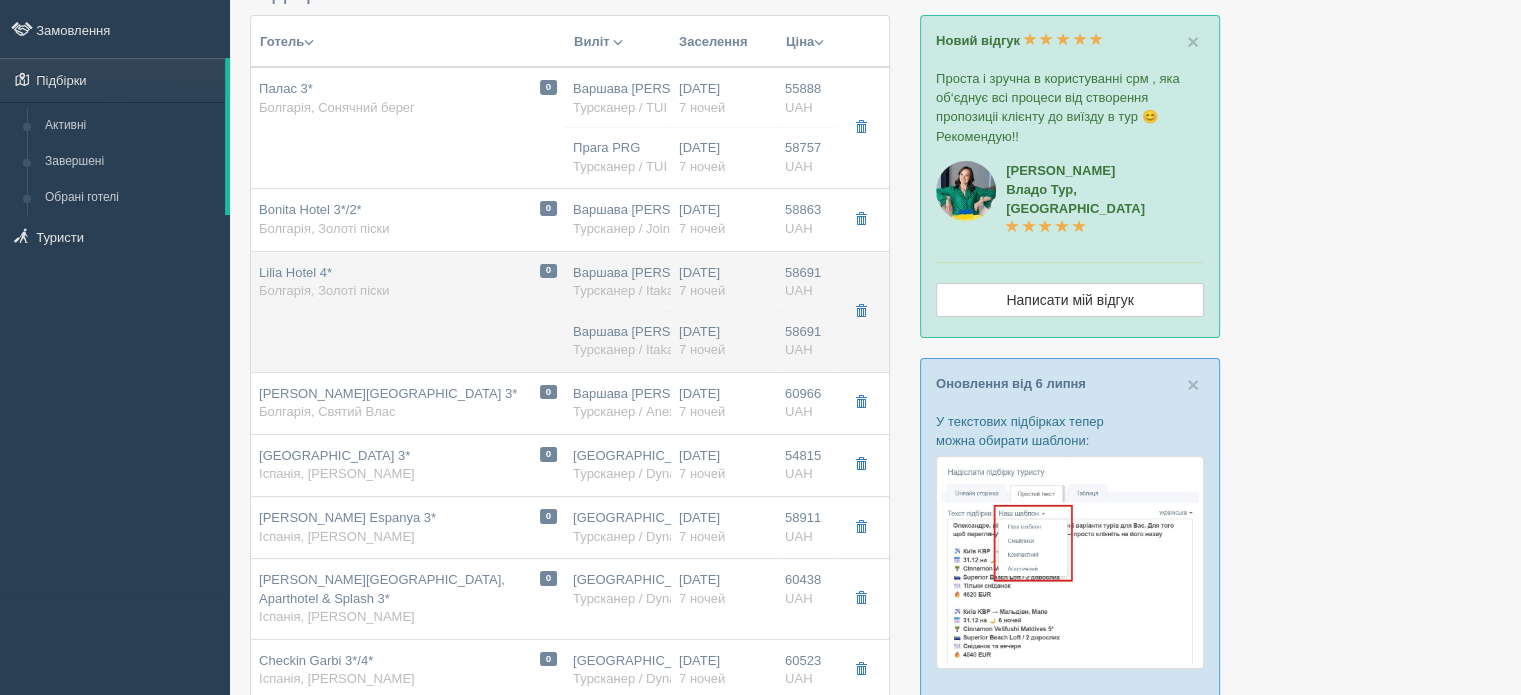 click on "19.08.2025
7 ночей
15.08.2025
7 ночей" at bounding box center (724, 311) 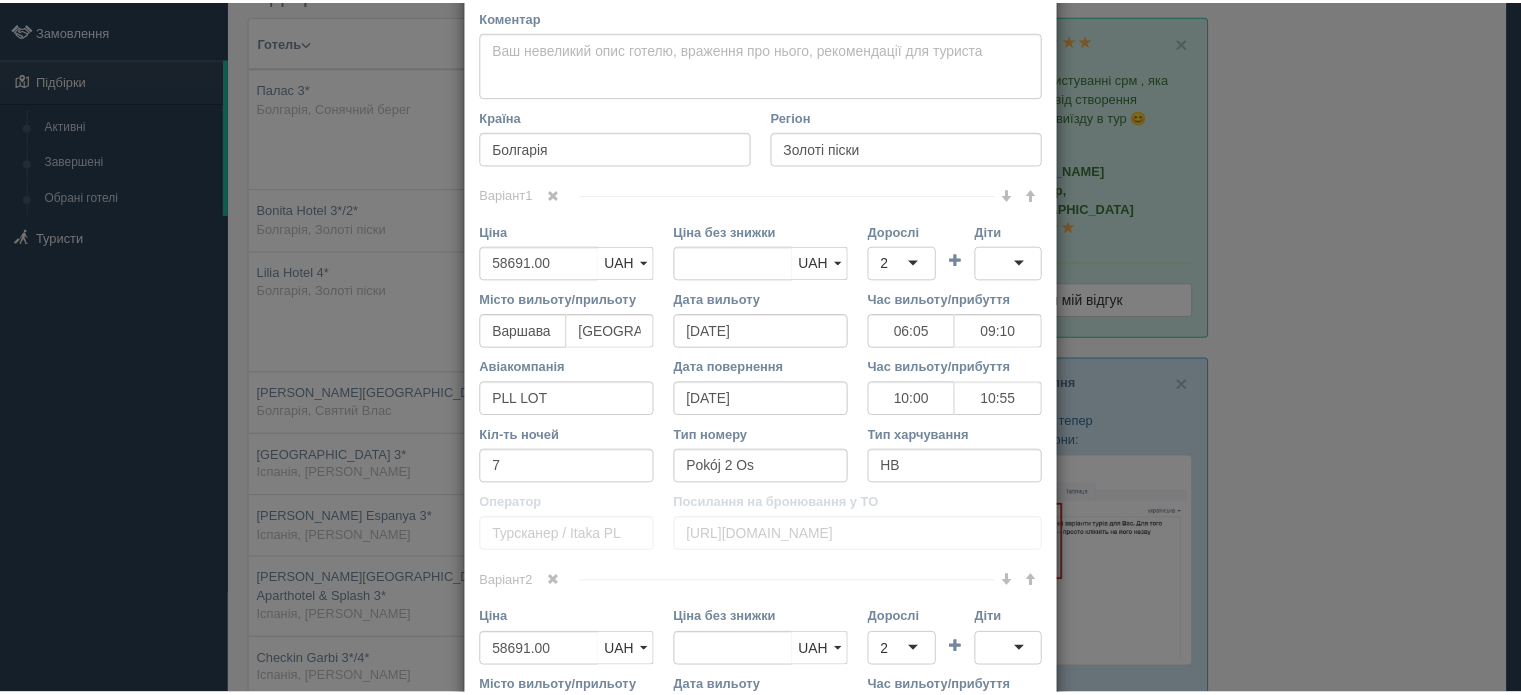 scroll, scrollTop: 300, scrollLeft: 0, axis: vertical 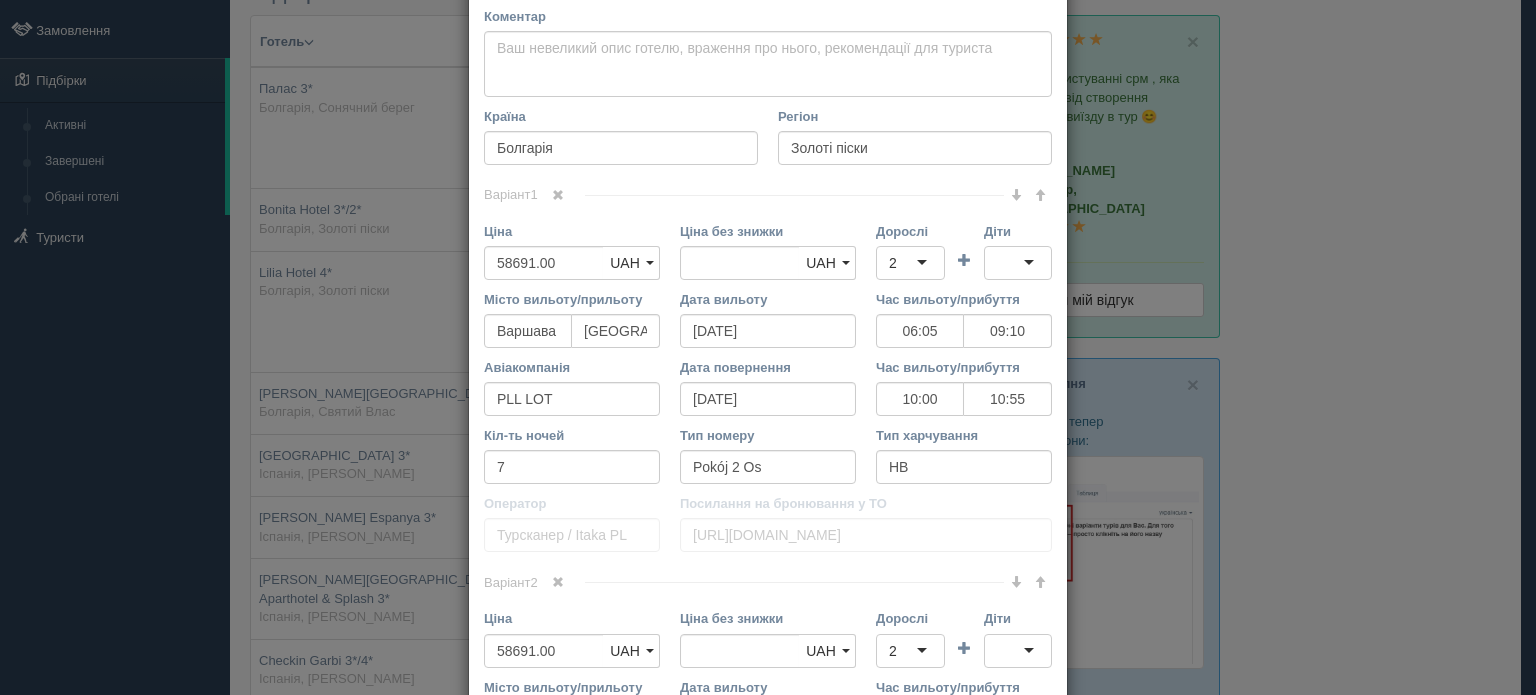 click at bounding box center [558, 195] 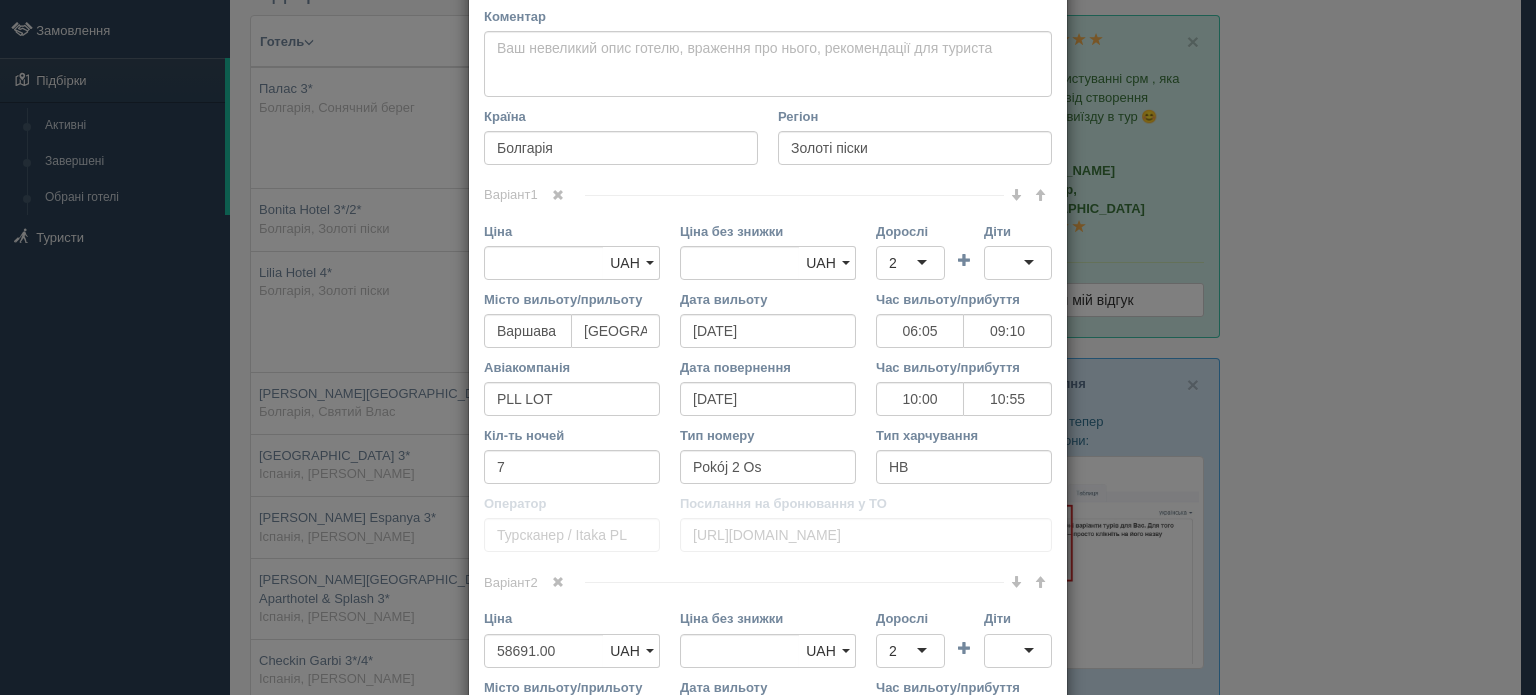 type 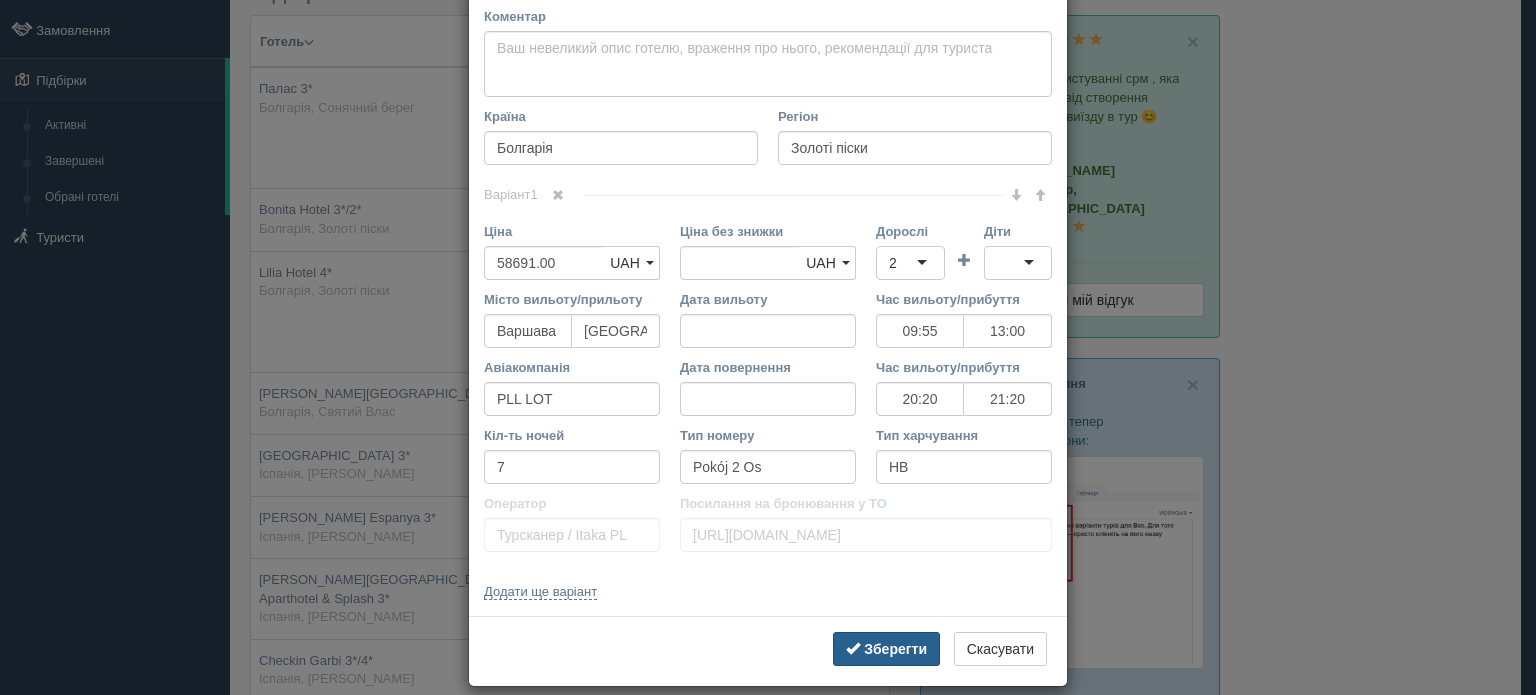 click on "Зберегти" at bounding box center [895, 649] 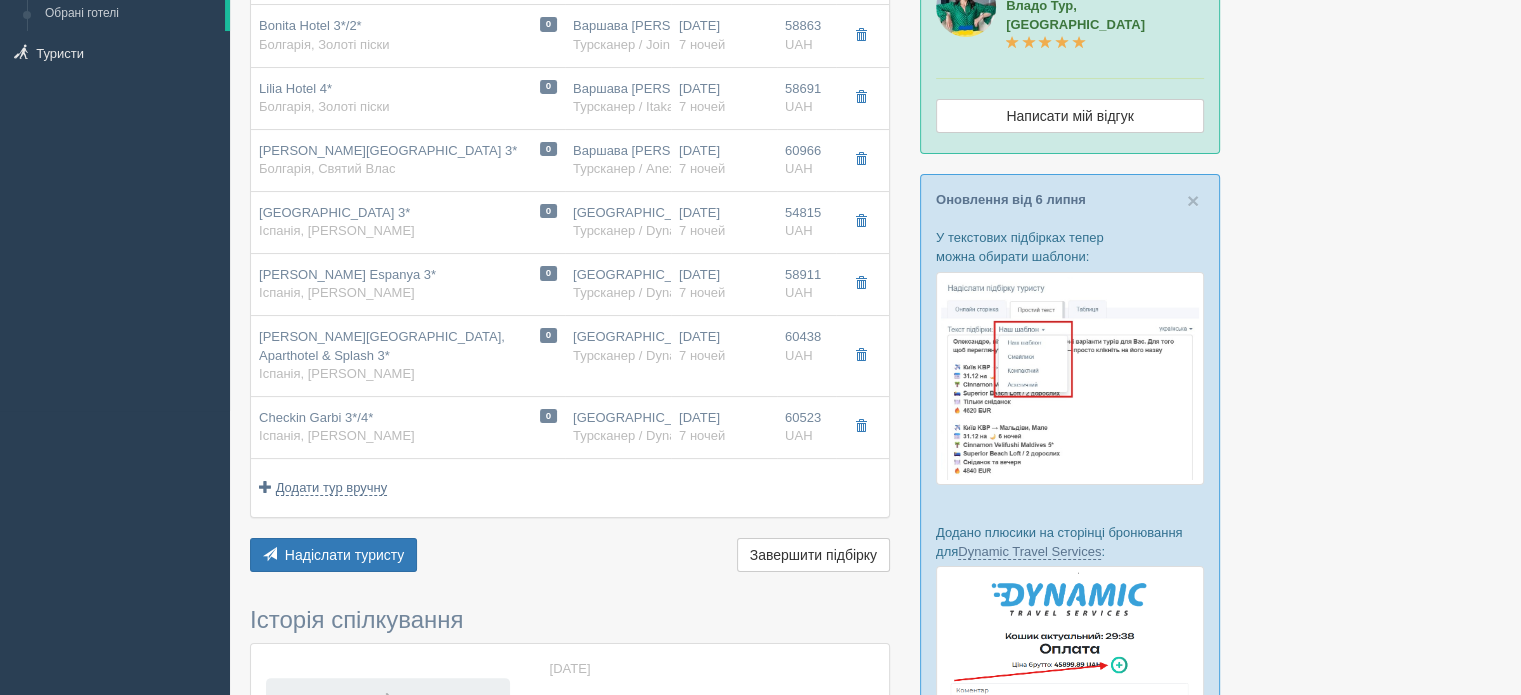 scroll, scrollTop: 300, scrollLeft: 0, axis: vertical 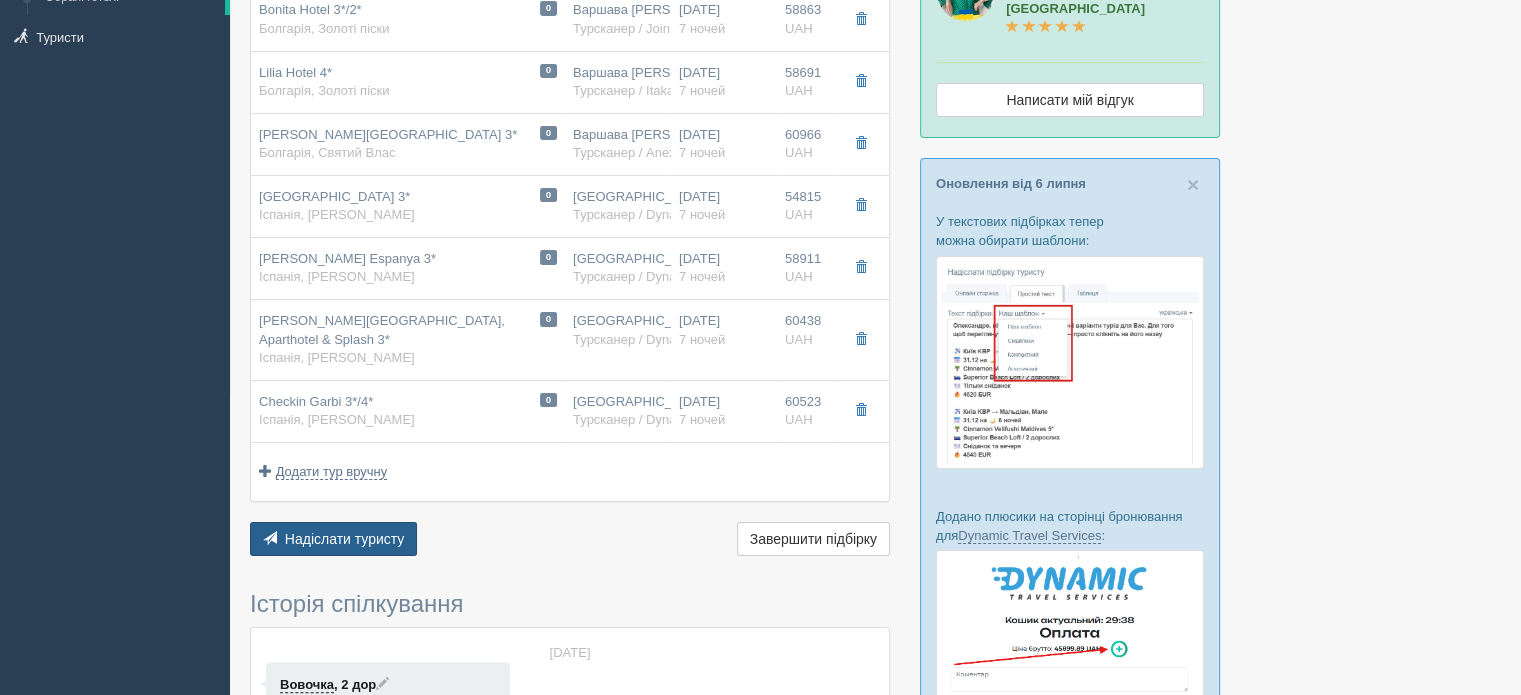 click on "Надіслати туристу" at bounding box center (345, 539) 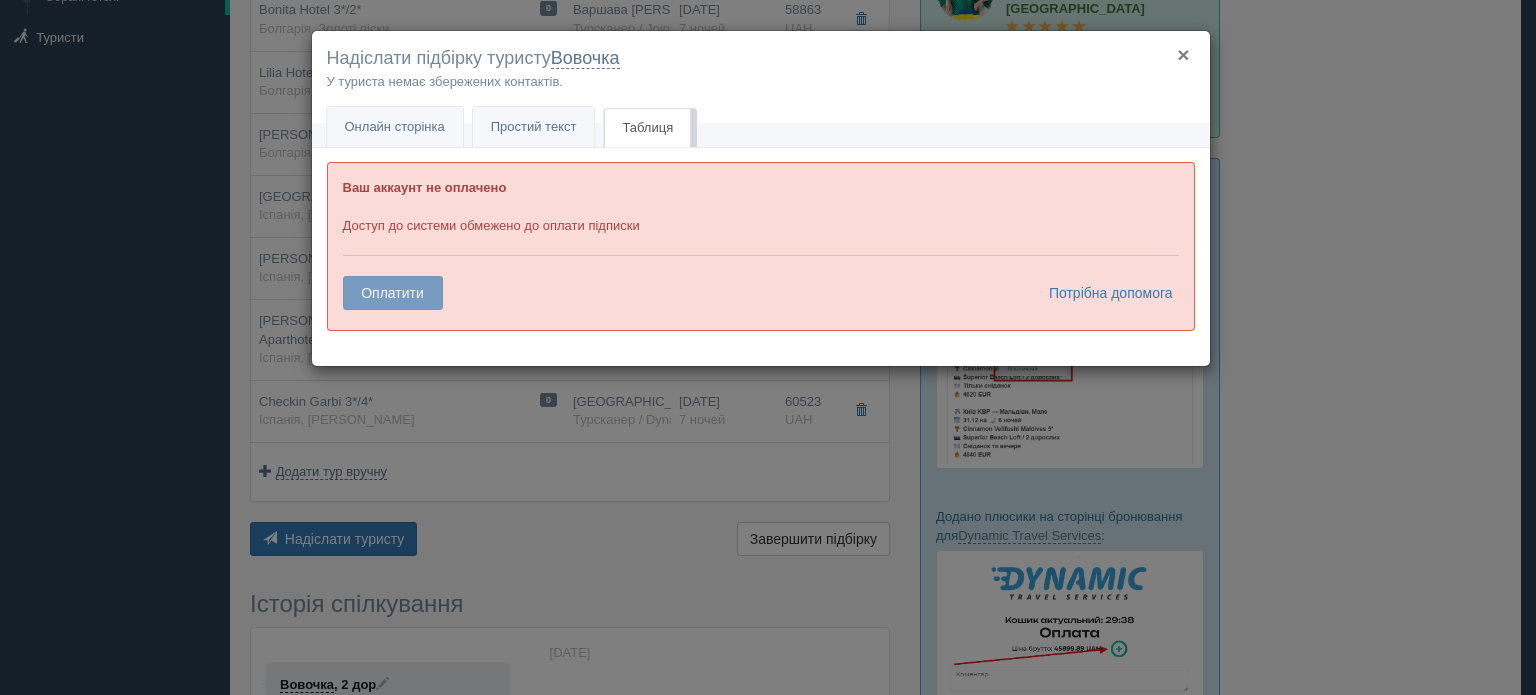 click on "×" at bounding box center (1183, 54) 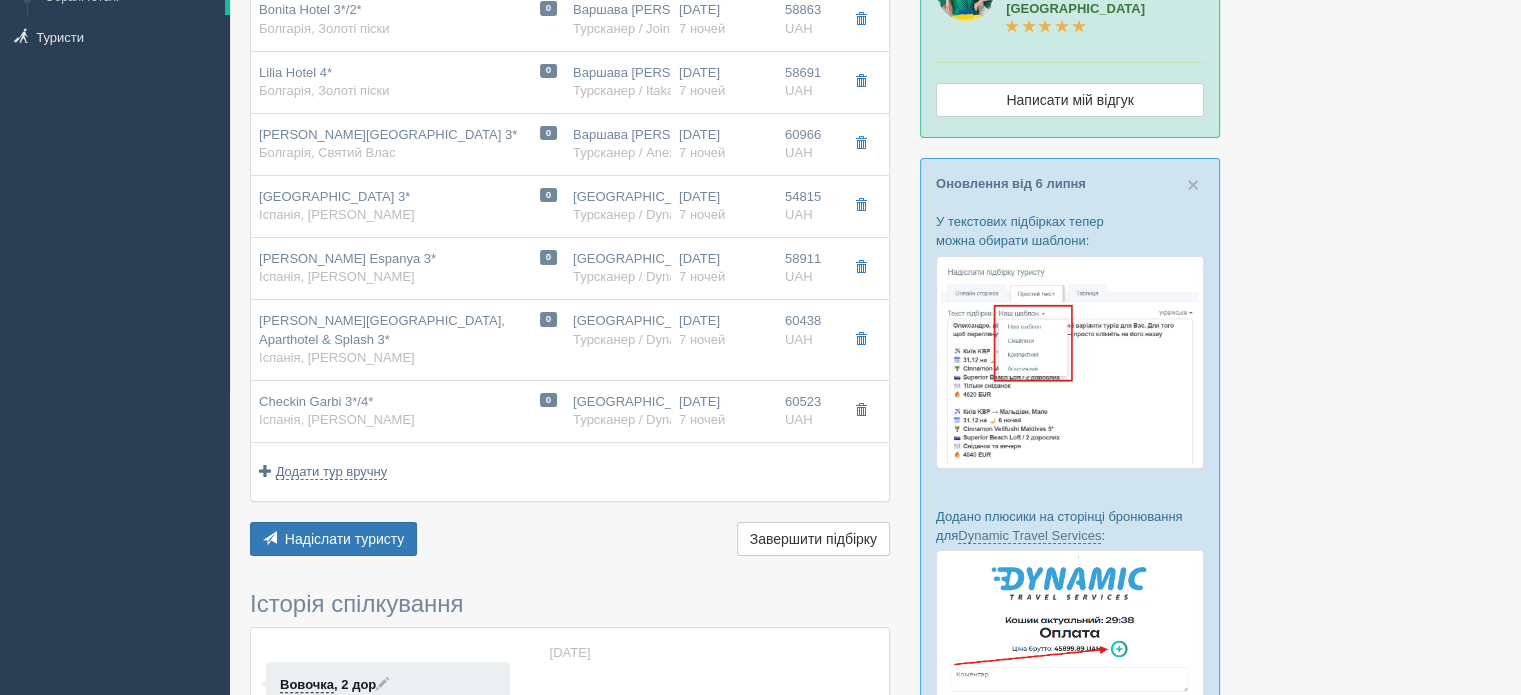 click at bounding box center [875, 1622] 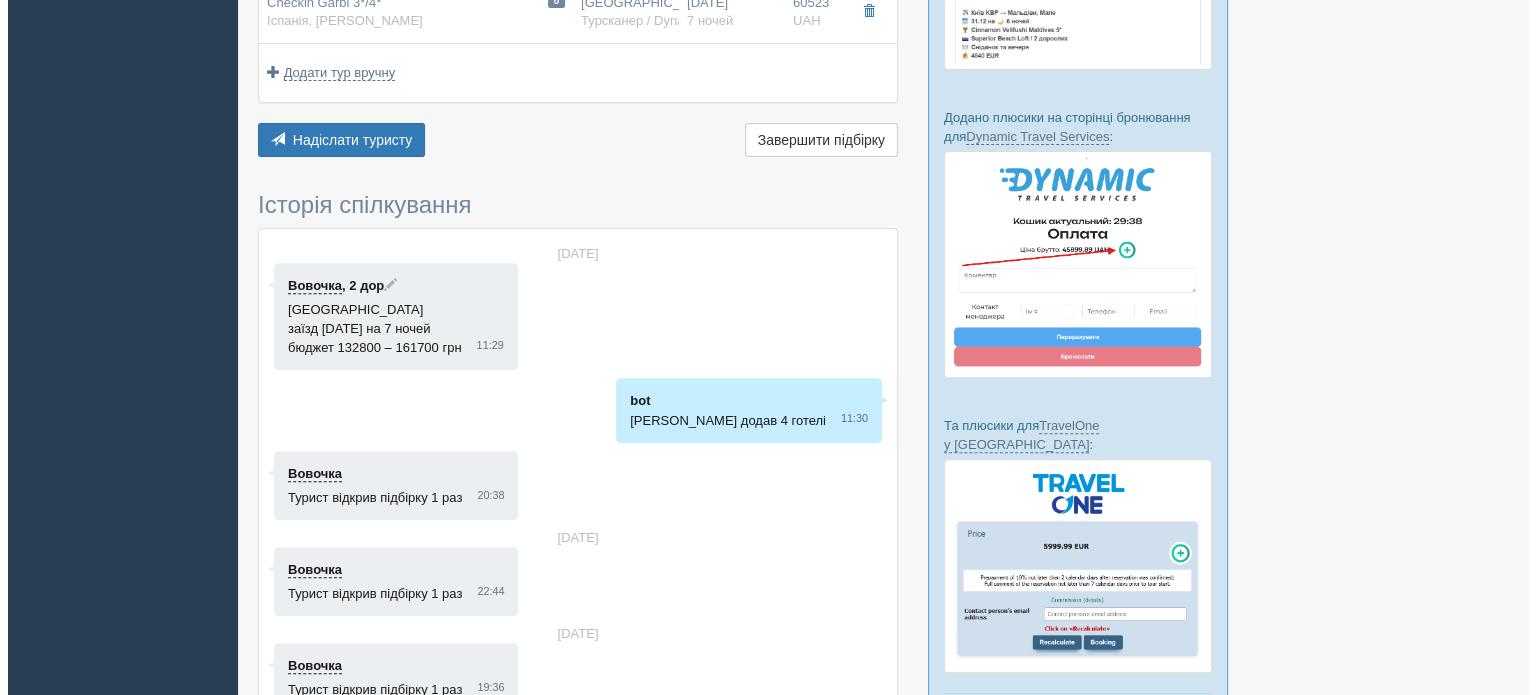 scroll, scrollTop: 700, scrollLeft: 0, axis: vertical 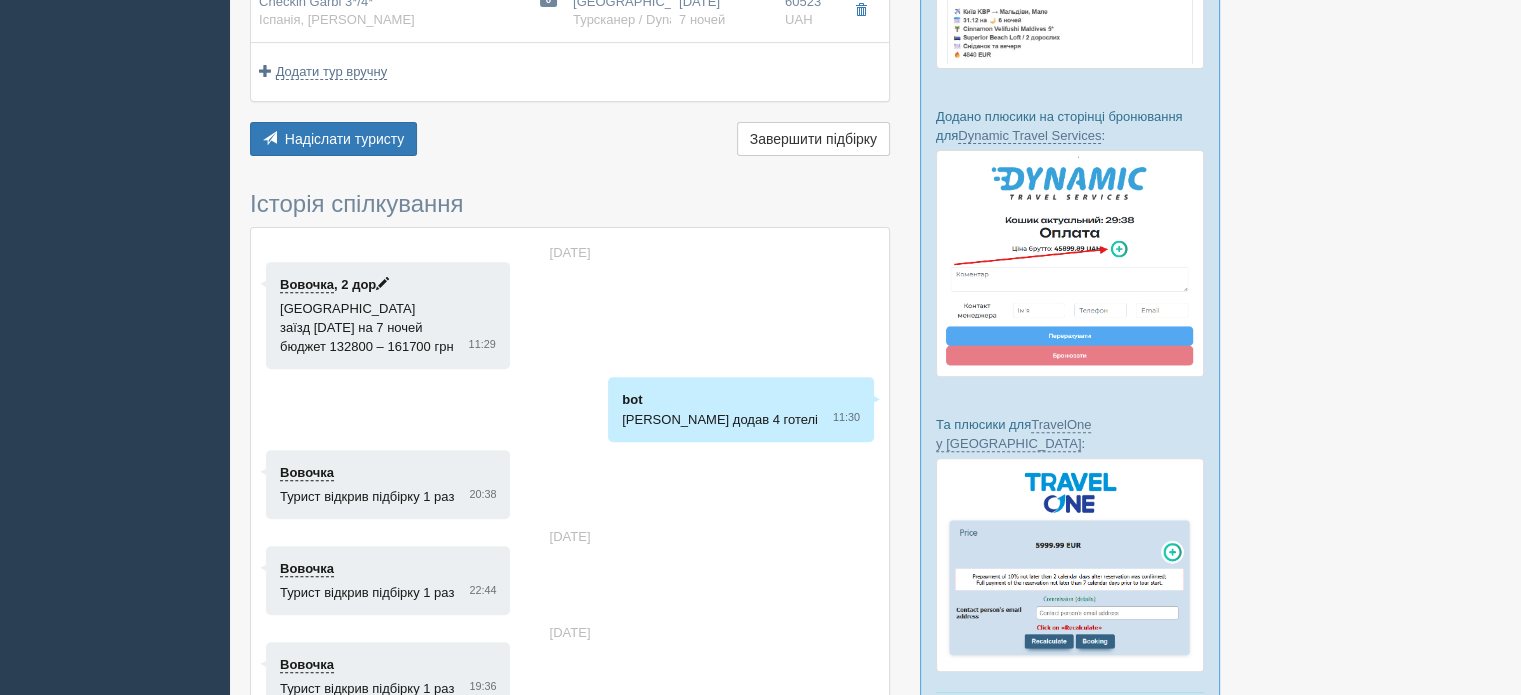 click at bounding box center (382, 283) 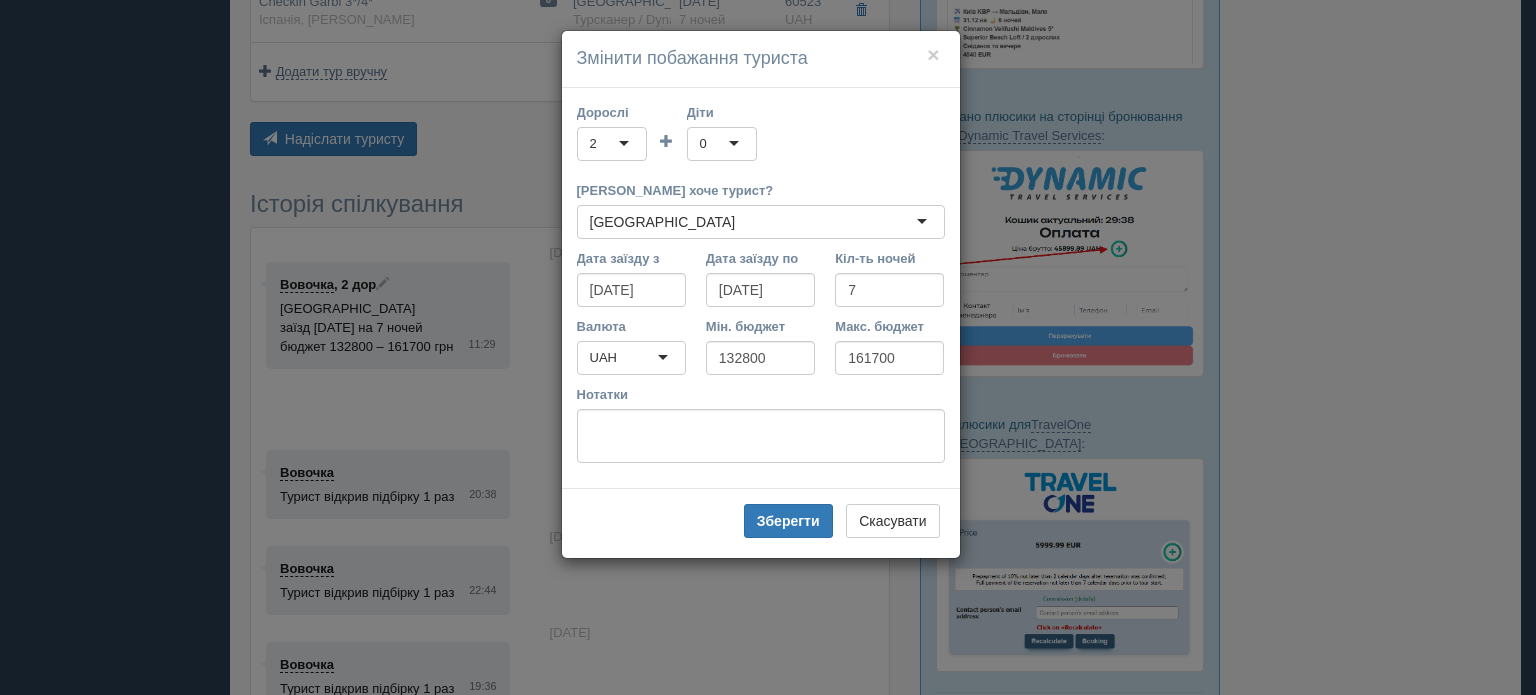 type on "Египет" 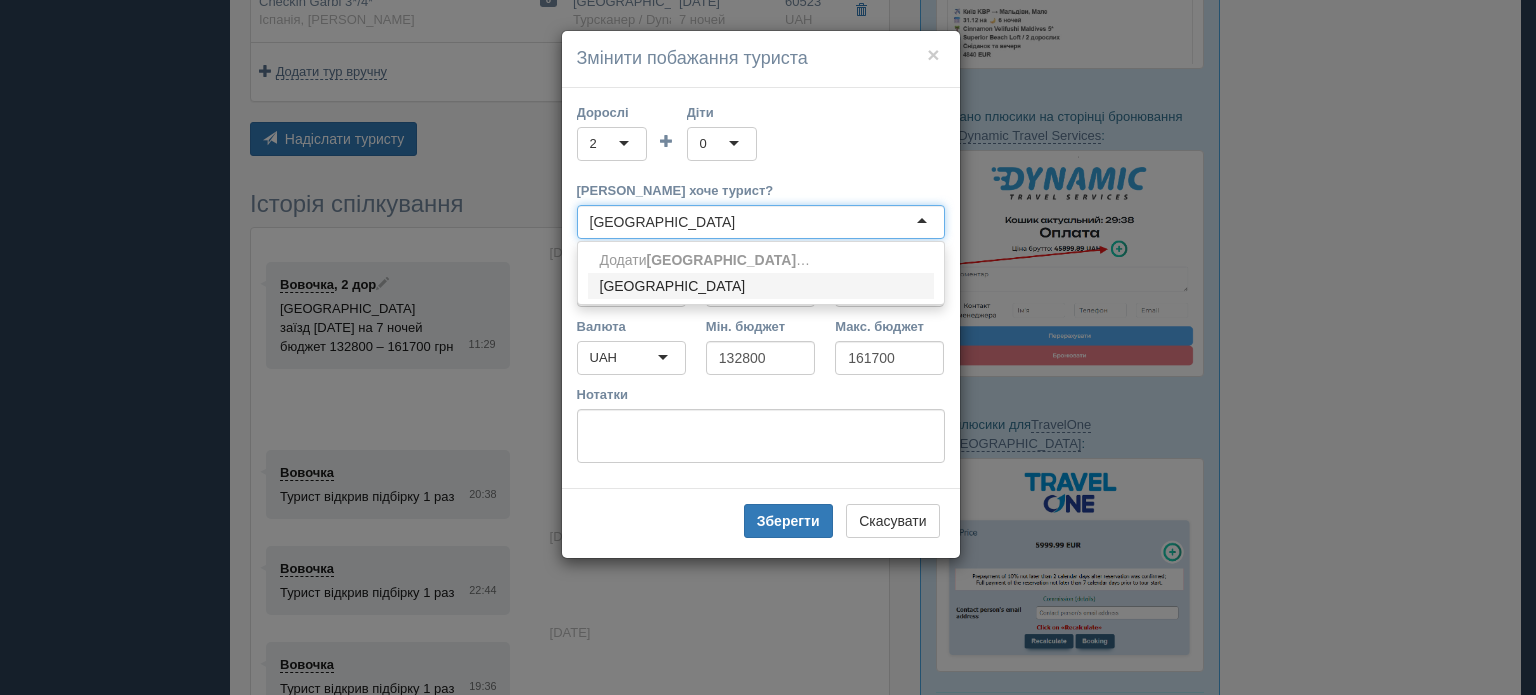 click on "Египет" at bounding box center (761, 222) 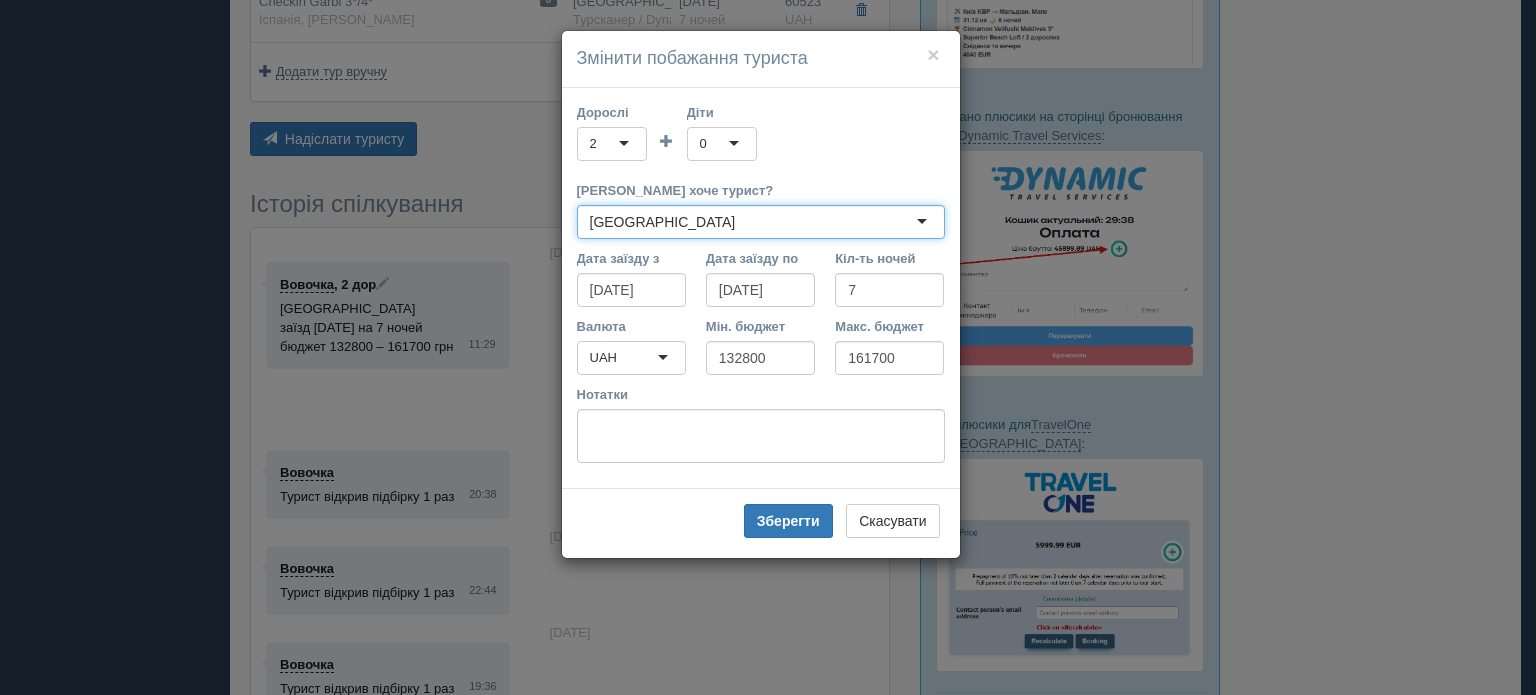 click on "Египет" at bounding box center [761, 222] 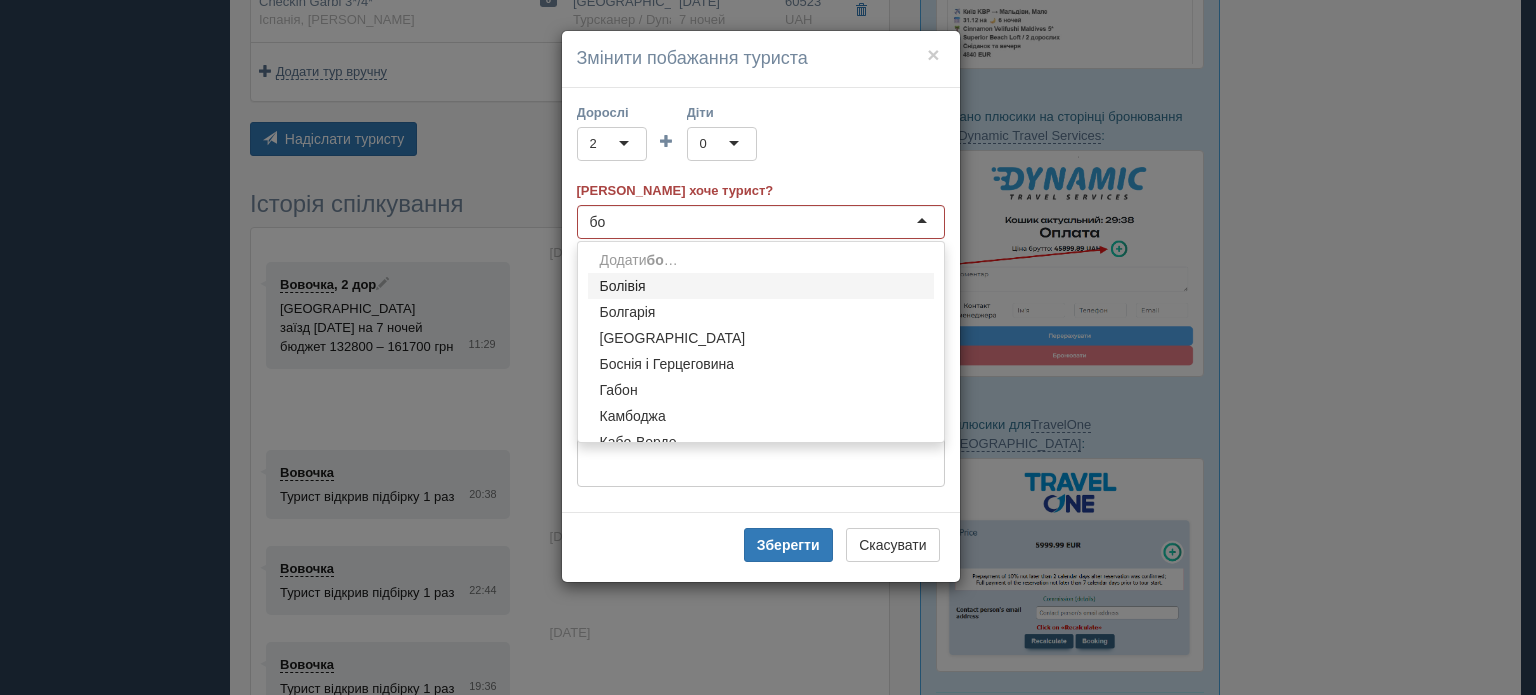 type on "бол" 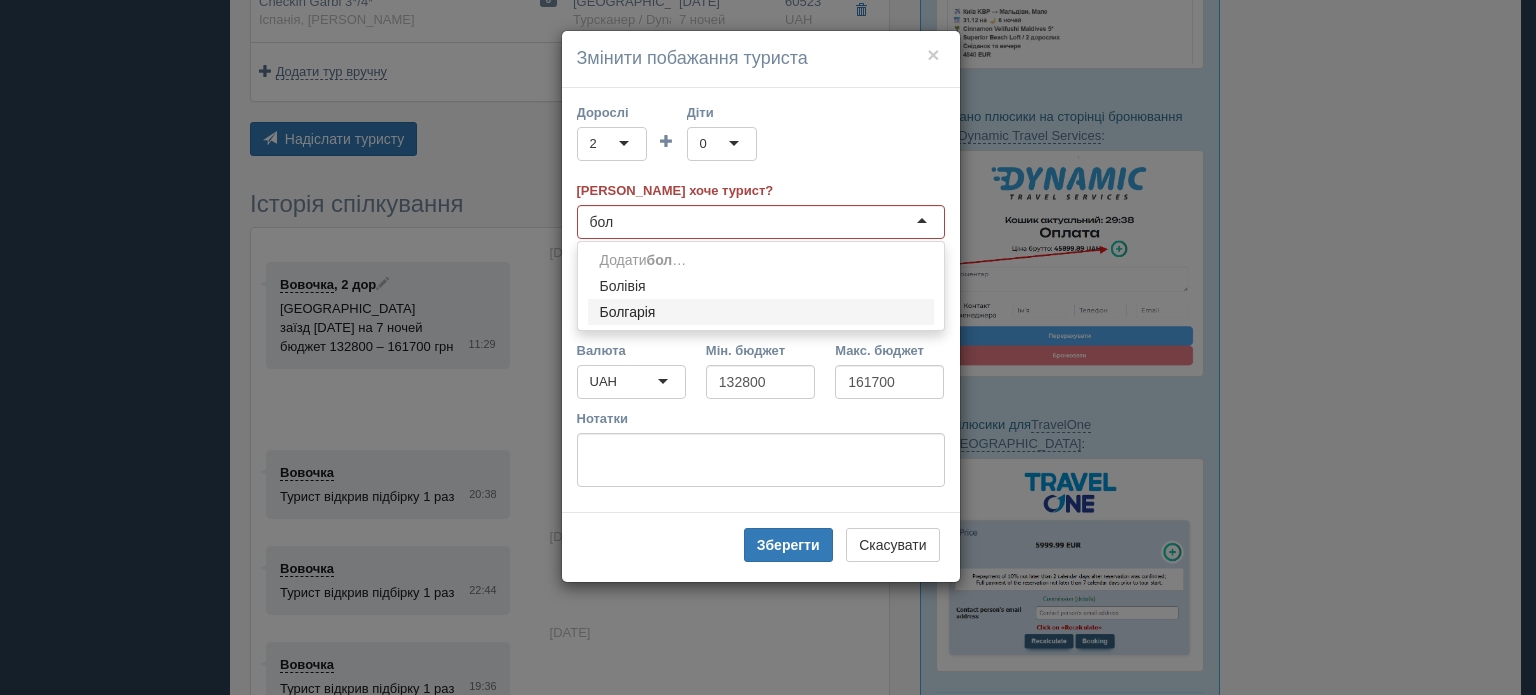 type 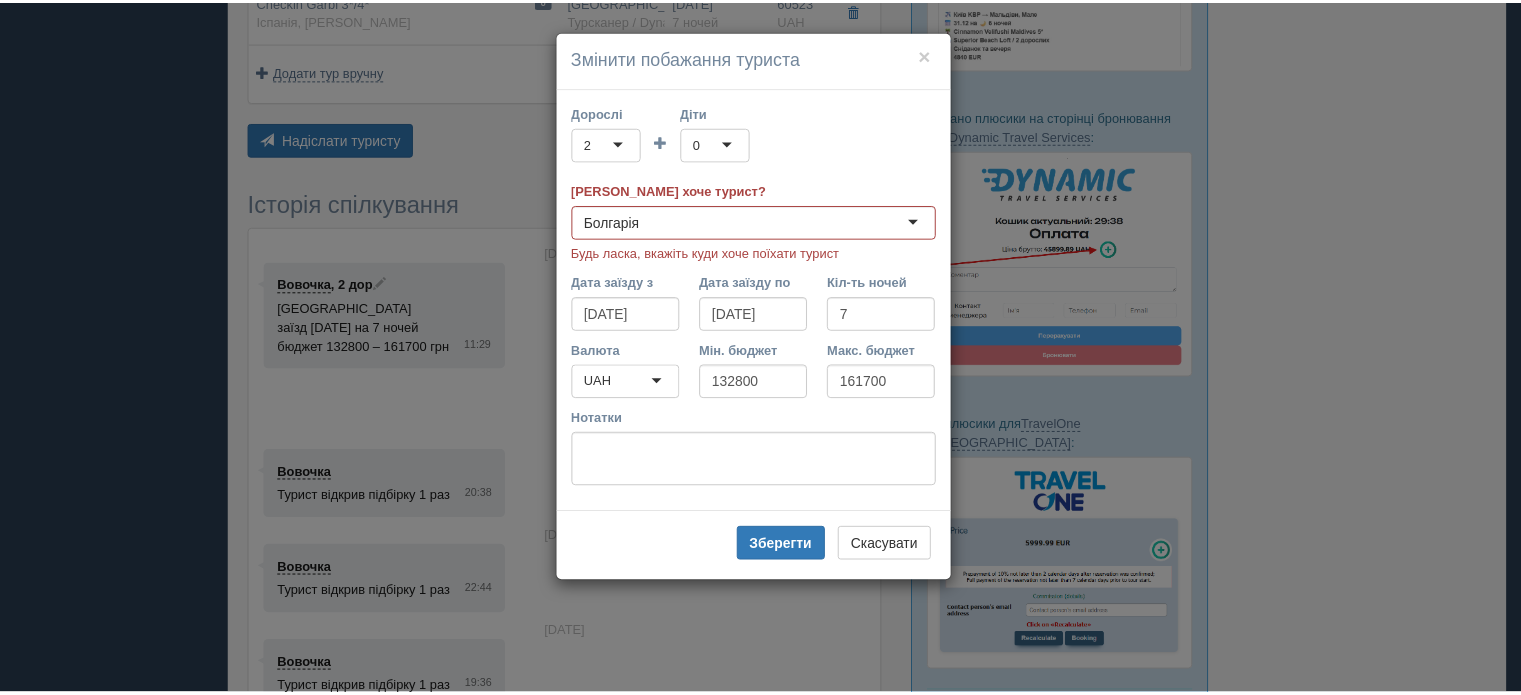 scroll, scrollTop: 0, scrollLeft: 0, axis: both 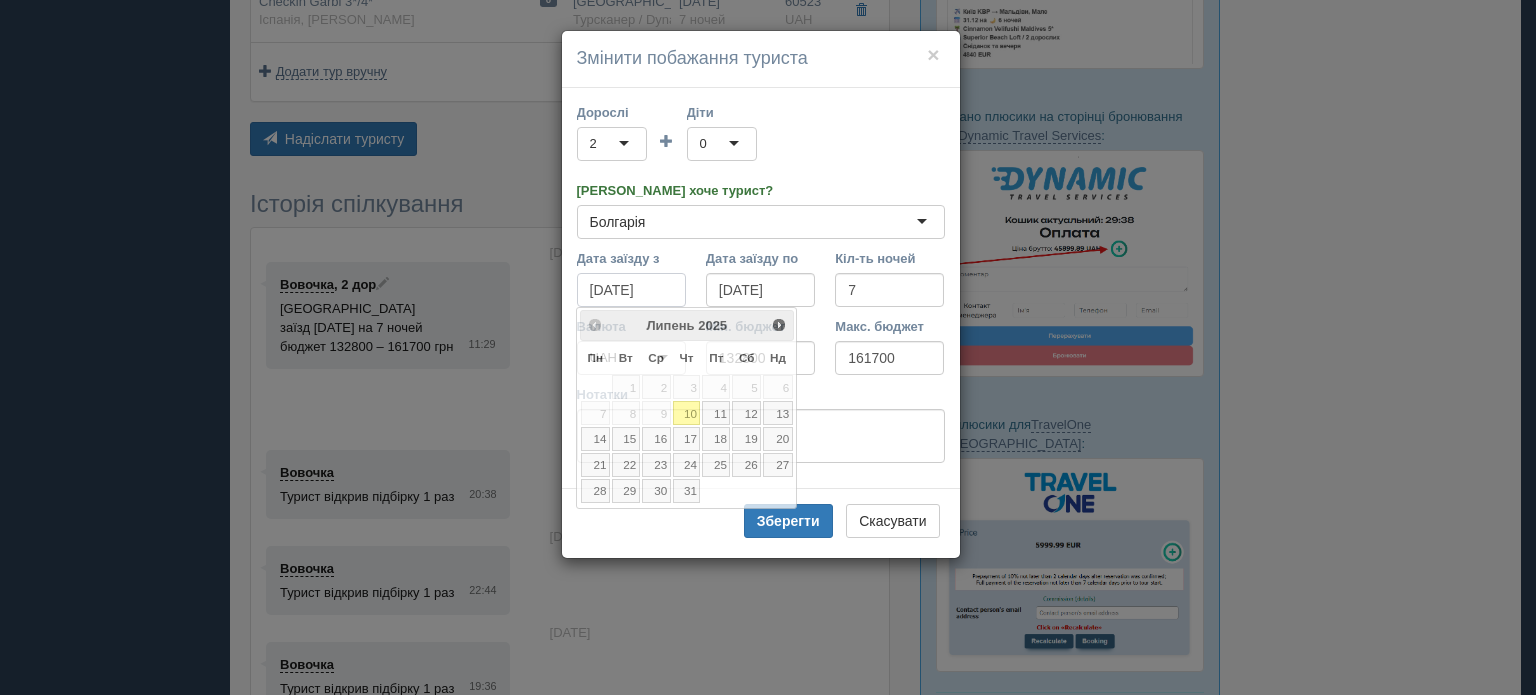 click on "[DATE]" at bounding box center (631, 290) 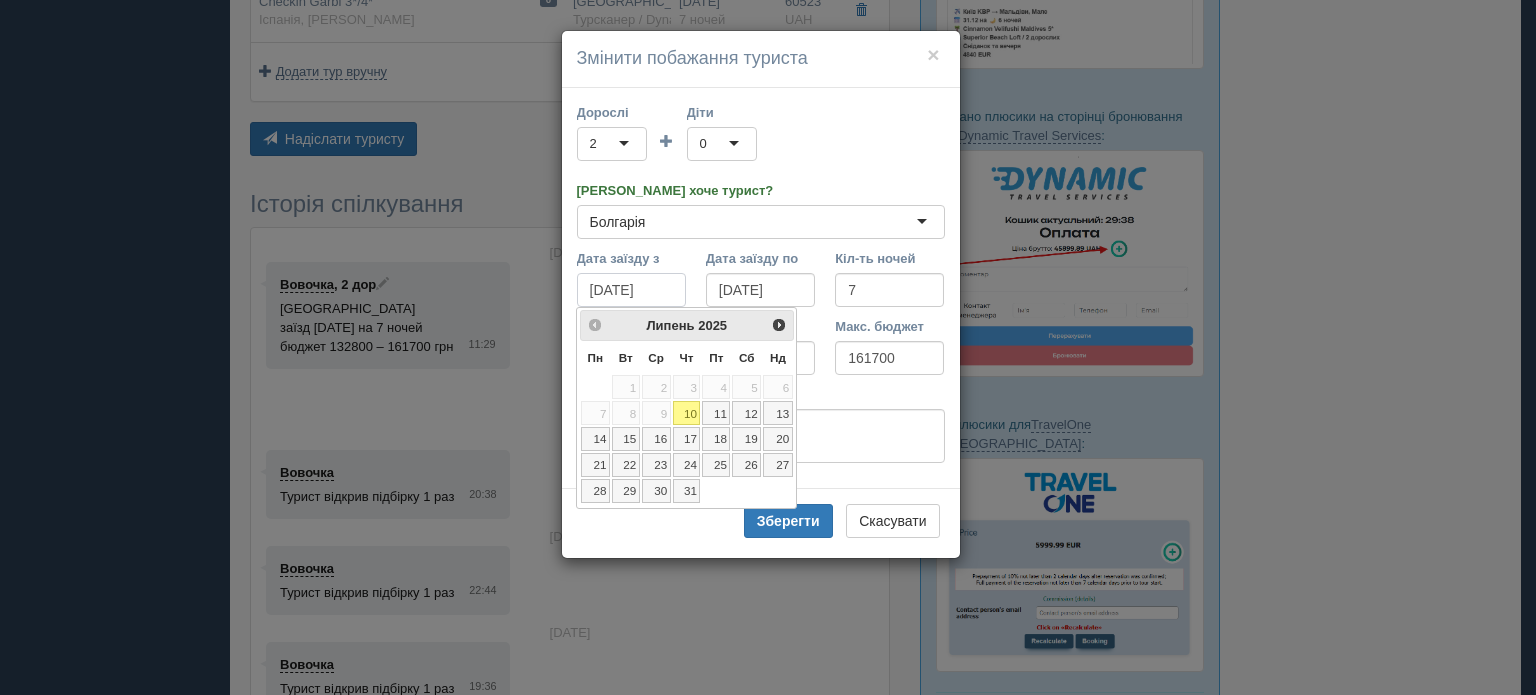 drag, startPoint x: 668, startPoint y: 294, endPoint x: 527, endPoint y: 287, distance: 141.17365 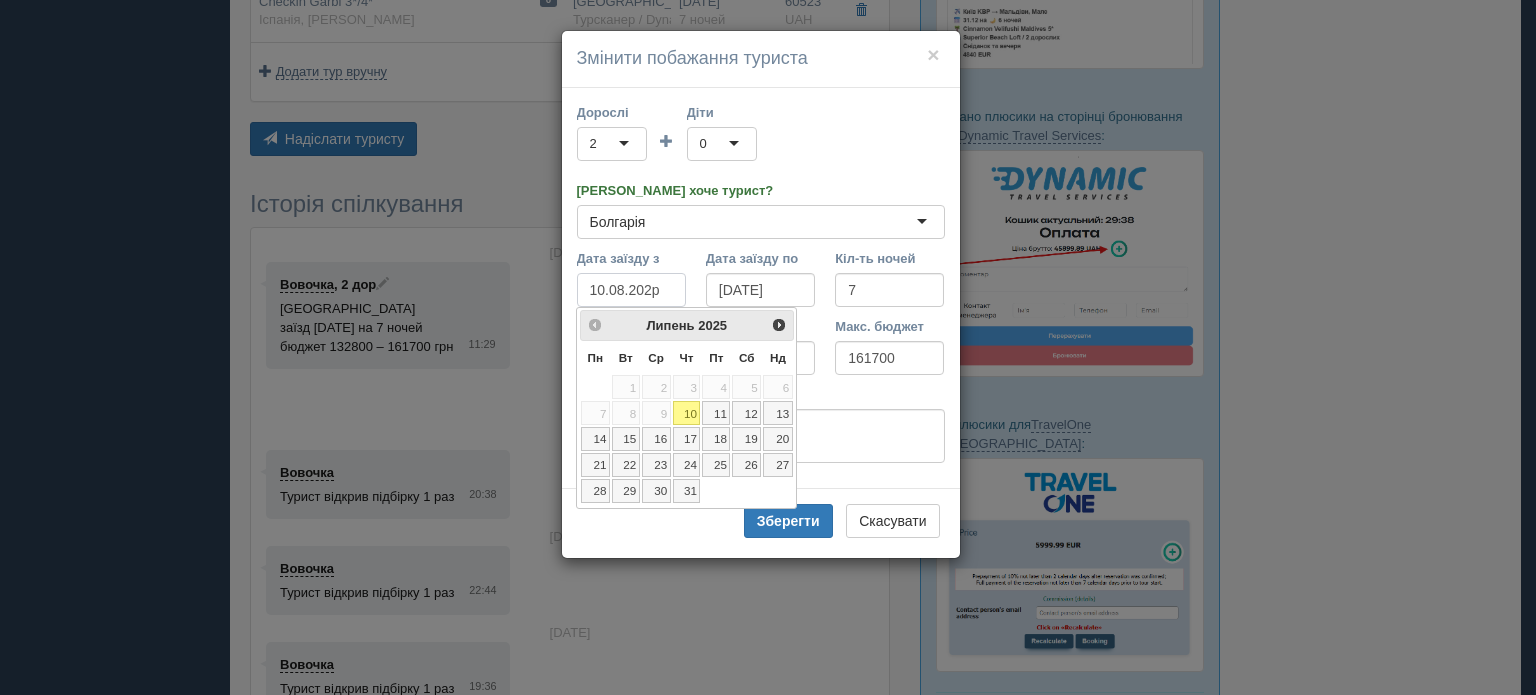 type on "[DATE]" 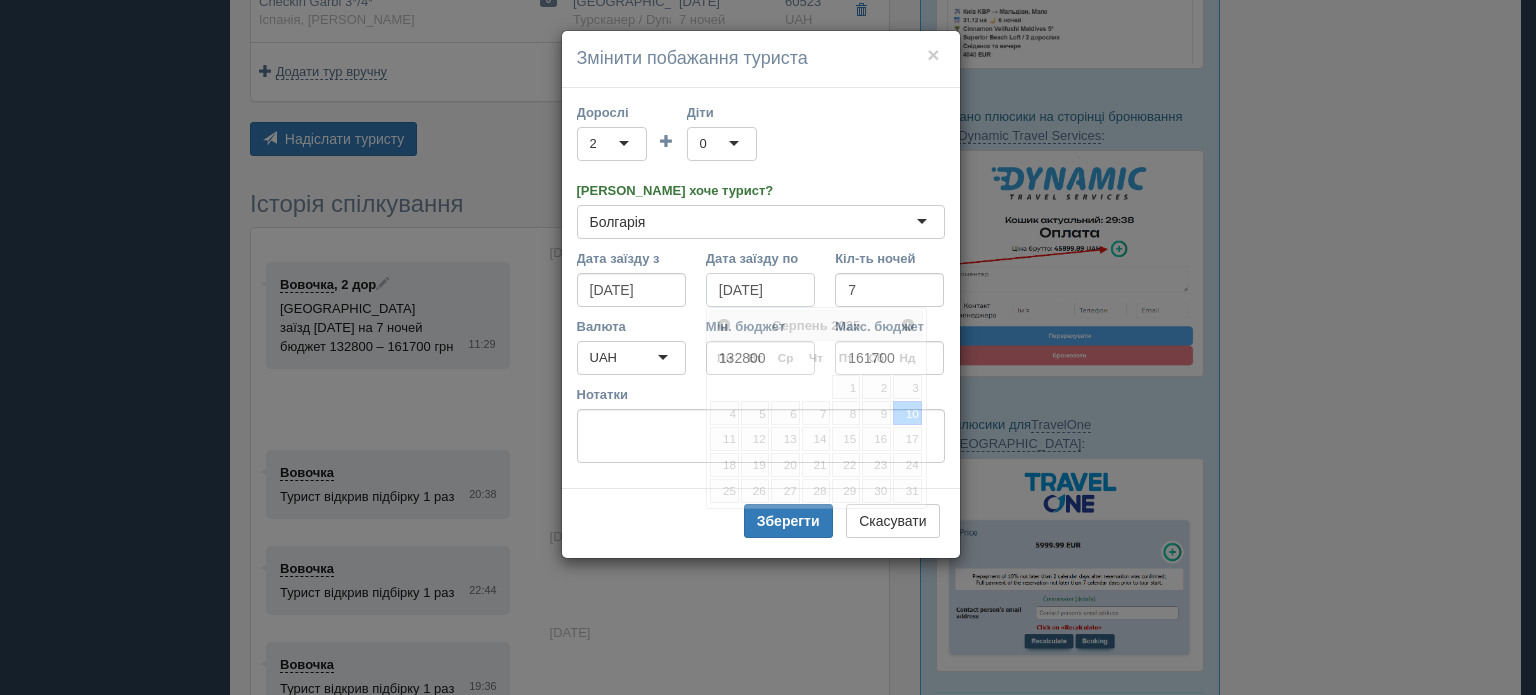 click on "[DATE]" at bounding box center [760, 290] 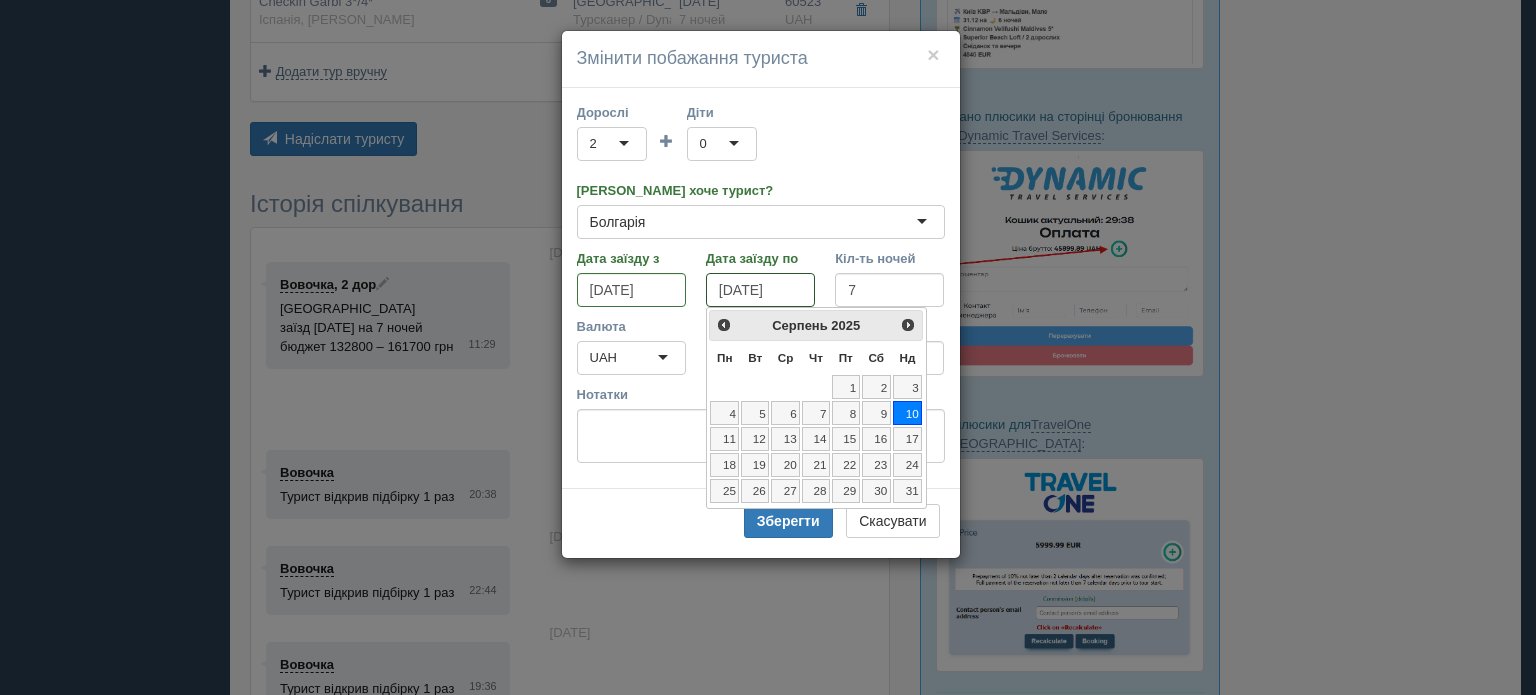 click on "[DATE]" at bounding box center [760, 290] 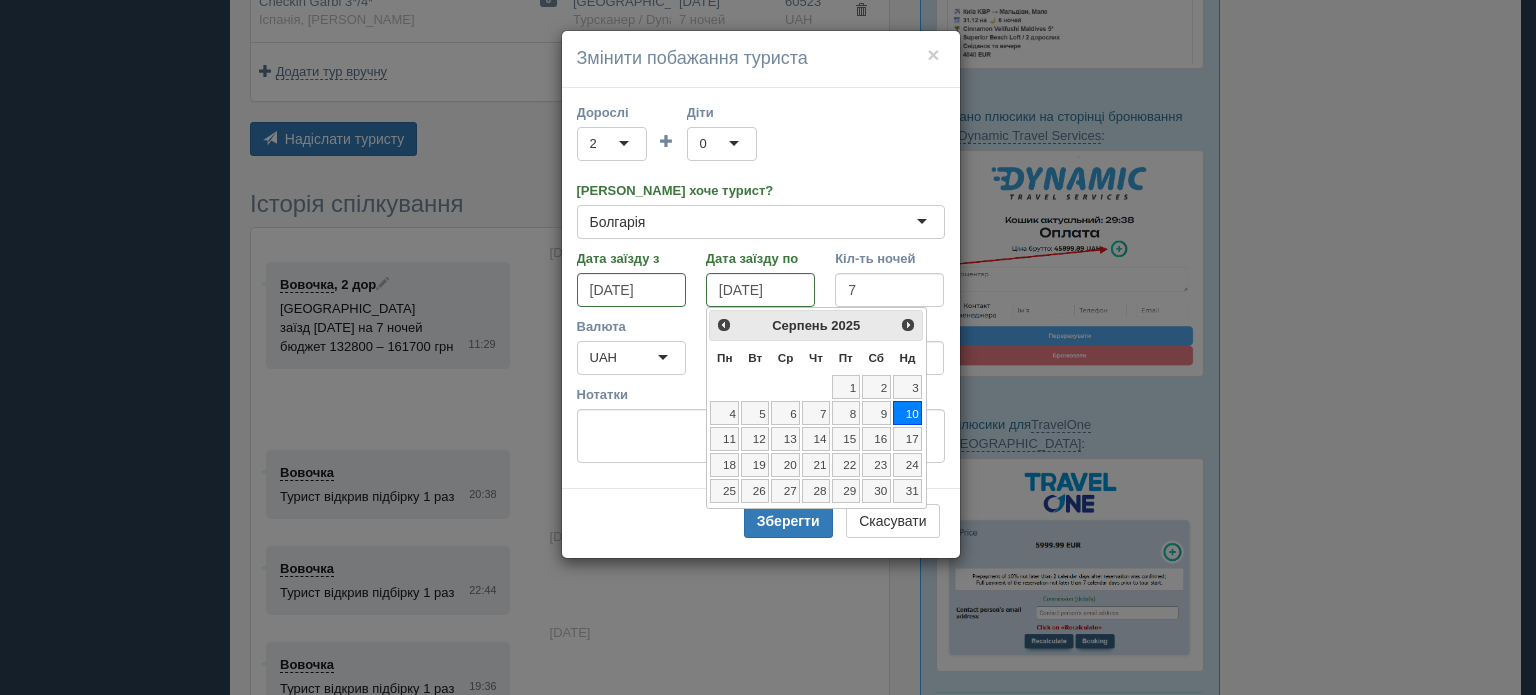 click on "Зберегти
Скасувати" at bounding box center [761, 523] 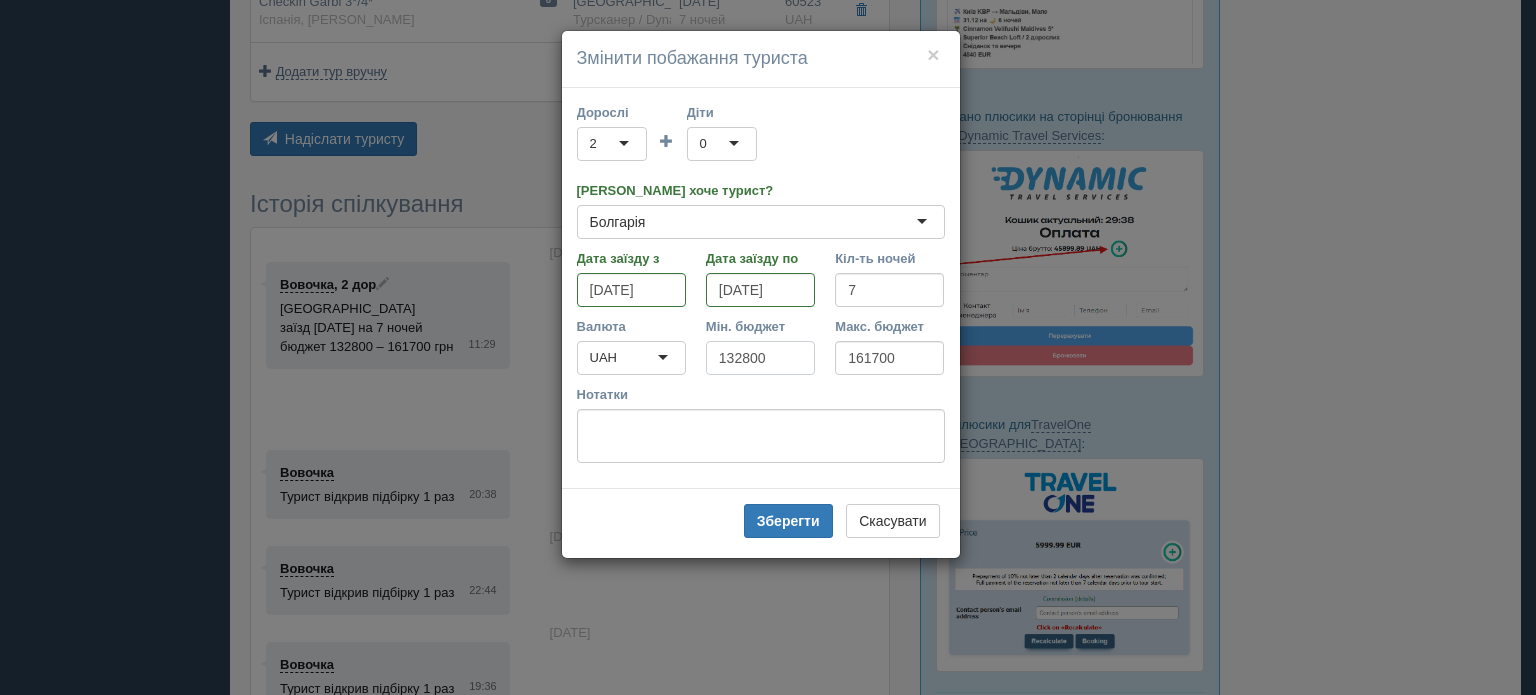 drag, startPoint x: 779, startPoint y: 359, endPoint x: 666, endPoint y: 345, distance: 113.86395 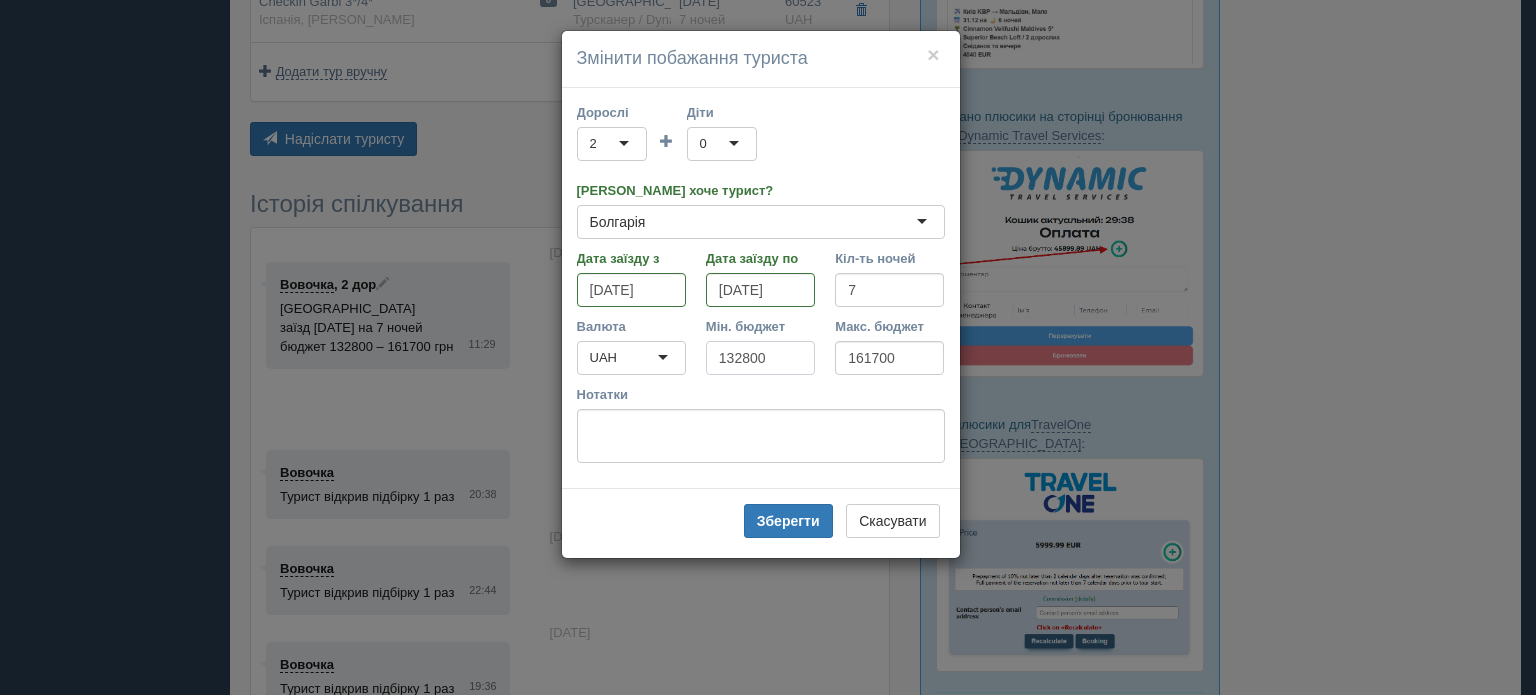 type on "6" 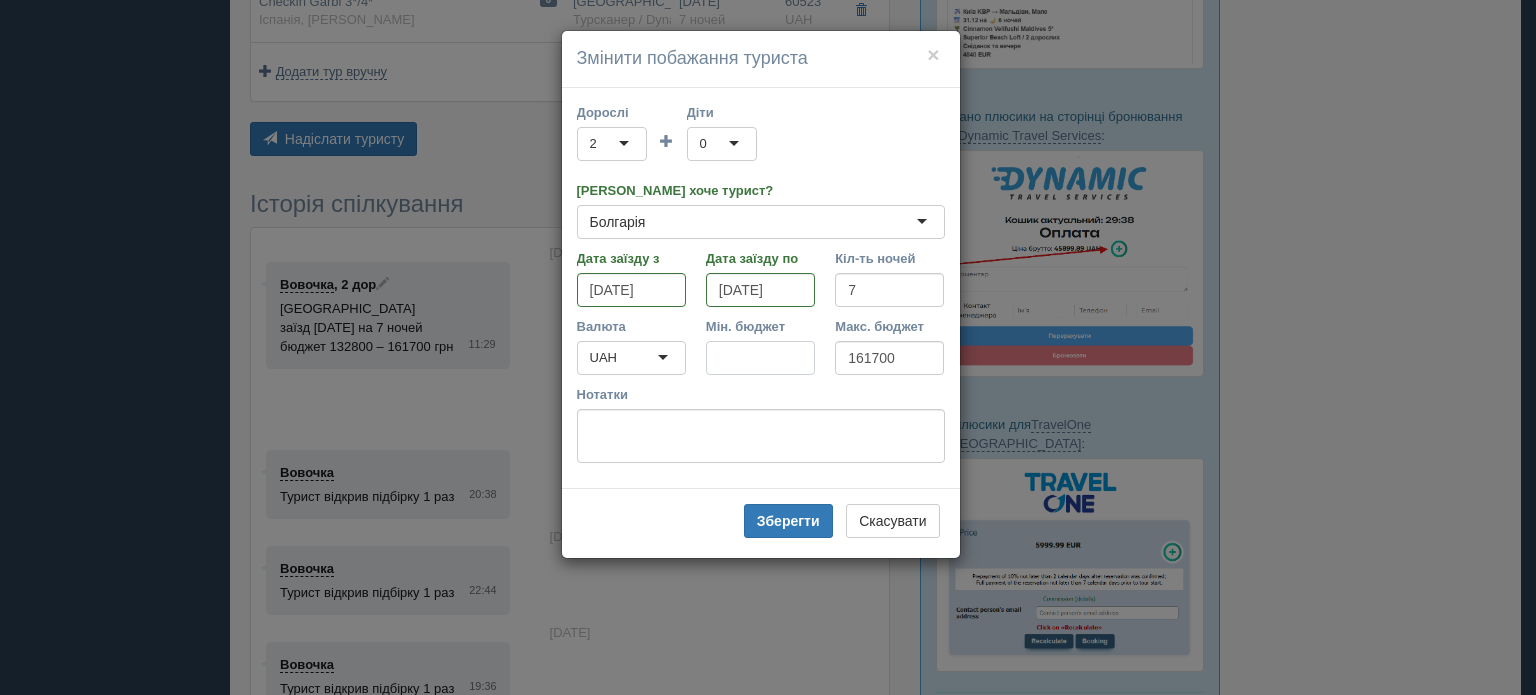 type 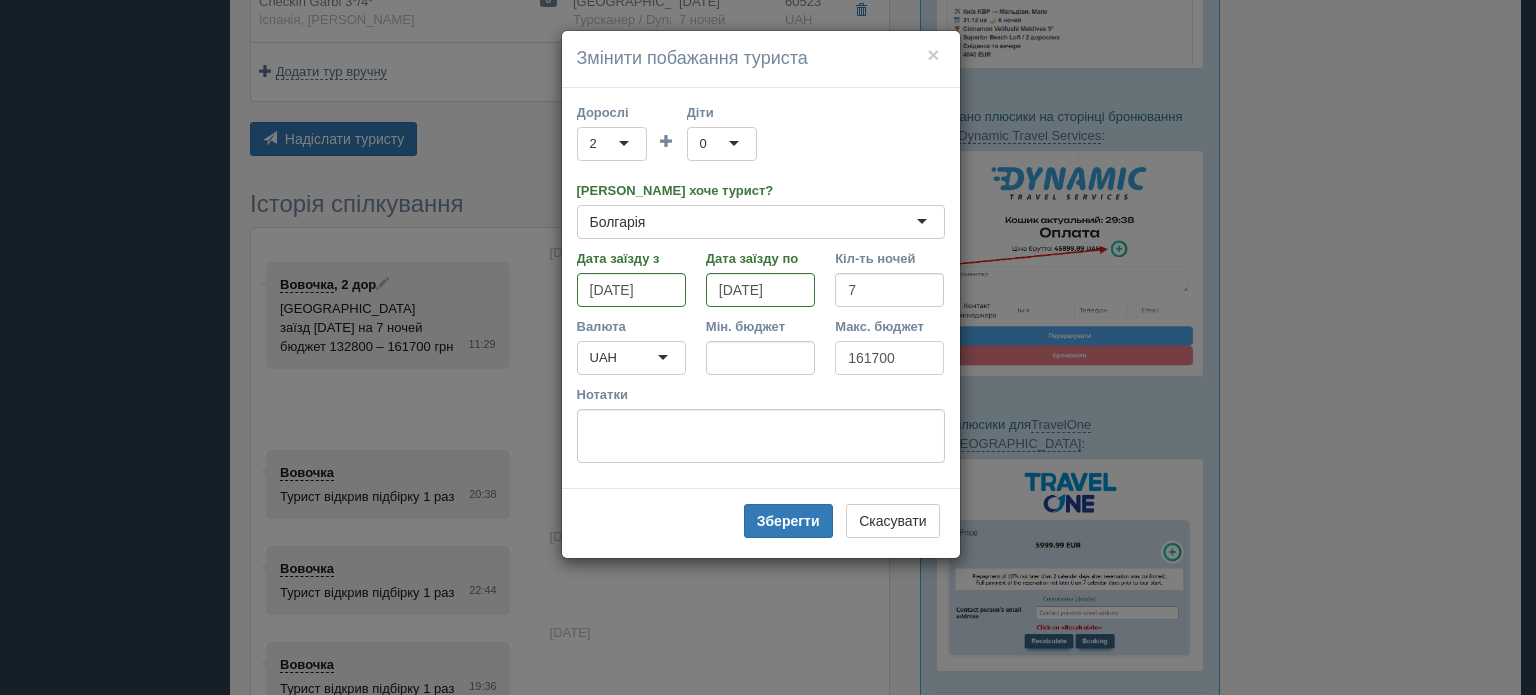 drag, startPoint x: 911, startPoint y: 357, endPoint x: 708, endPoint y: 352, distance: 203.06157 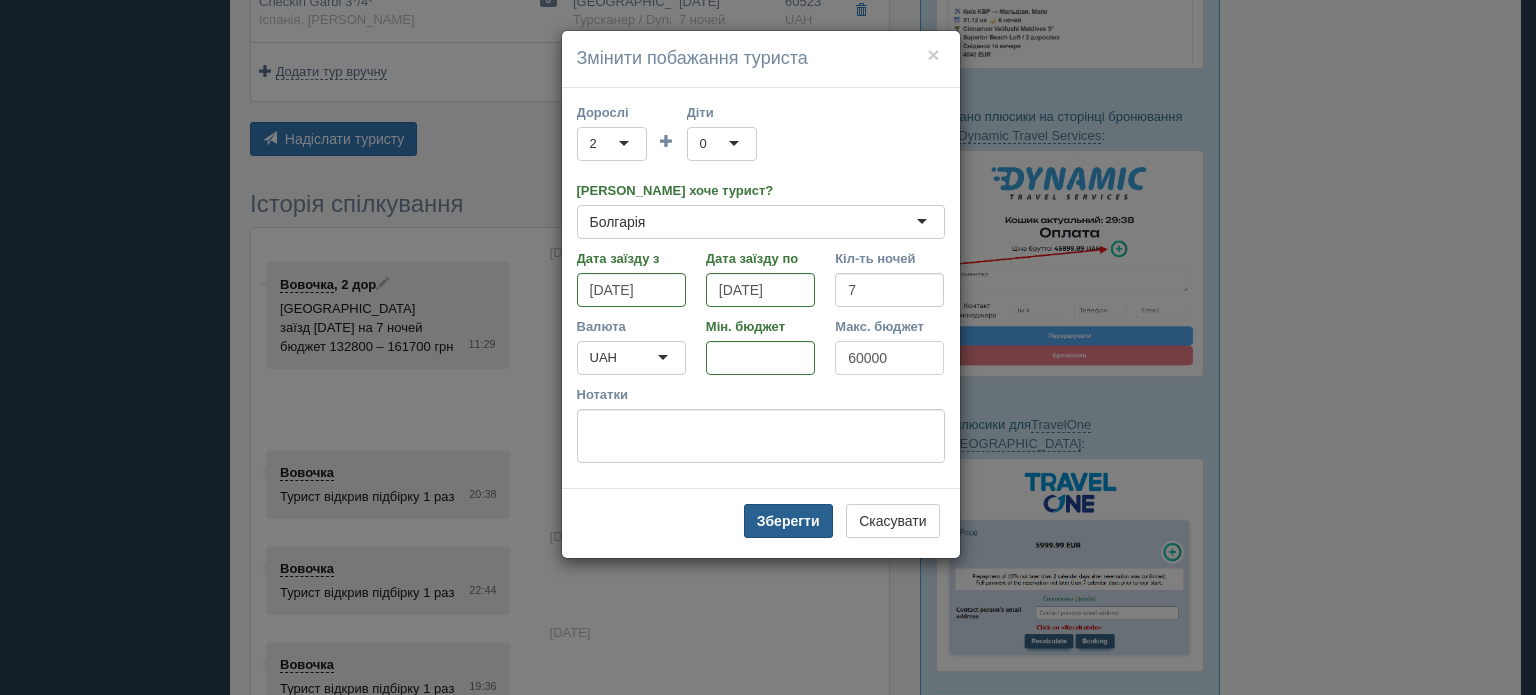 type on "60000" 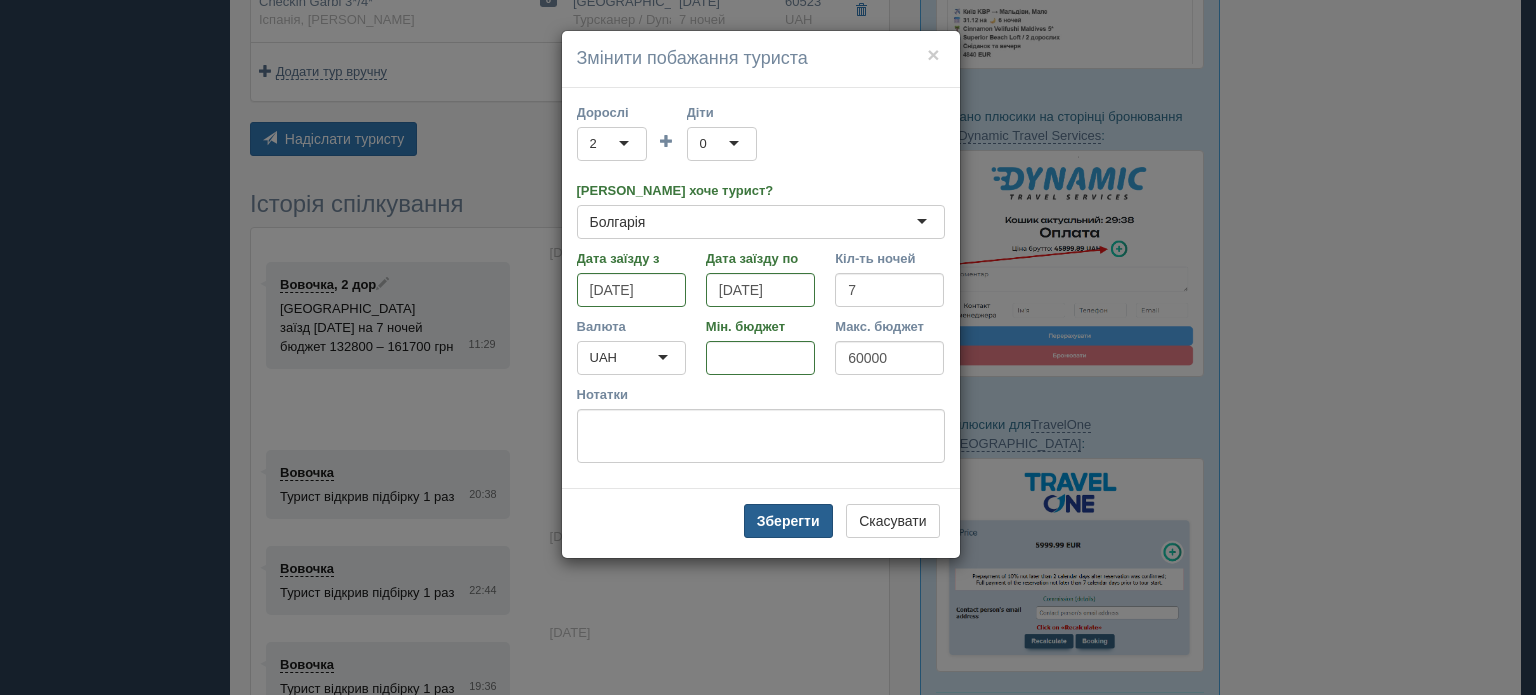click on "Зберегти" at bounding box center (788, 521) 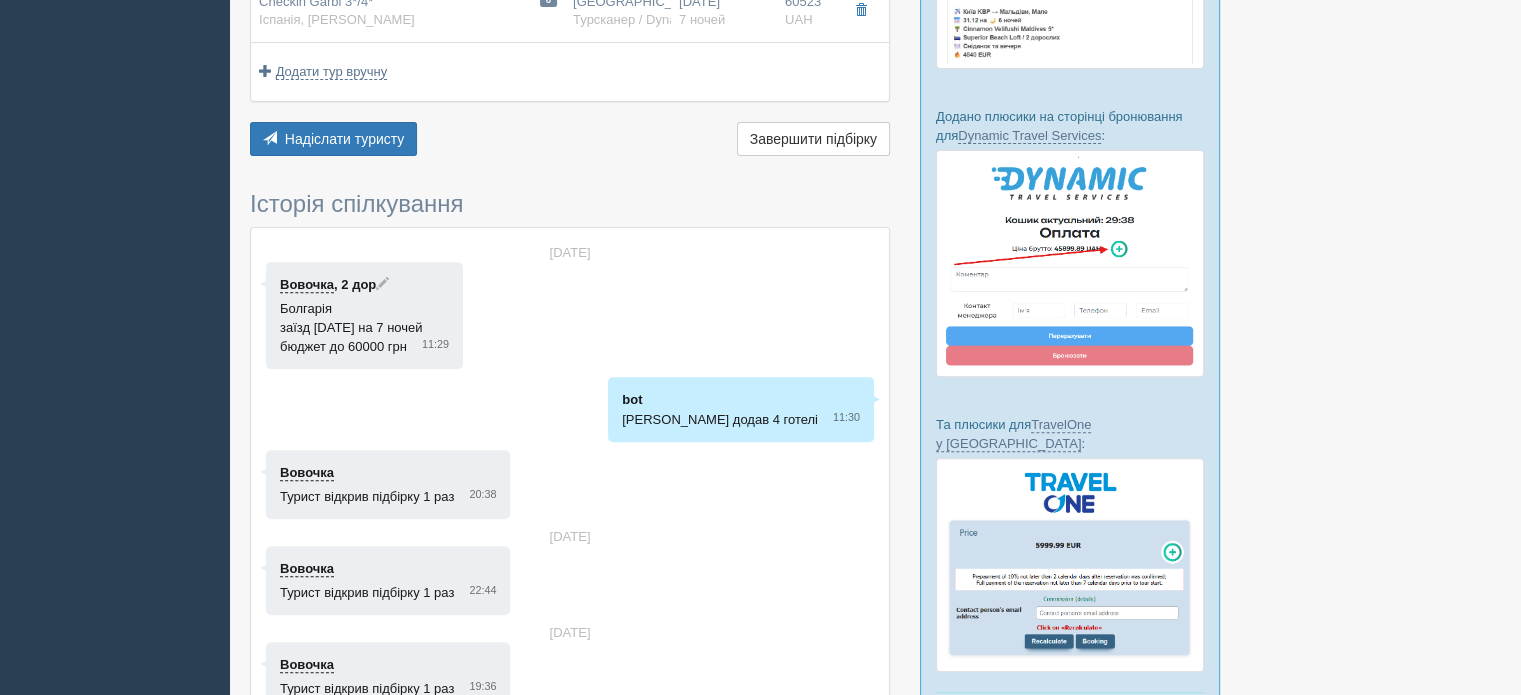 click on "Вовочка" at bounding box center (307, 285) 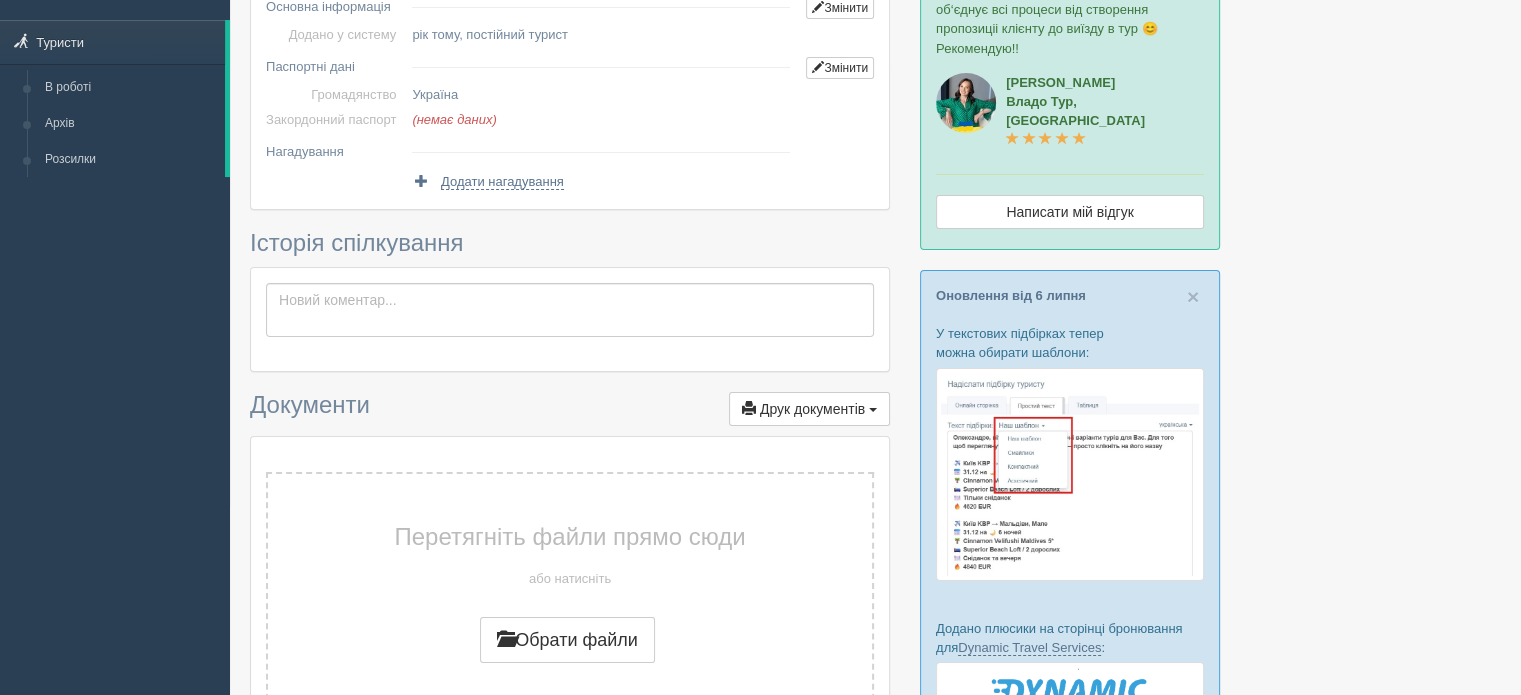 scroll, scrollTop: 0, scrollLeft: 0, axis: both 